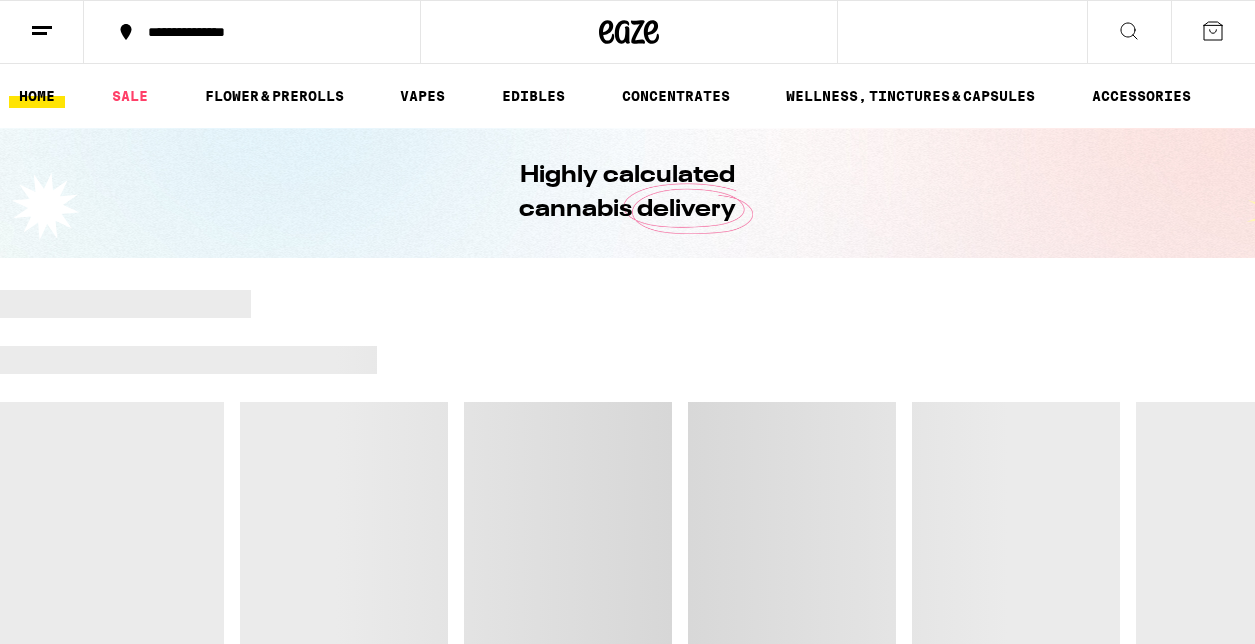 scroll, scrollTop: 0, scrollLeft: 0, axis: both 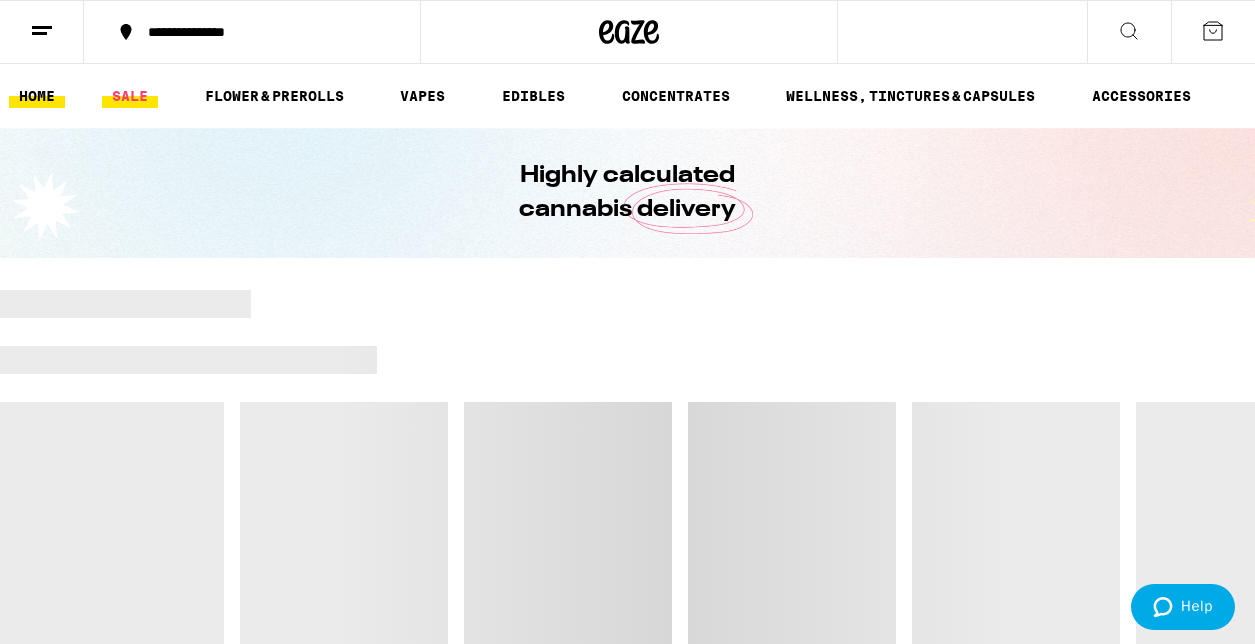 click on "SALE" at bounding box center [130, 96] 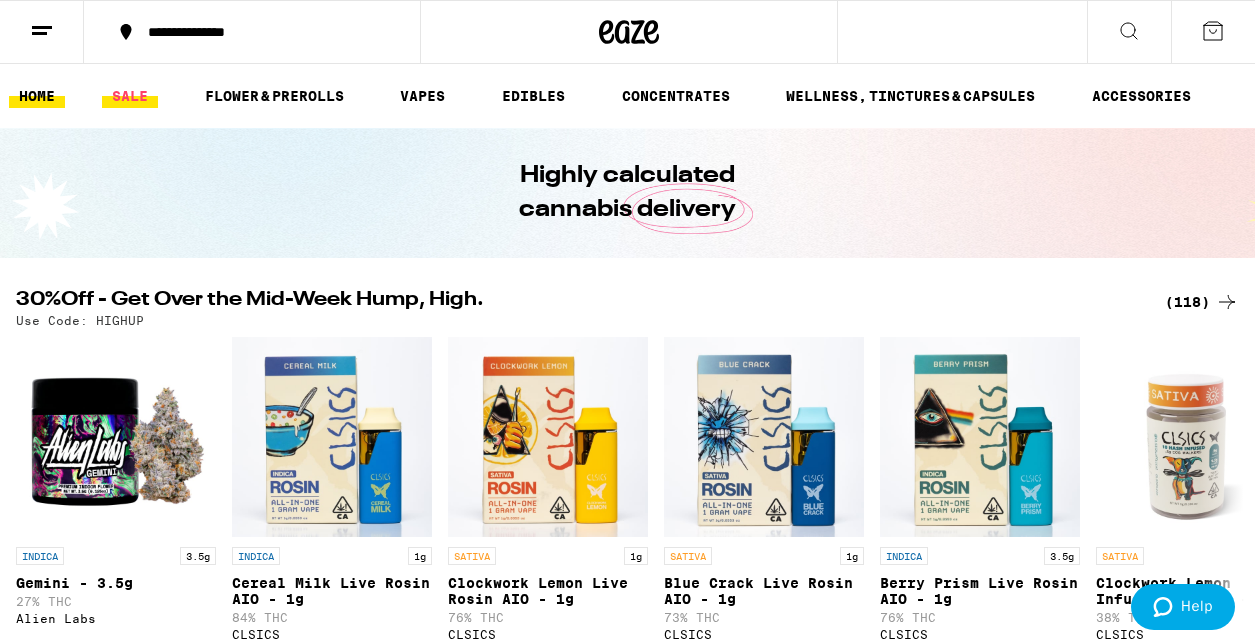 scroll, scrollTop: 0, scrollLeft: 0, axis: both 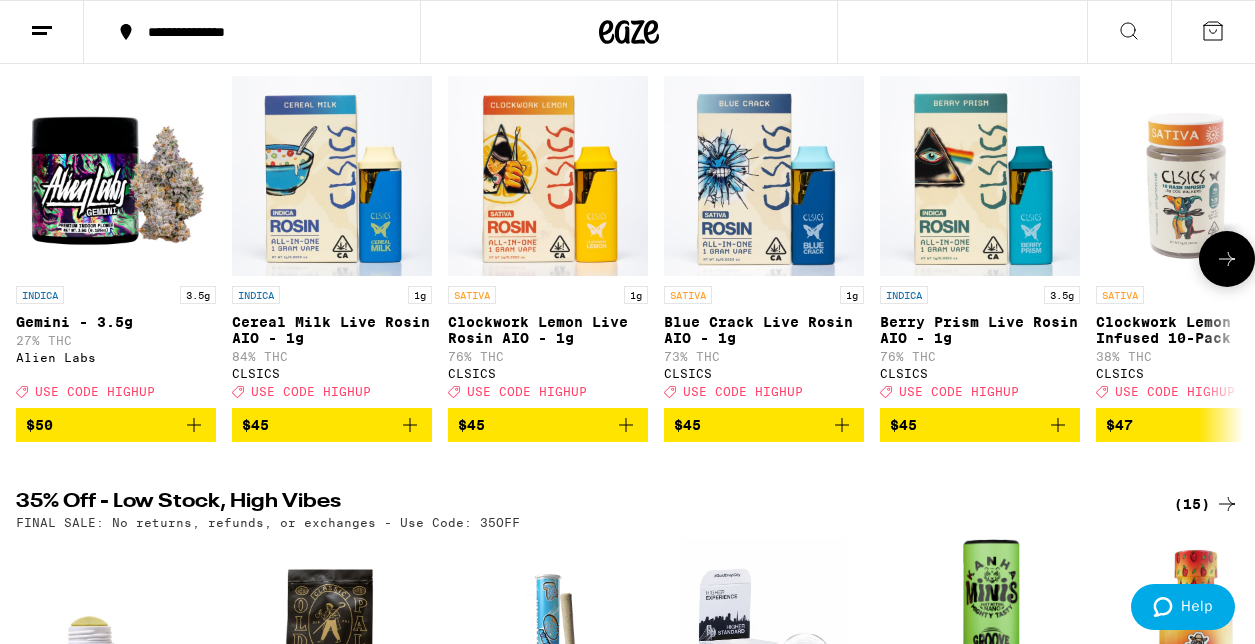 click 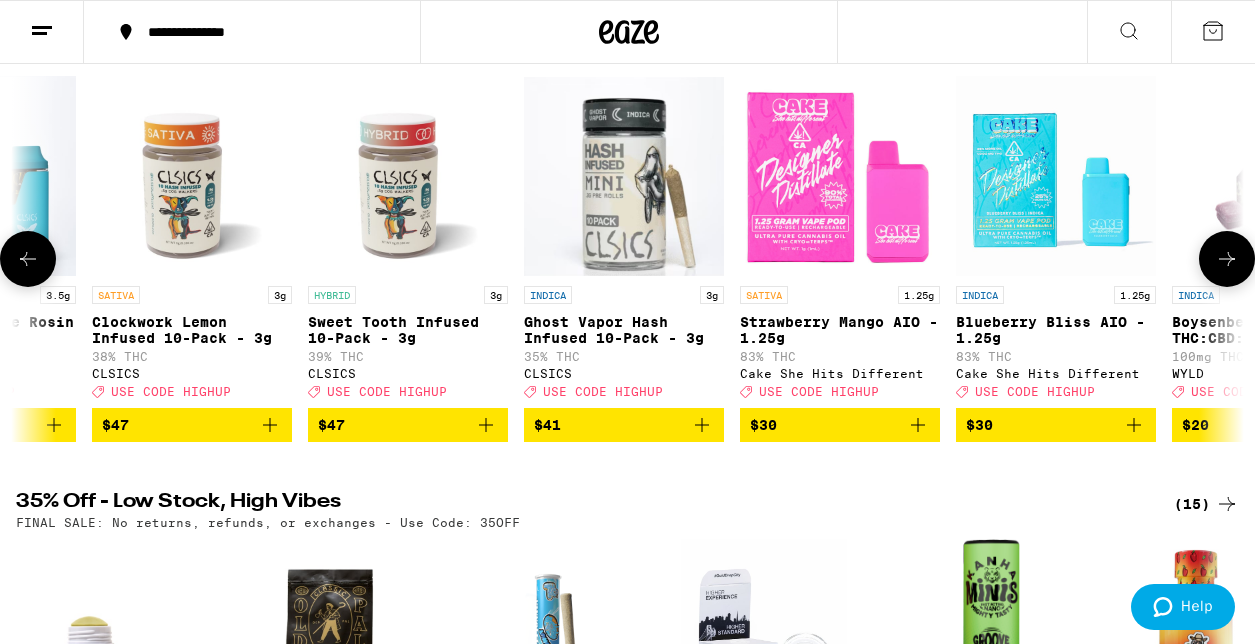 scroll, scrollTop: 0, scrollLeft: 1005, axis: horizontal 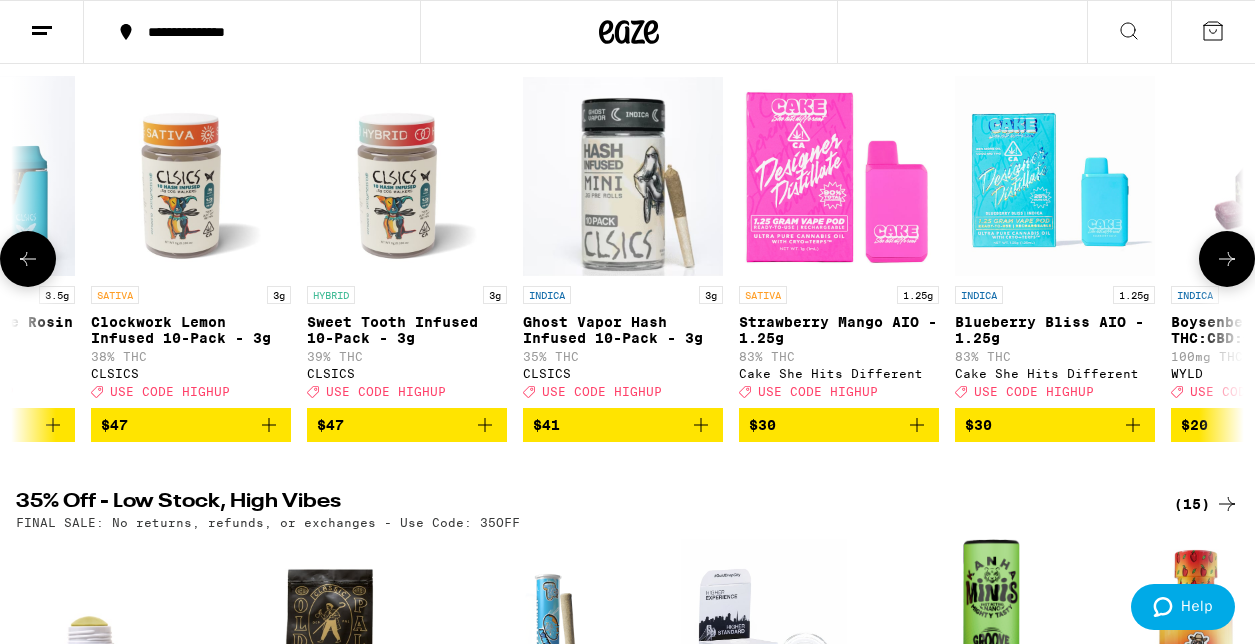 click 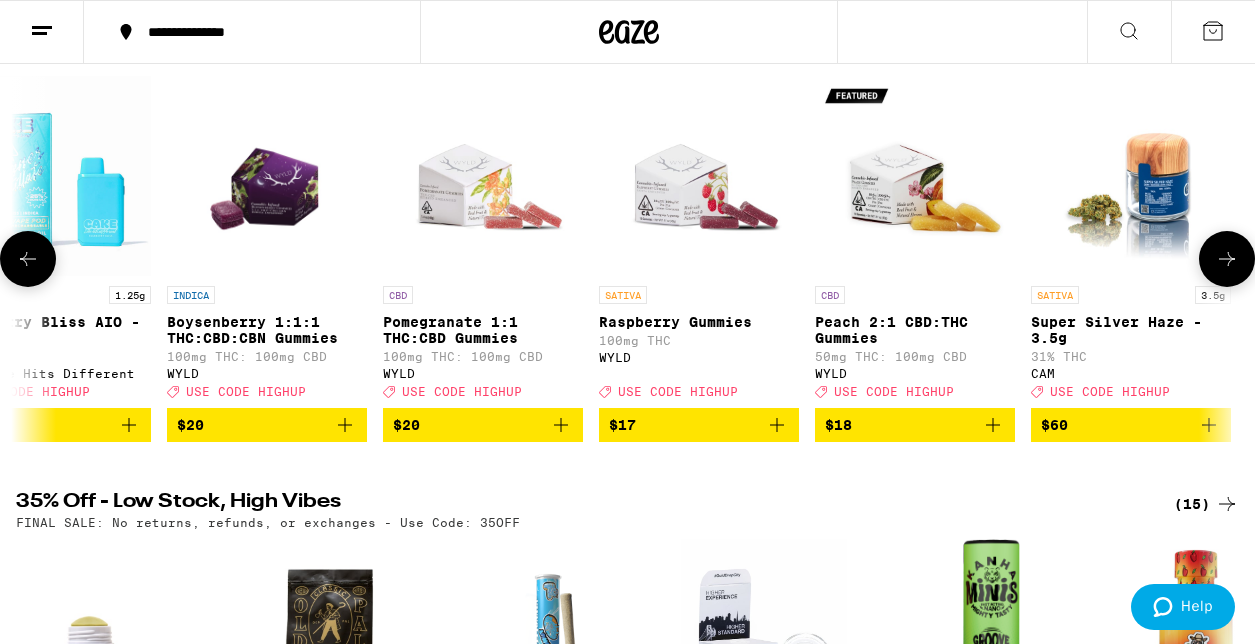 scroll, scrollTop: 0, scrollLeft: 2010, axis: horizontal 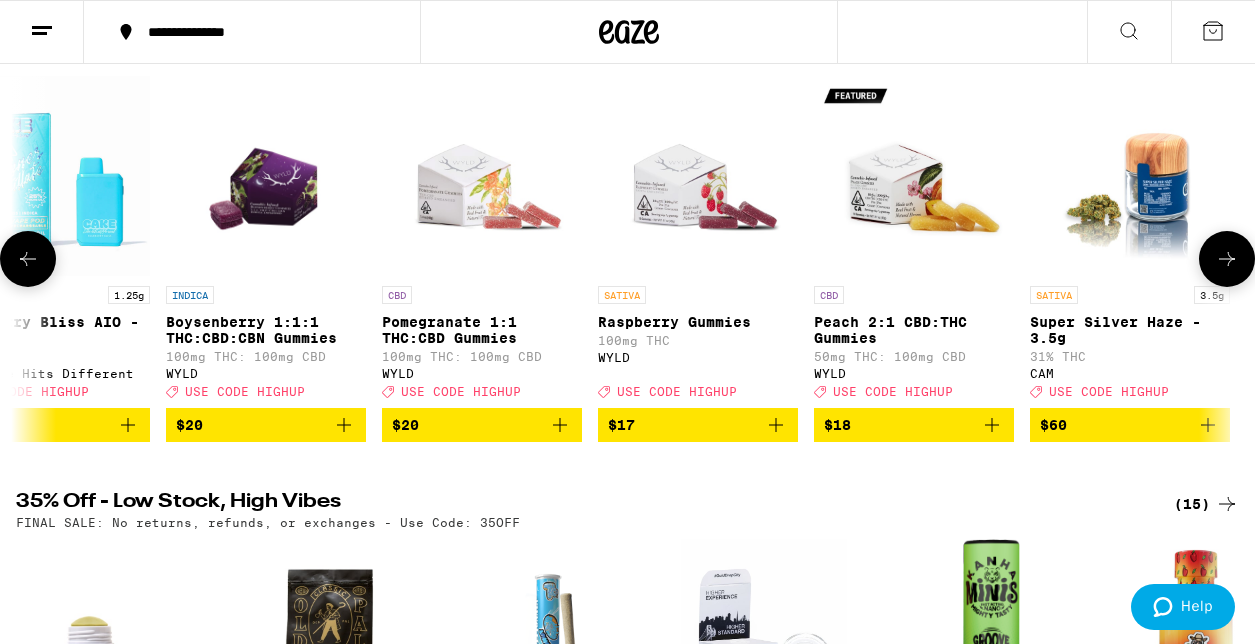 click 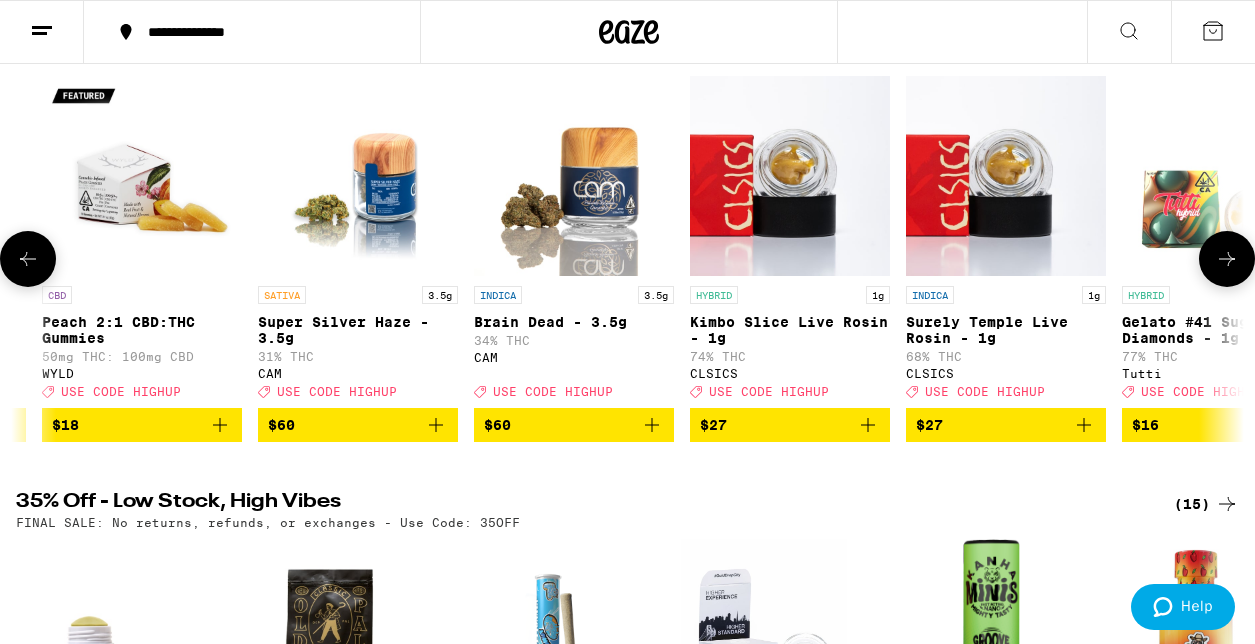 scroll, scrollTop: 0, scrollLeft: 3015, axis: horizontal 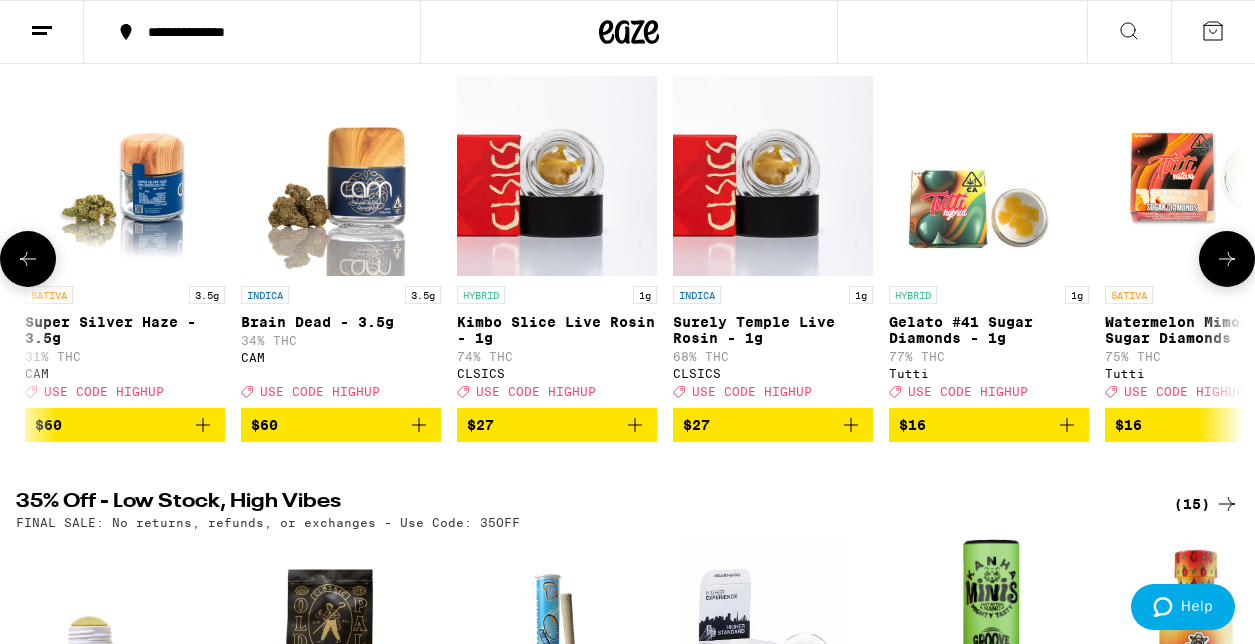 click 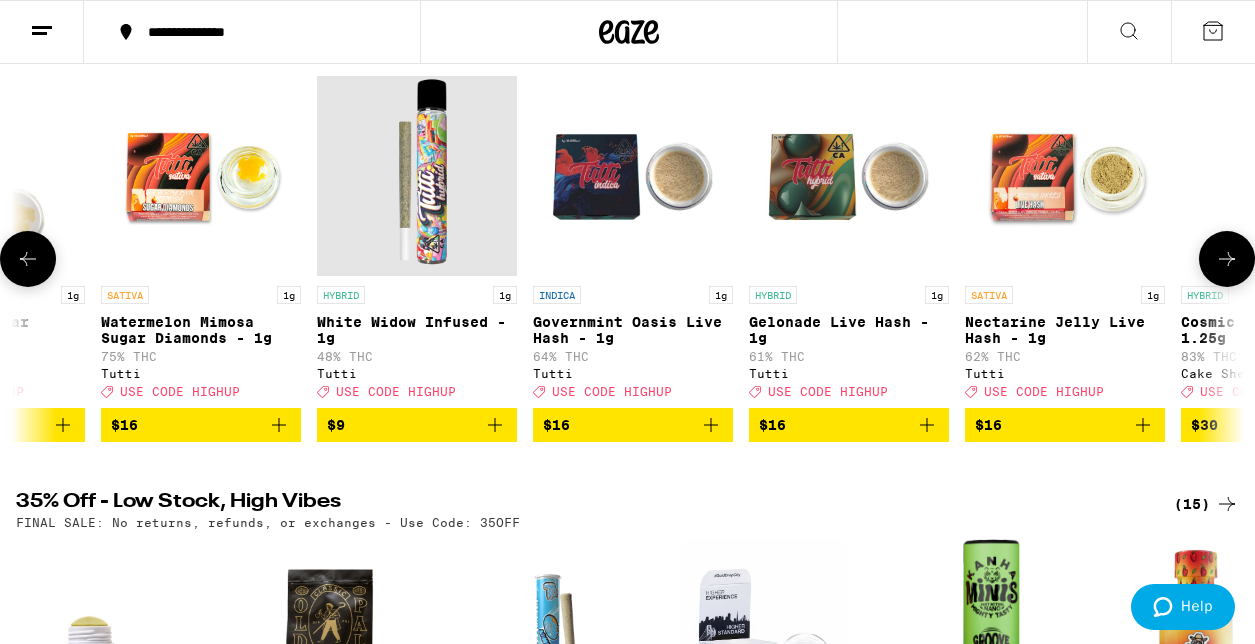 scroll, scrollTop: 0, scrollLeft: 4020, axis: horizontal 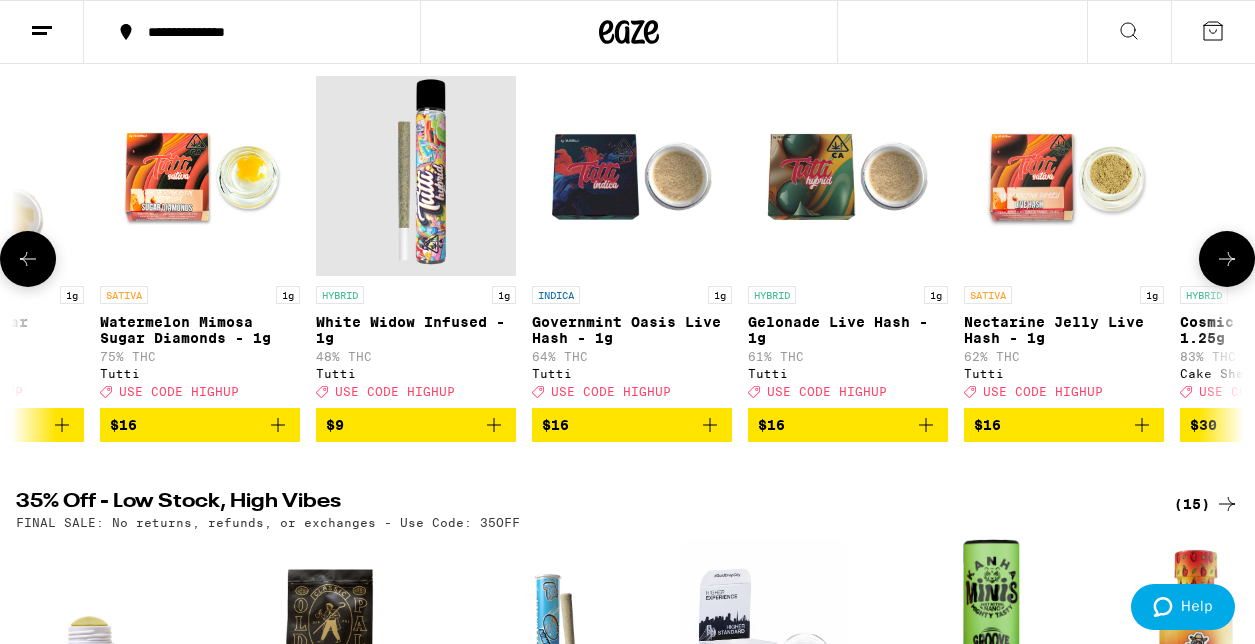 click 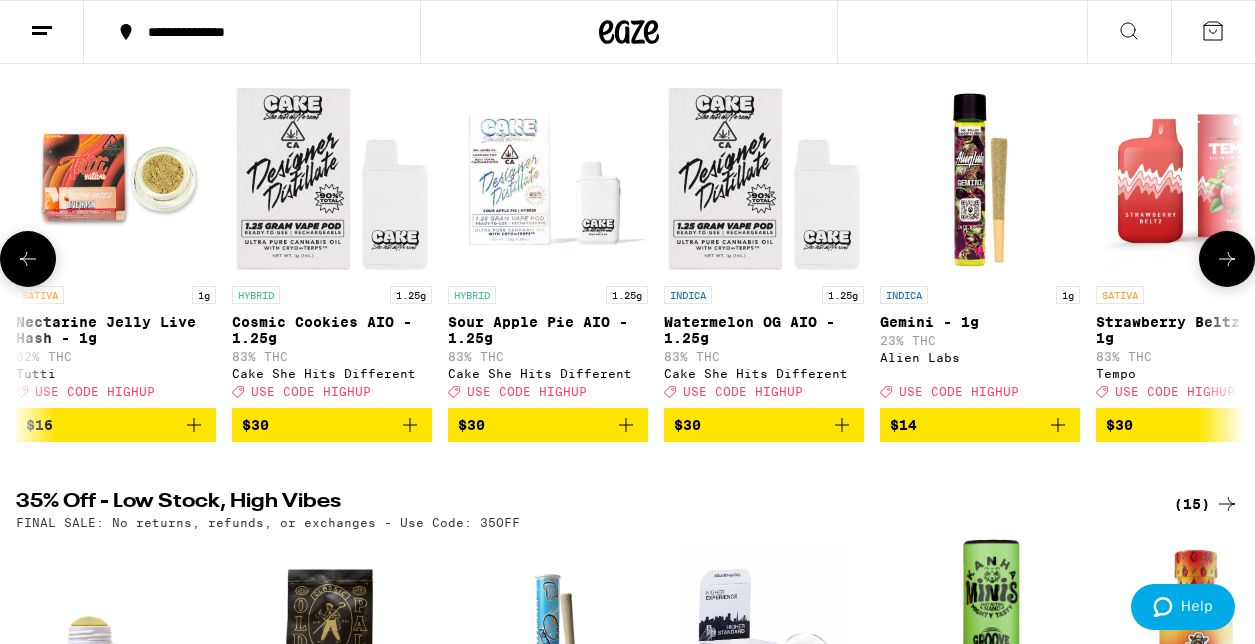 scroll, scrollTop: 0, scrollLeft: 5025, axis: horizontal 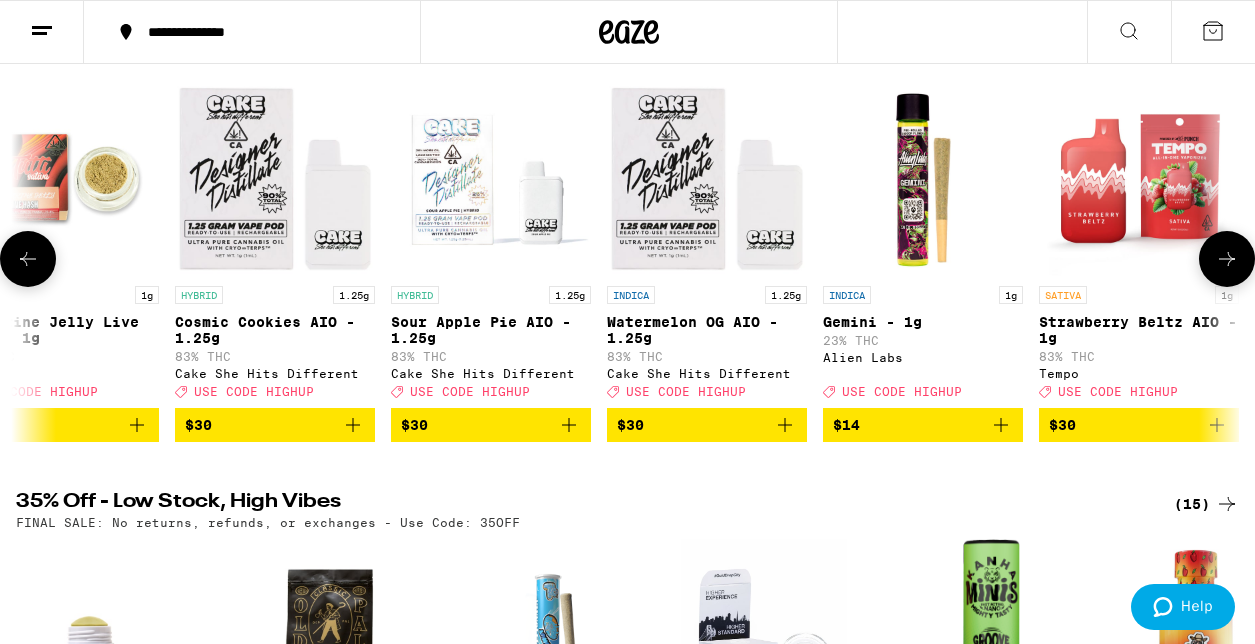 click 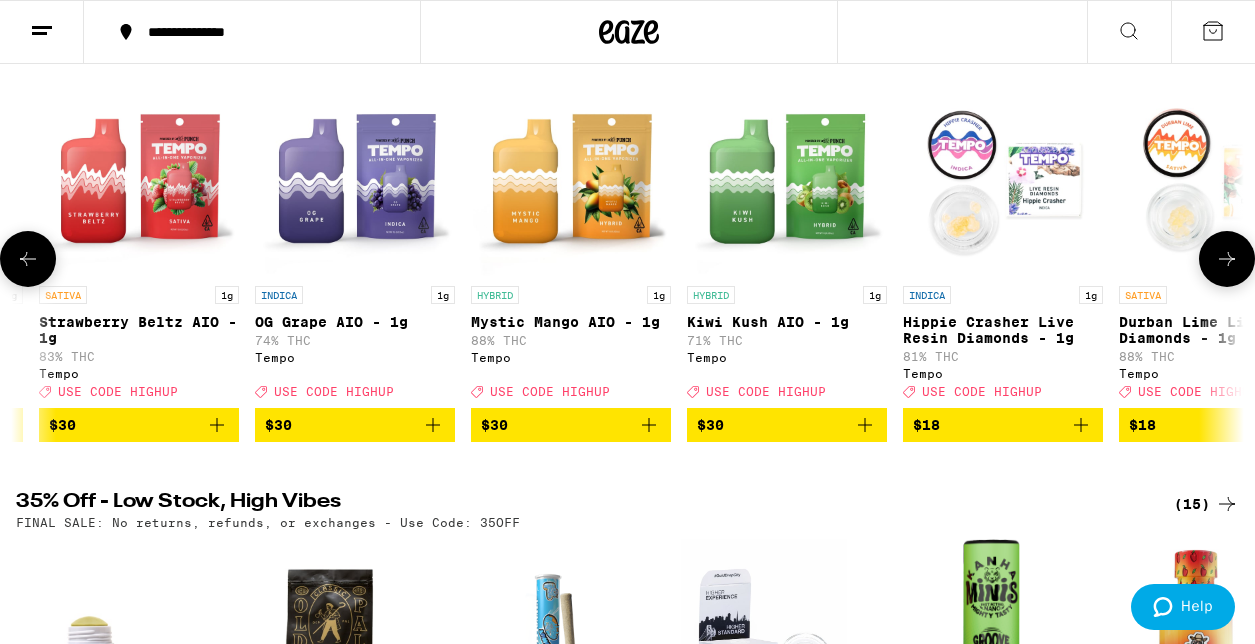 scroll, scrollTop: 0, scrollLeft: 6030, axis: horizontal 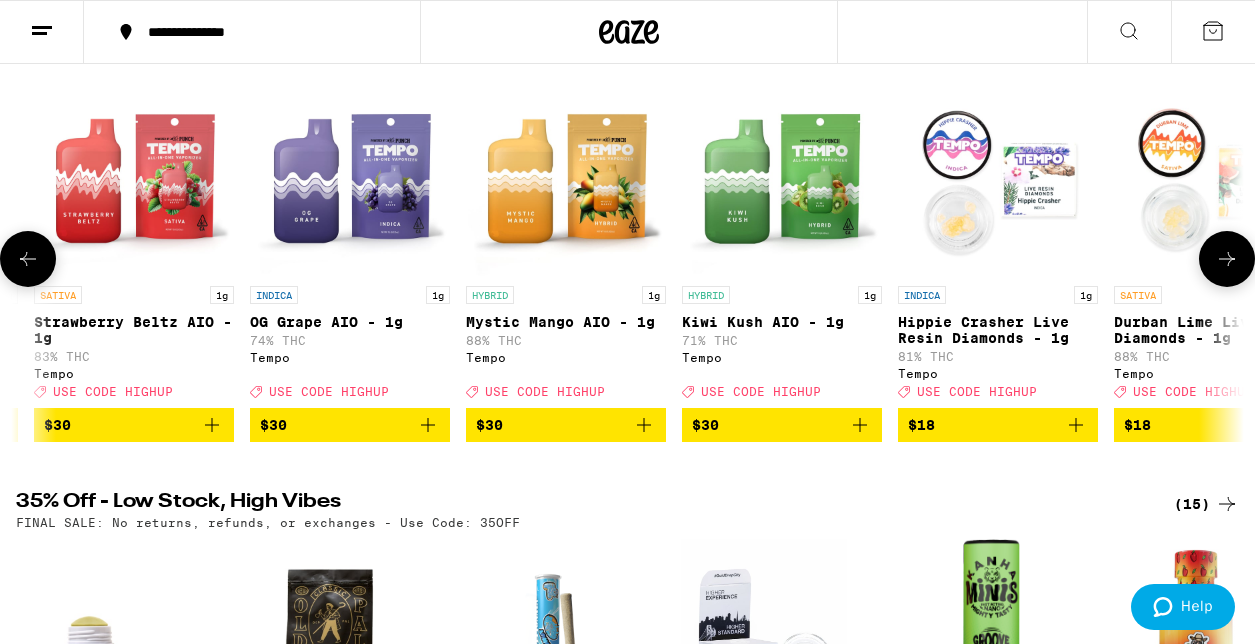 click 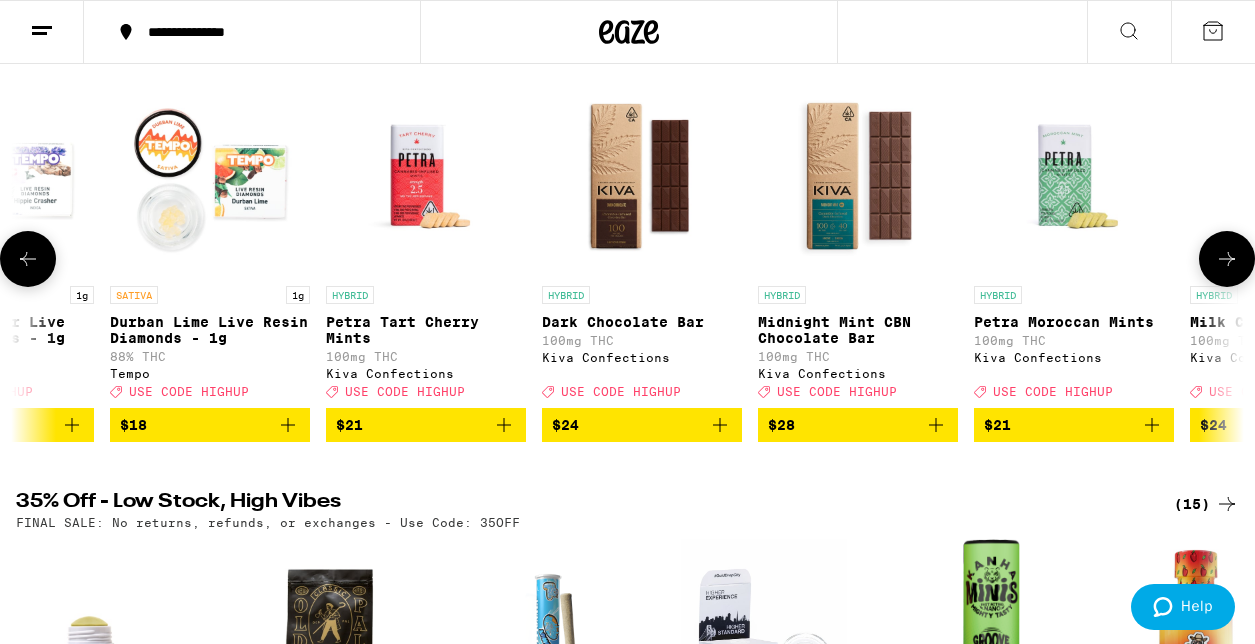 scroll, scrollTop: 0, scrollLeft: 7035, axis: horizontal 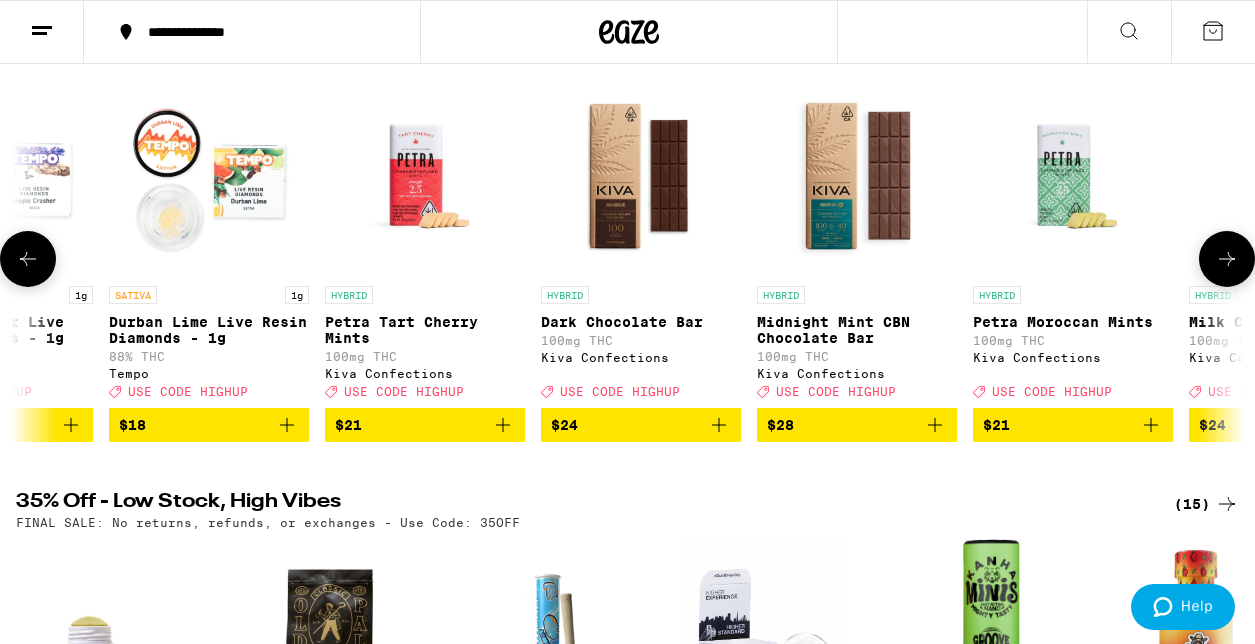 click 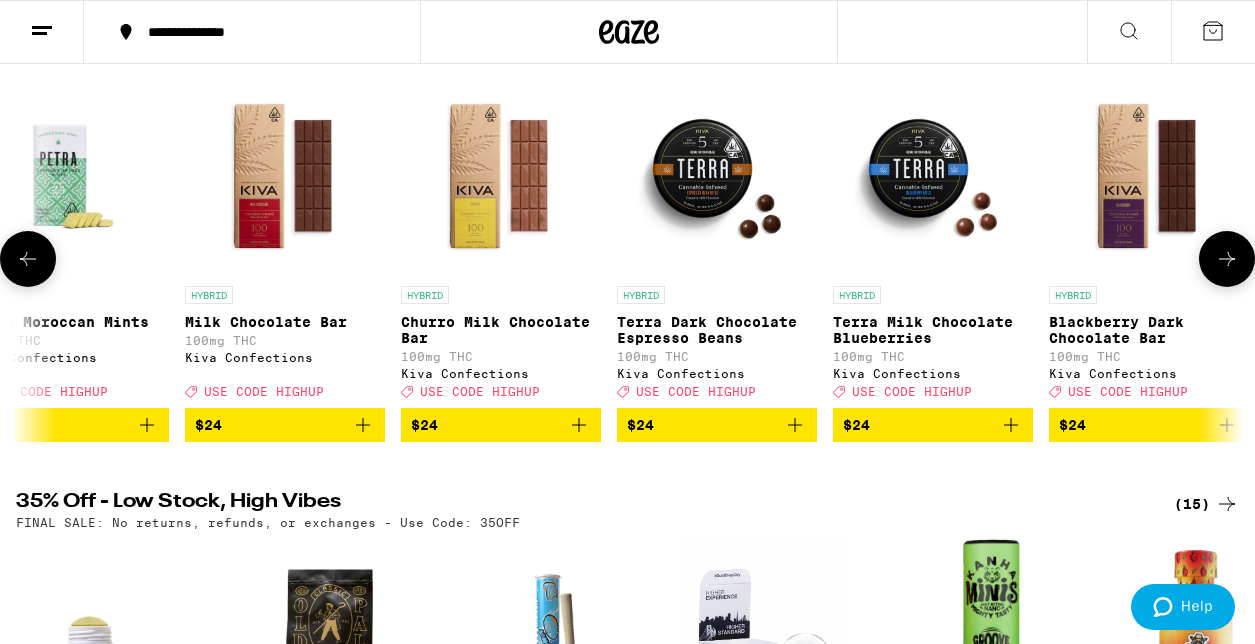 scroll, scrollTop: 0, scrollLeft: 8040, axis: horizontal 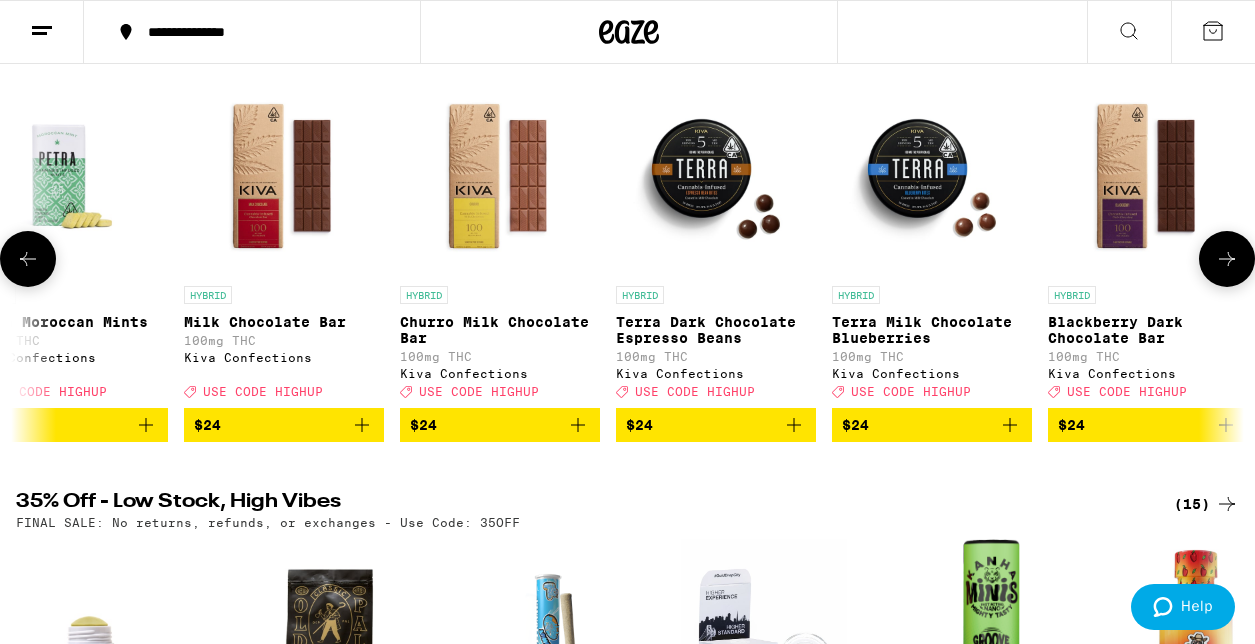 click 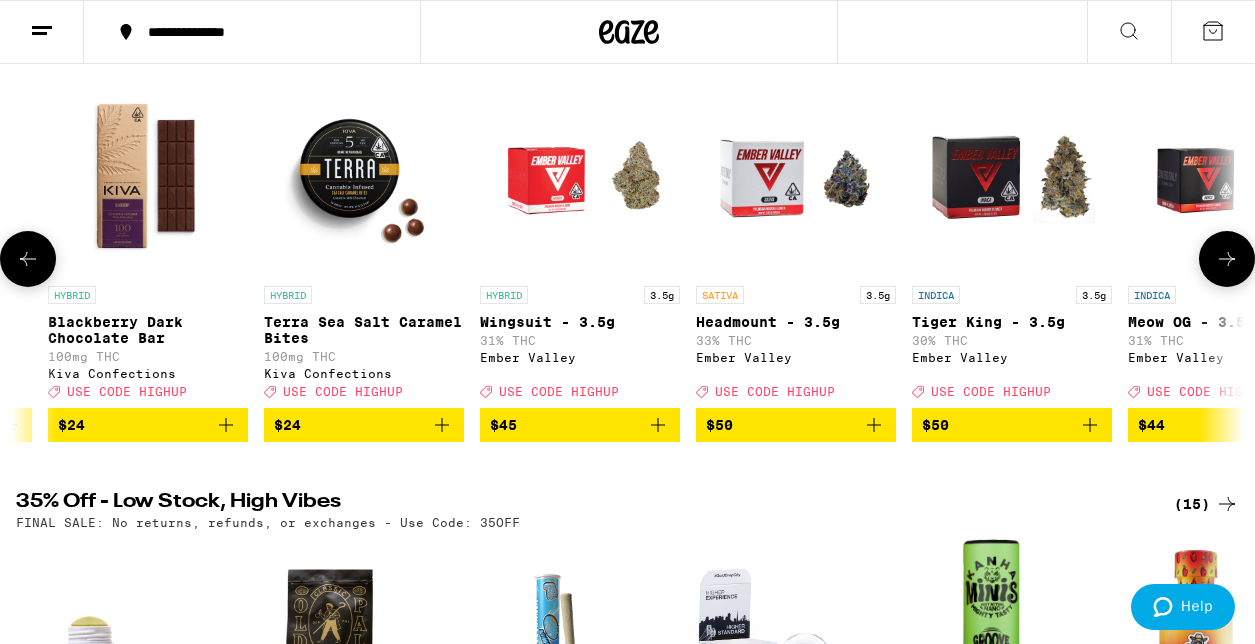 scroll, scrollTop: 0, scrollLeft: 9045, axis: horizontal 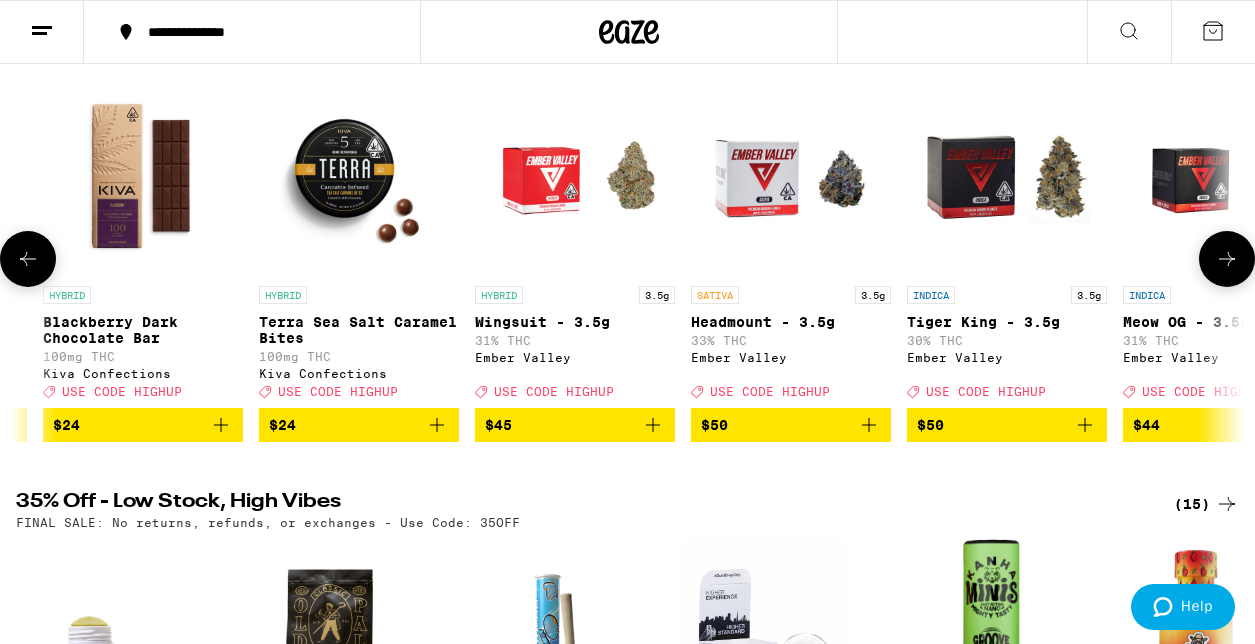 click 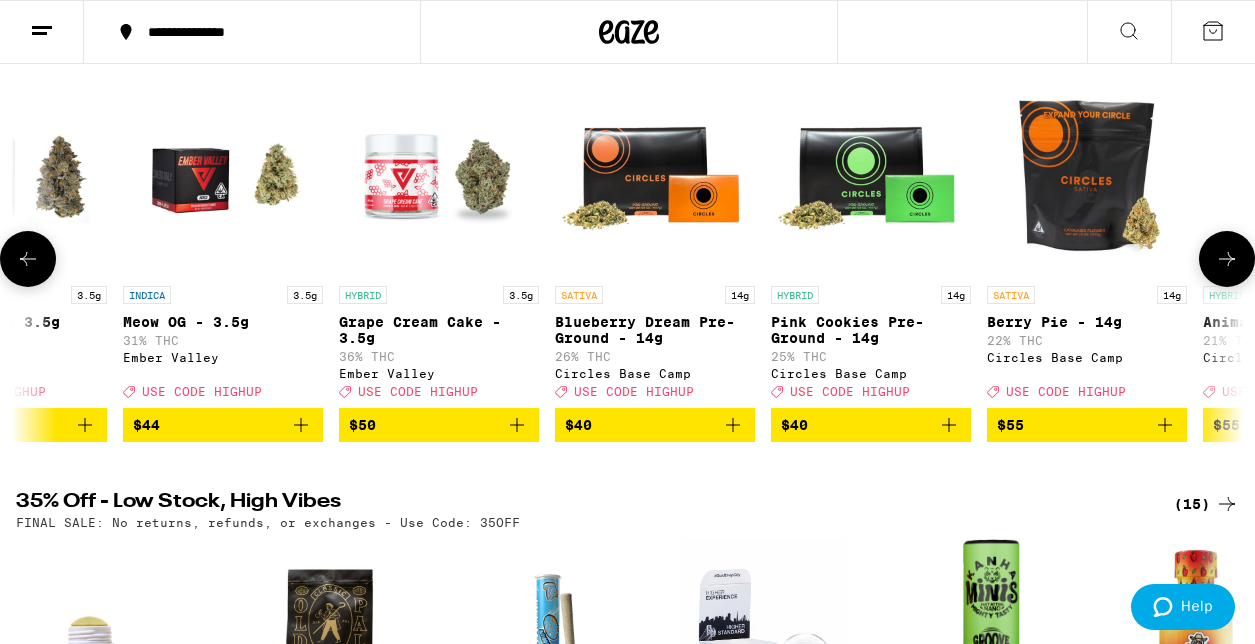 scroll, scrollTop: 0, scrollLeft: 10050, axis: horizontal 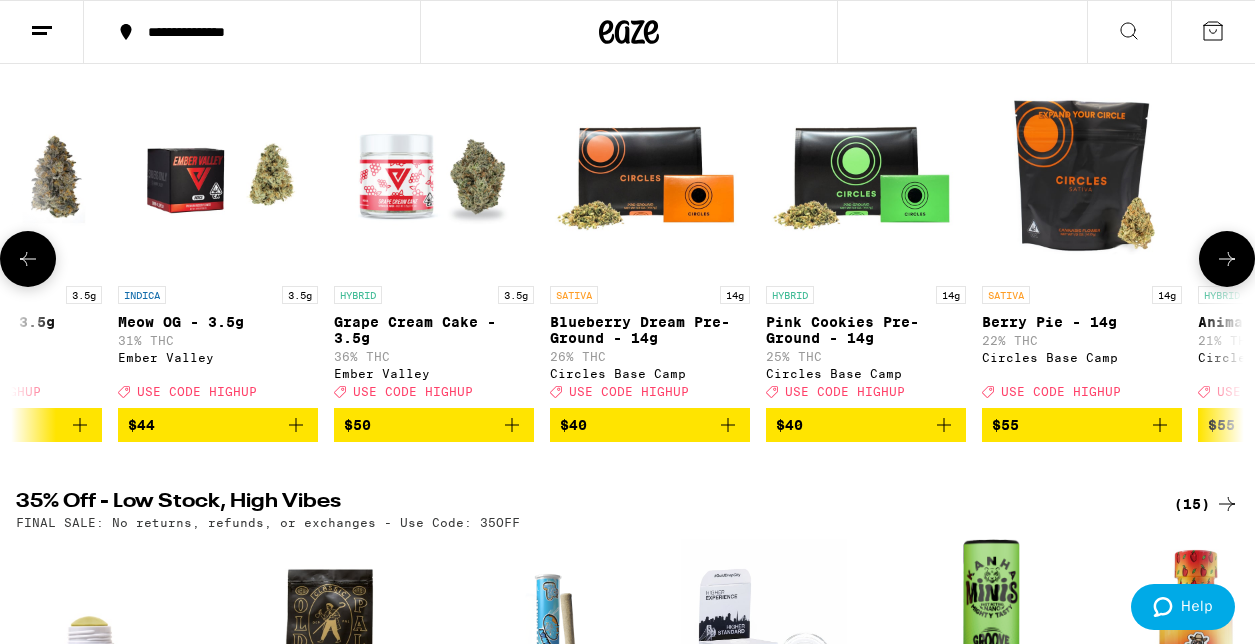 click 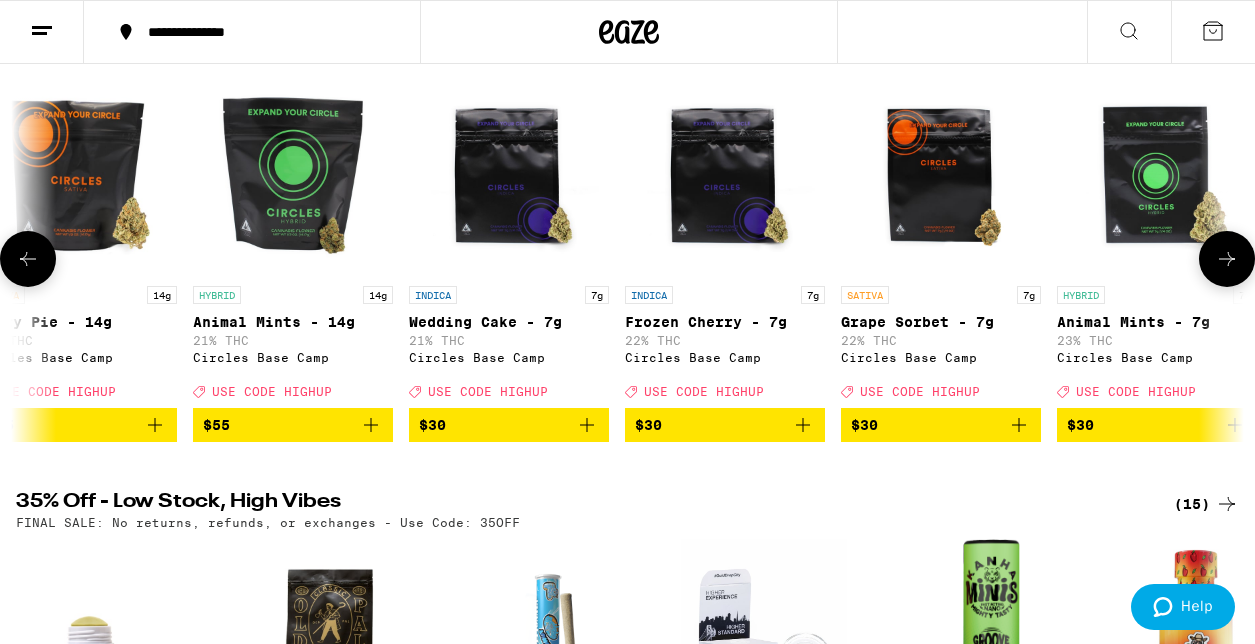 click 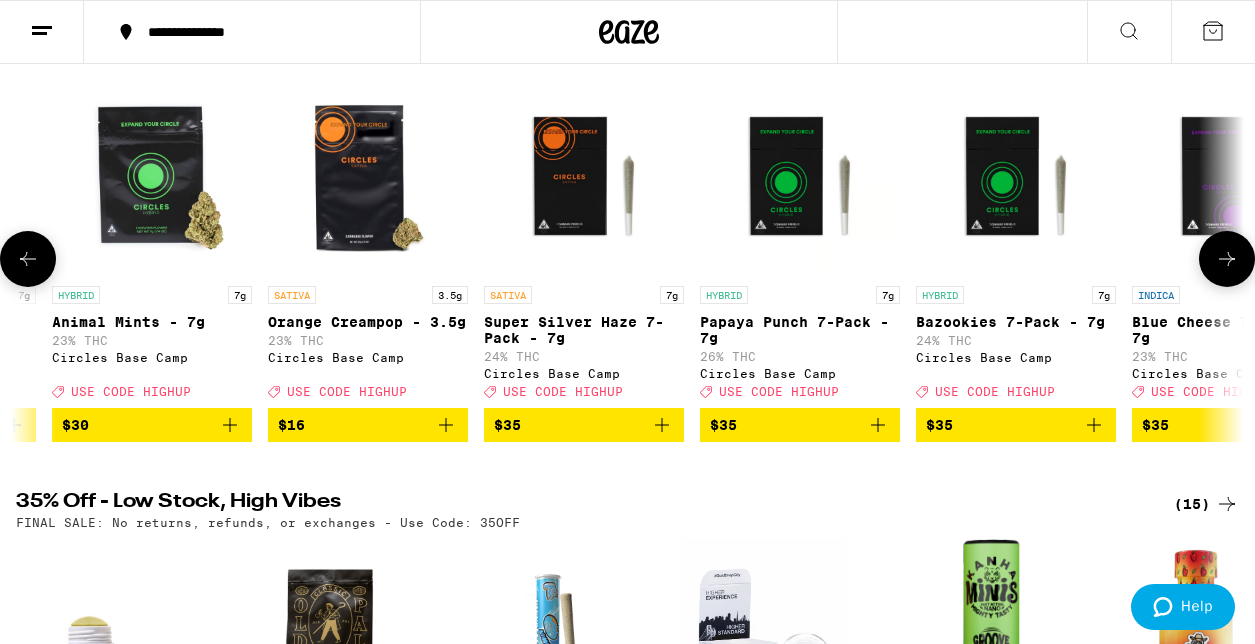 click 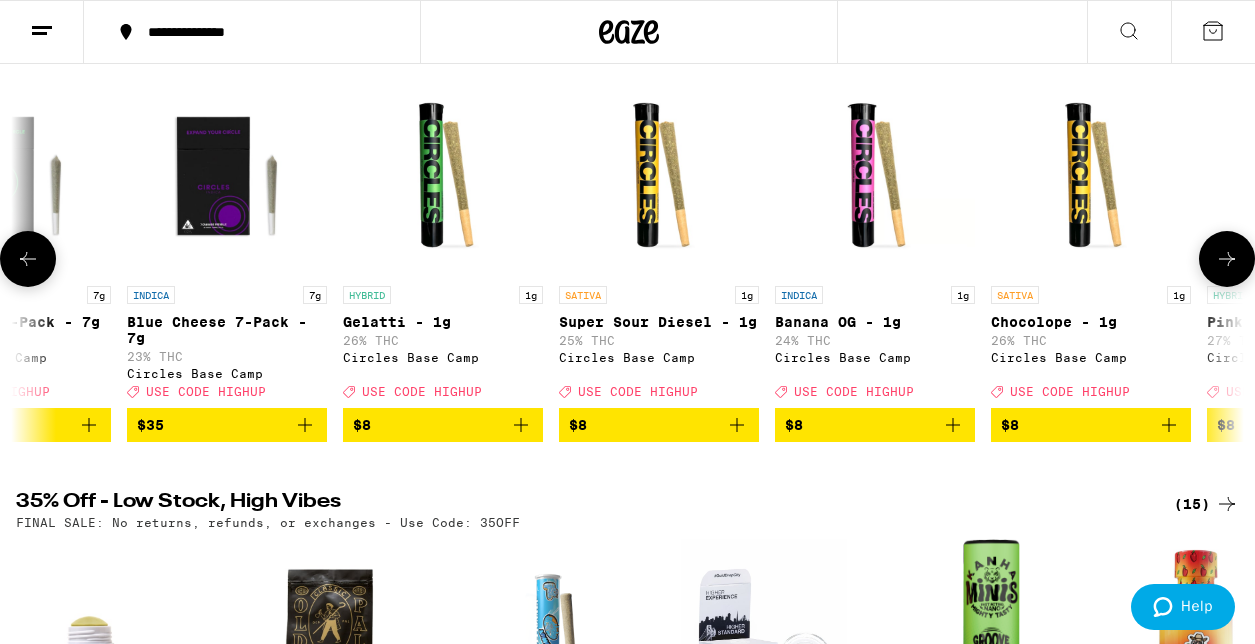 click 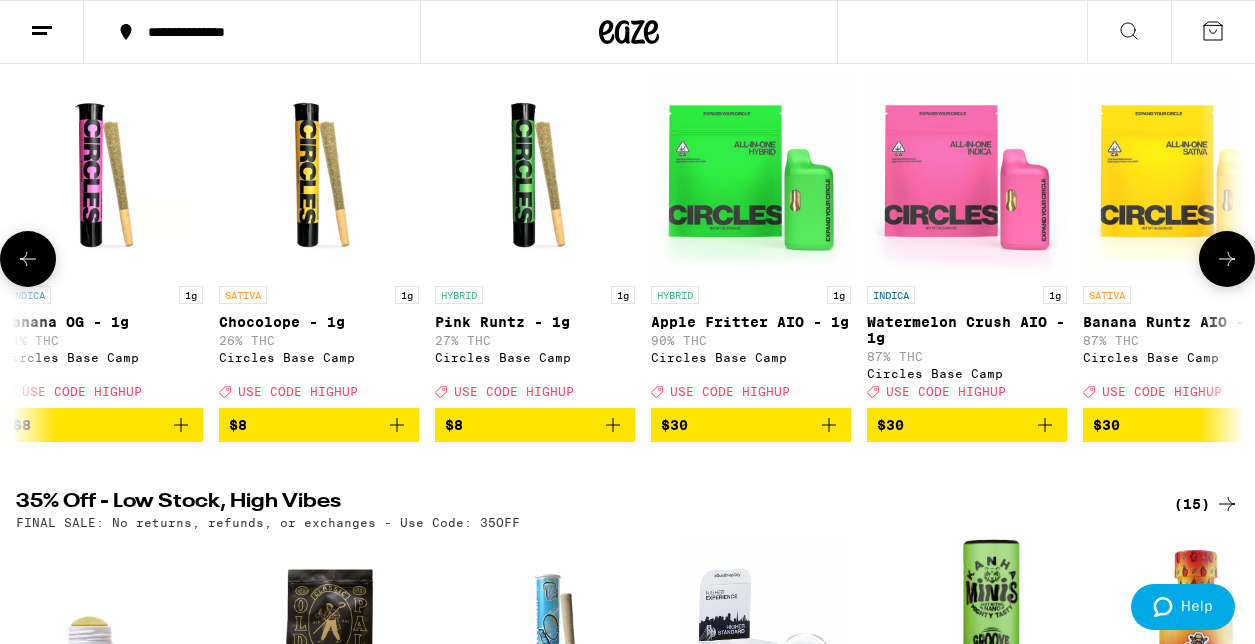 scroll, scrollTop: 0, scrollLeft: 14070, axis: horizontal 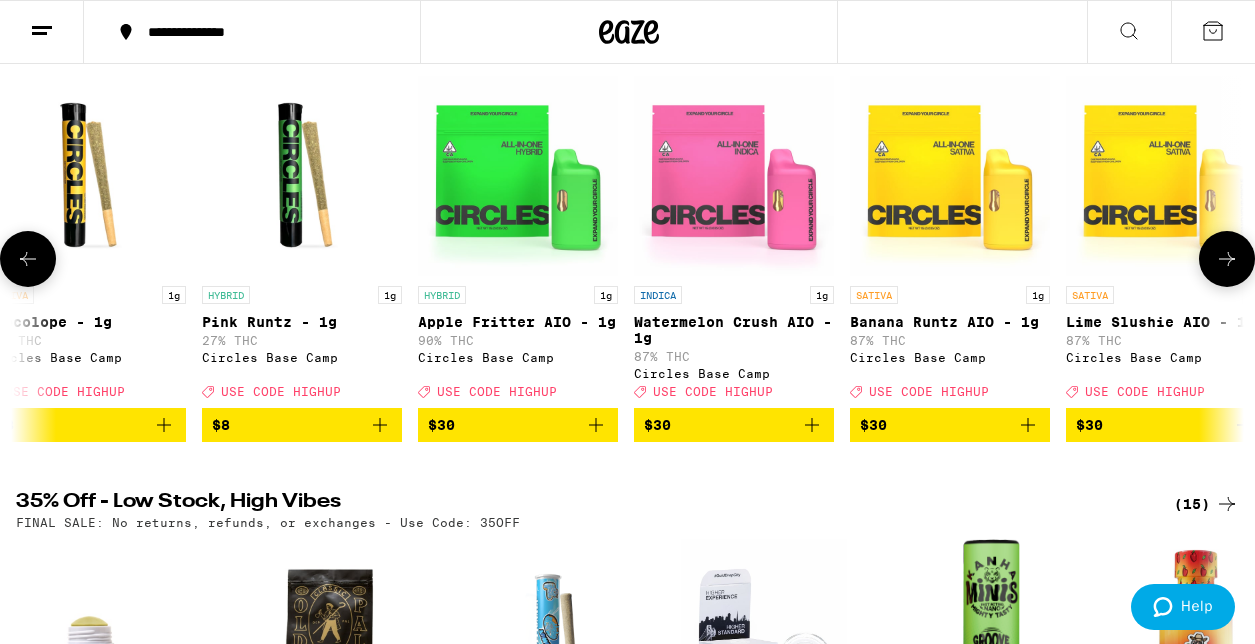 click 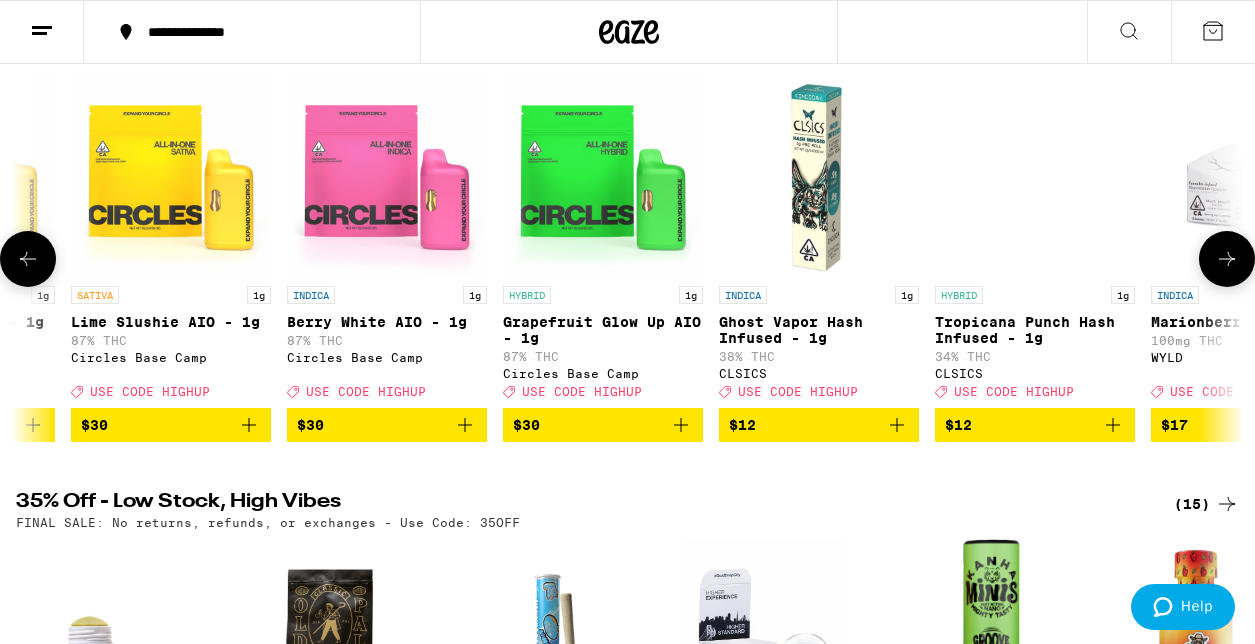 scroll, scrollTop: 0, scrollLeft: 15075, axis: horizontal 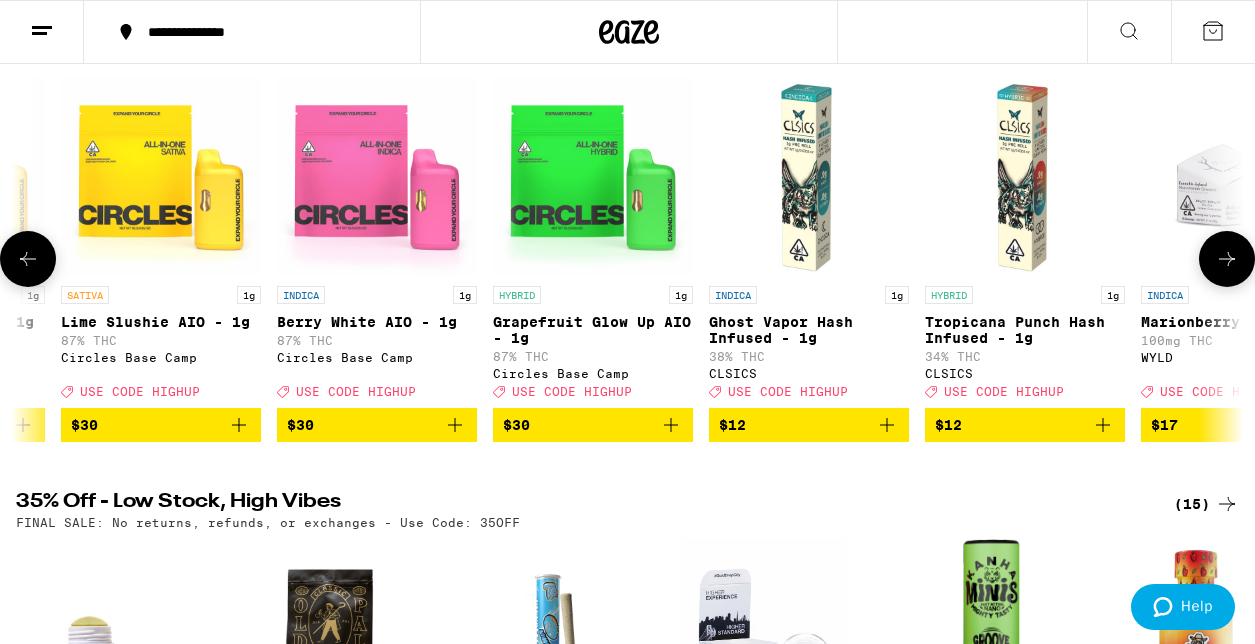 click 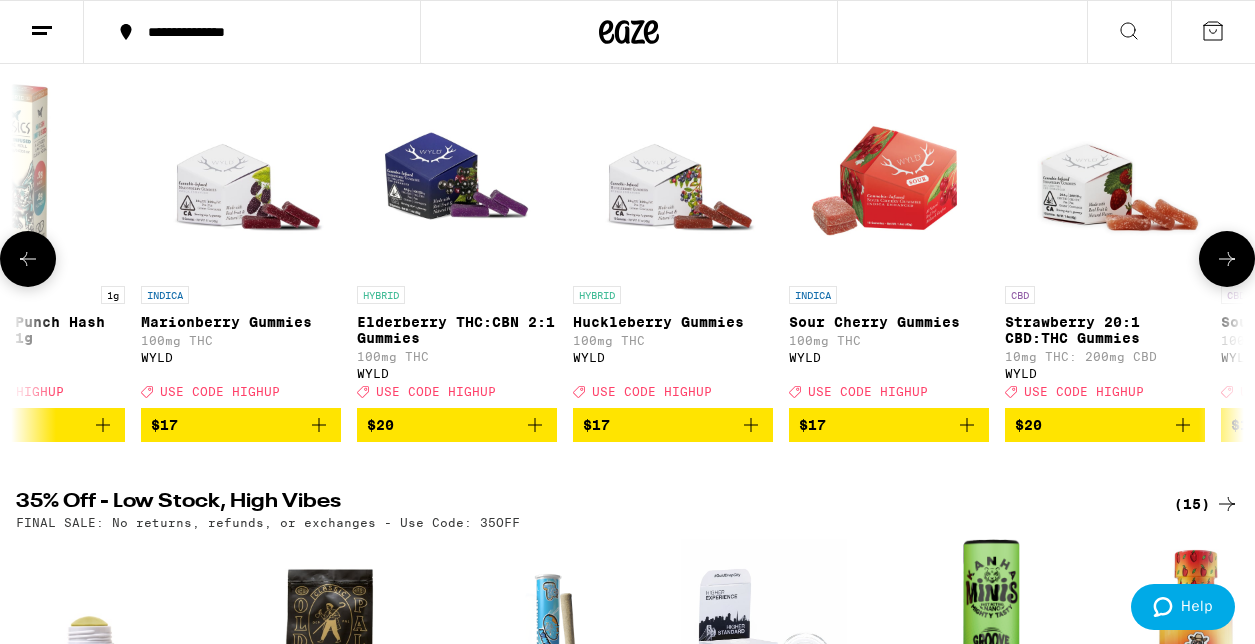 scroll, scrollTop: 0, scrollLeft: 16080, axis: horizontal 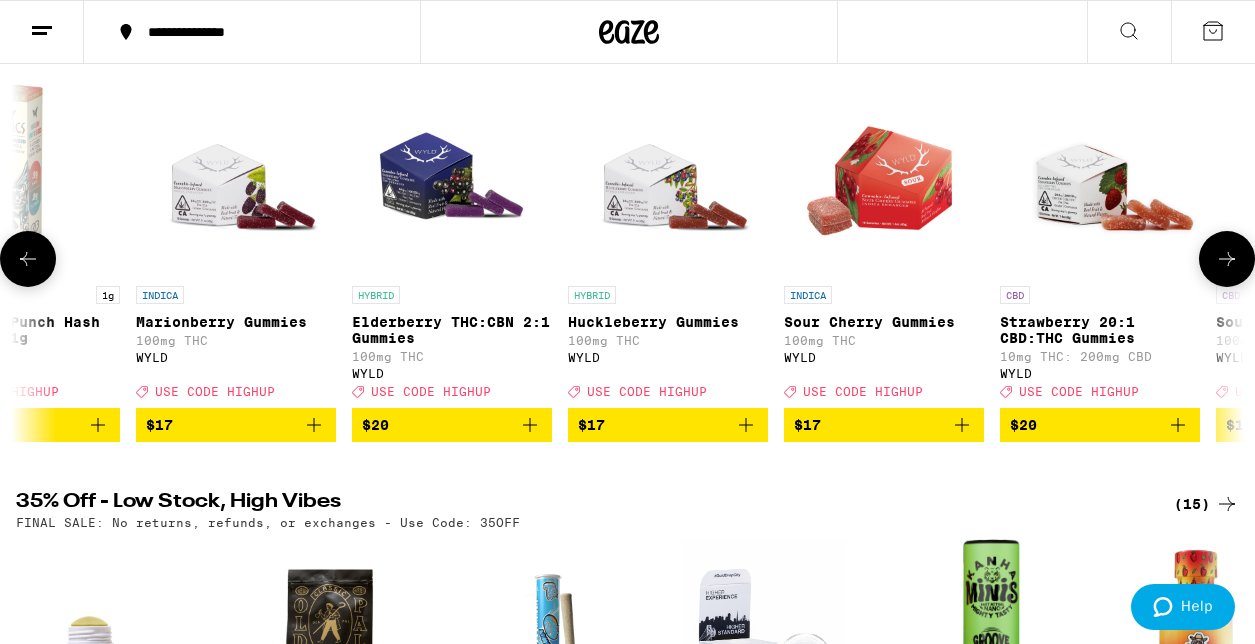click 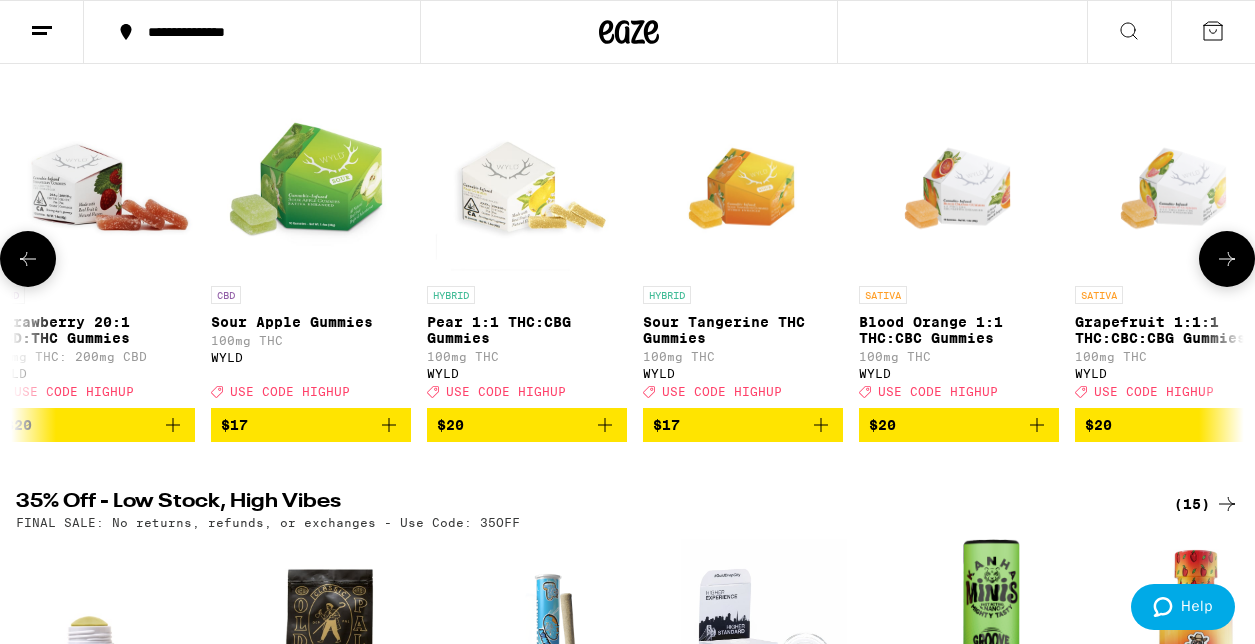 click 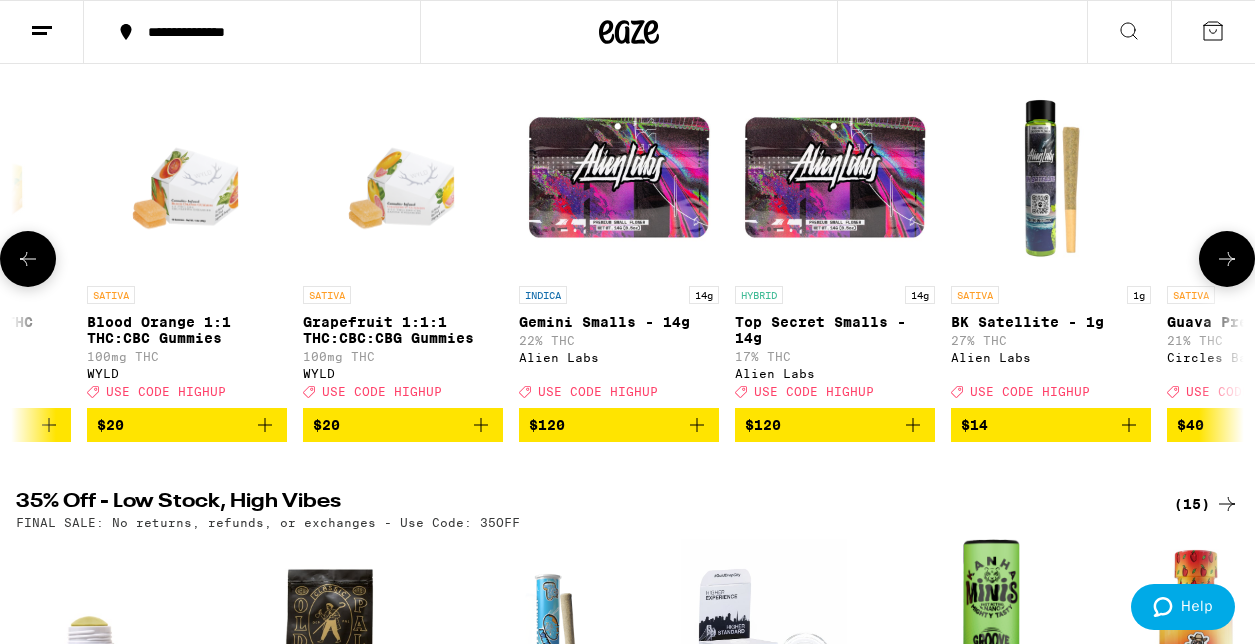 scroll, scrollTop: 0, scrollLeft: 18090, axis: horizontal 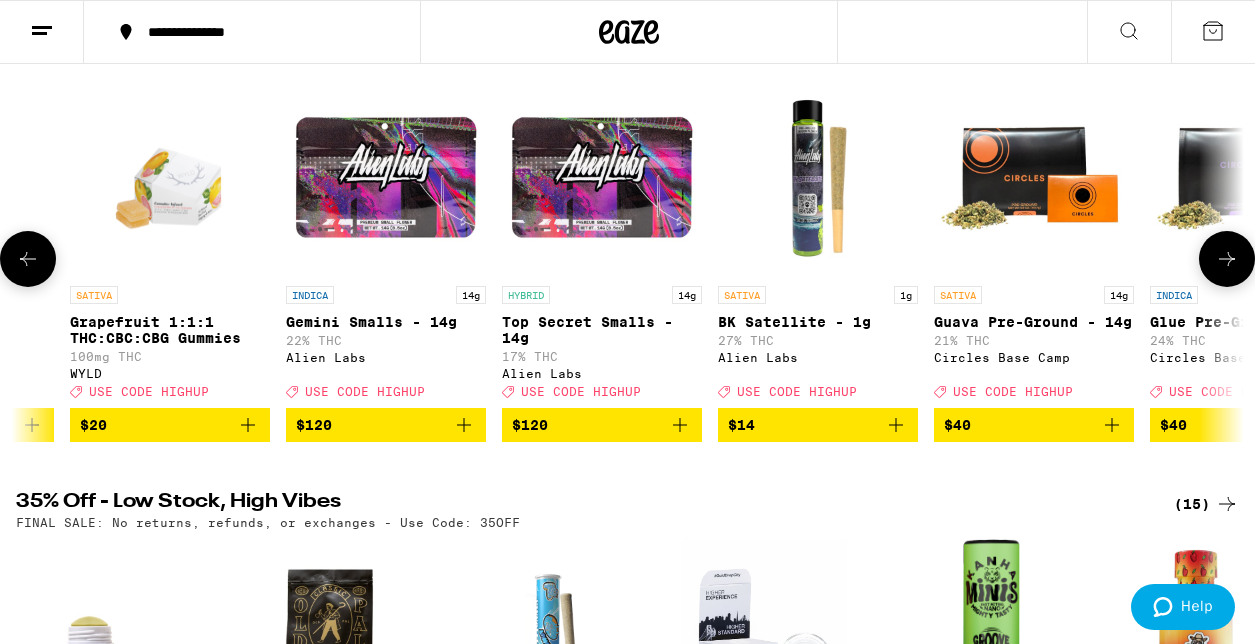 click 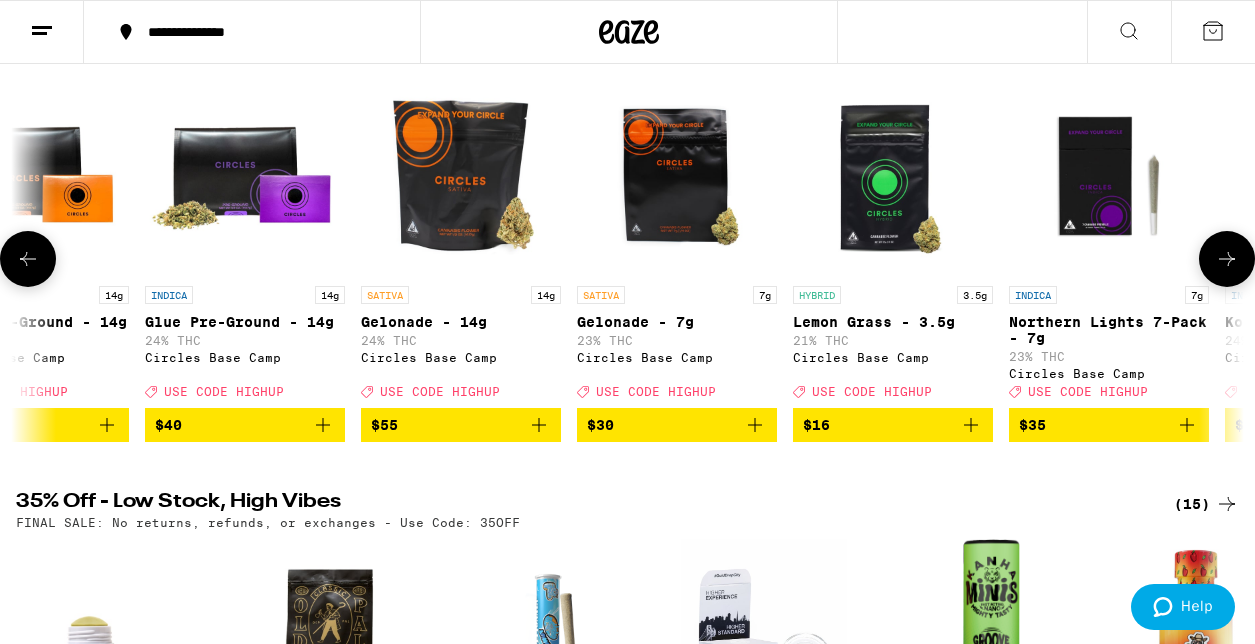 click 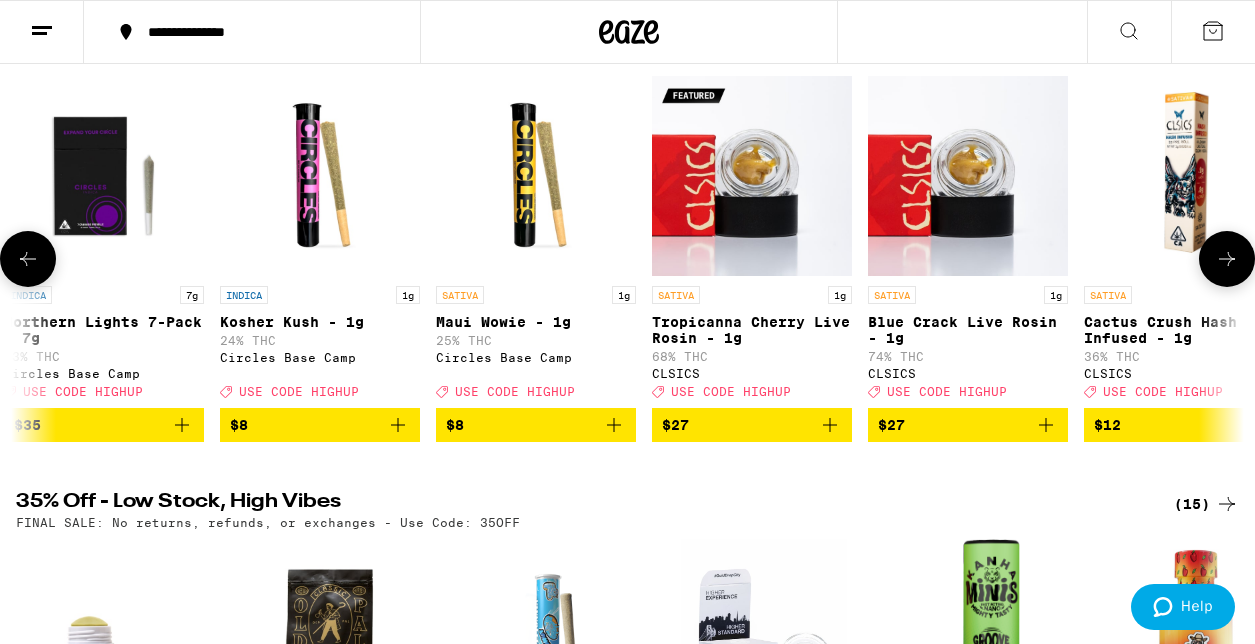click 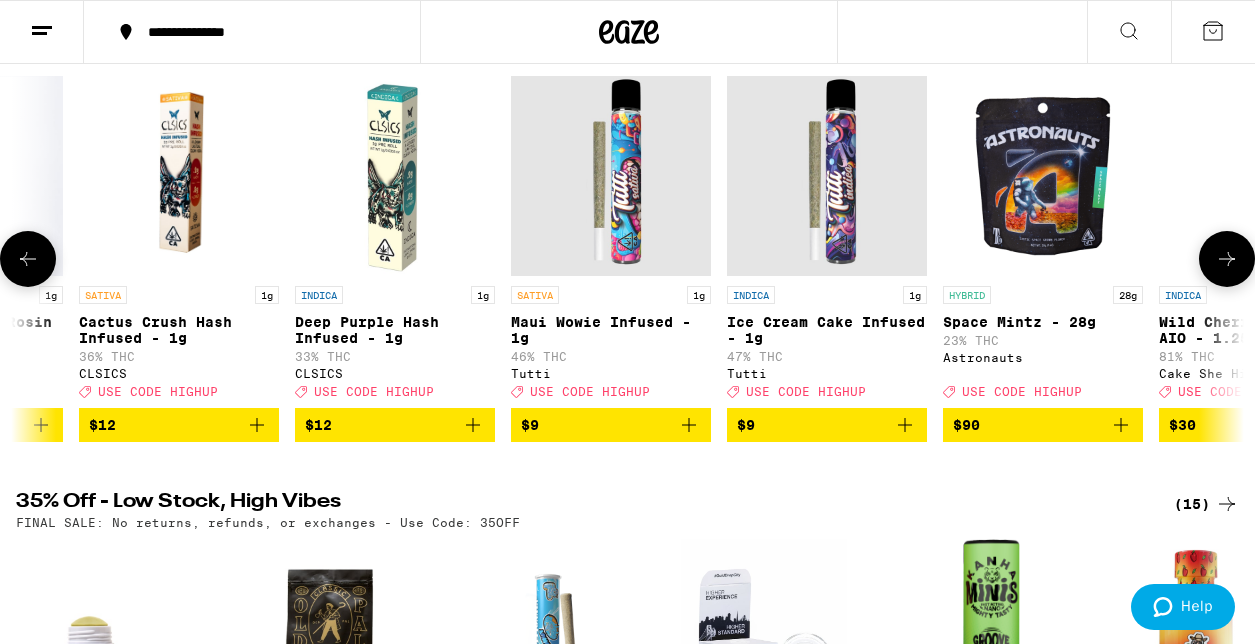 click 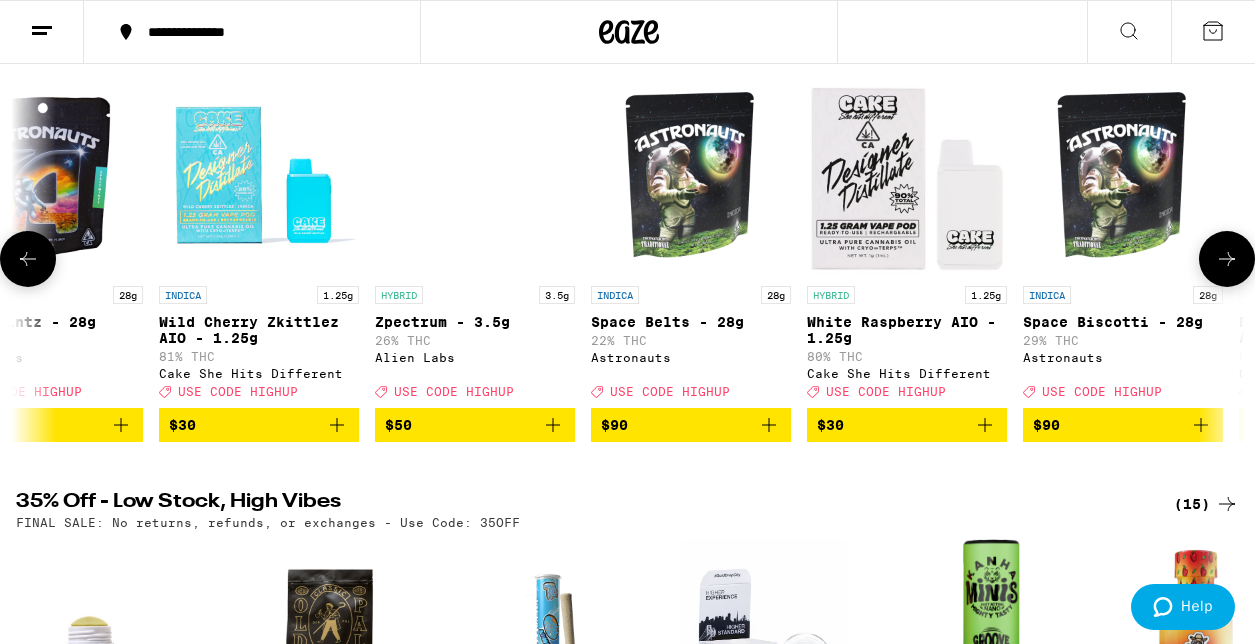 scroll, scrollTop: 0, scrollLeft: 22110, axis: horizontal 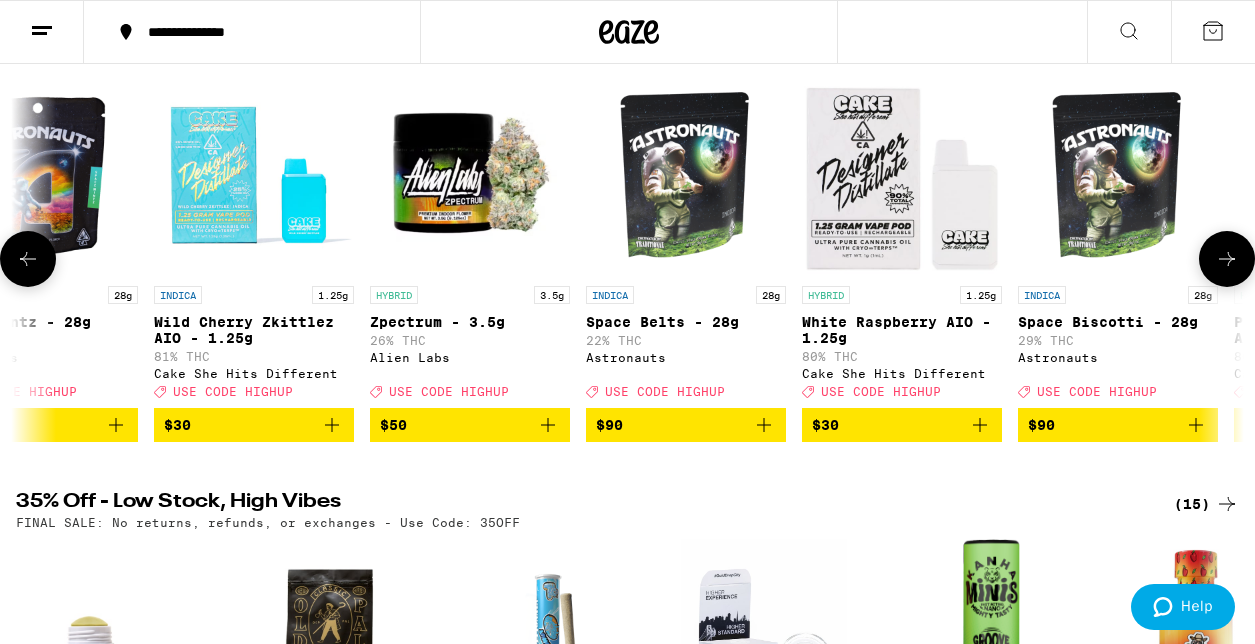 click 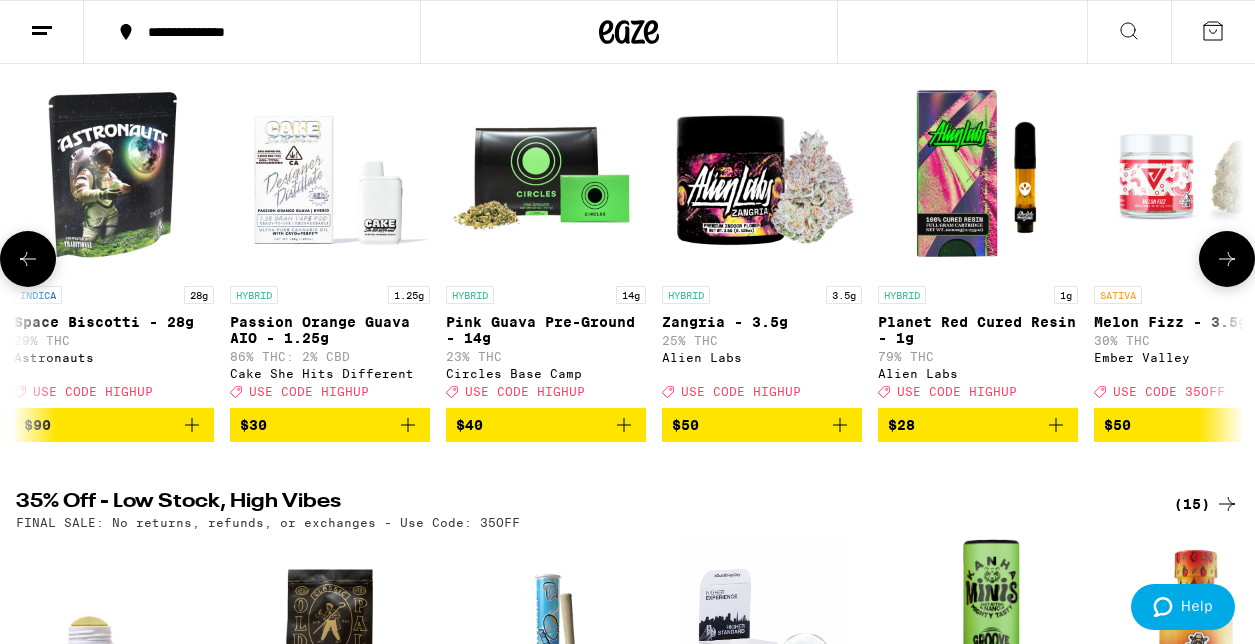 scroll, scrollTop: 0, scrollLeft: 23115, axis: horizontal 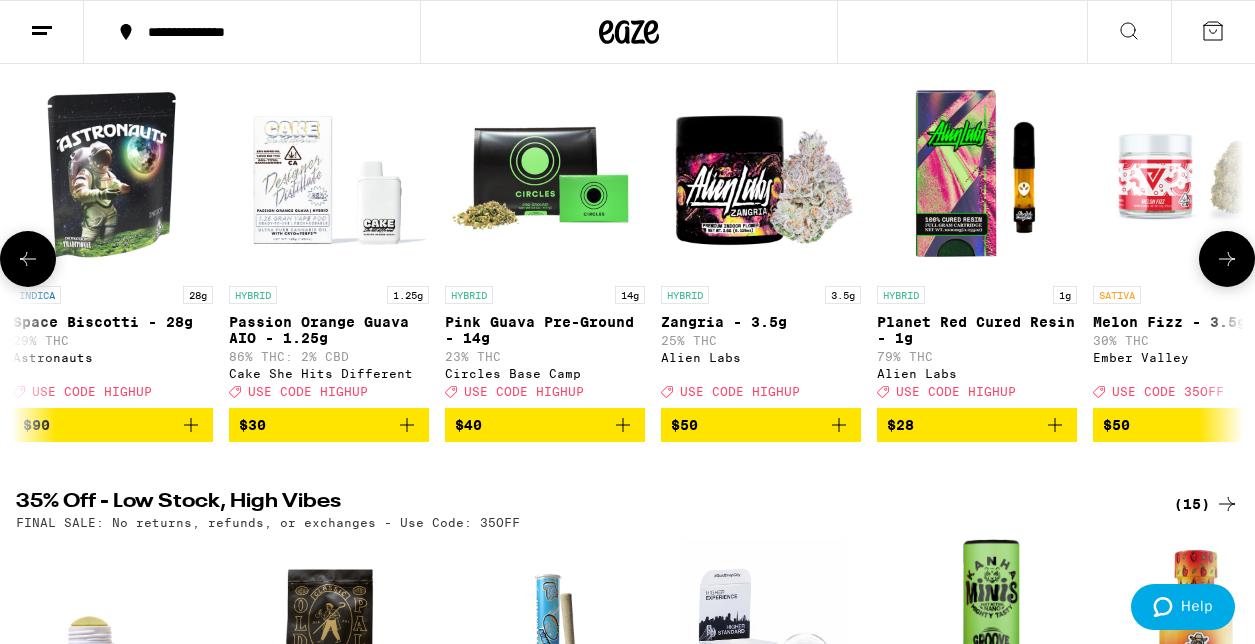 click 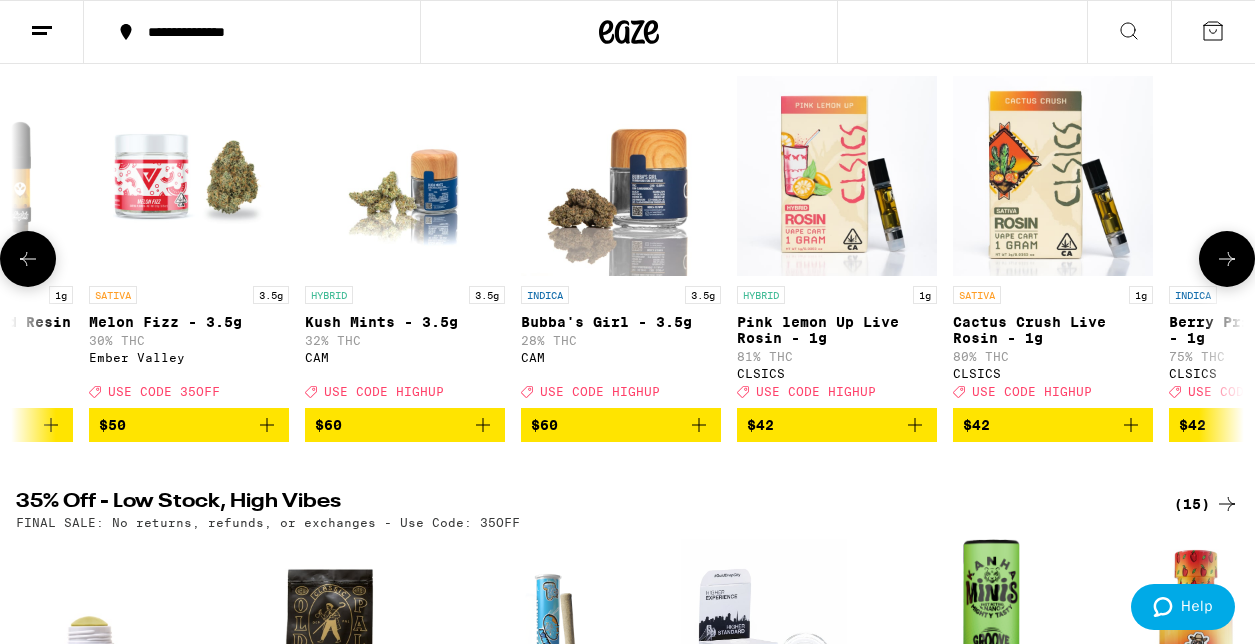 scroll, scrollTop: 0, scrollLeft: 24120, axis: horizontal 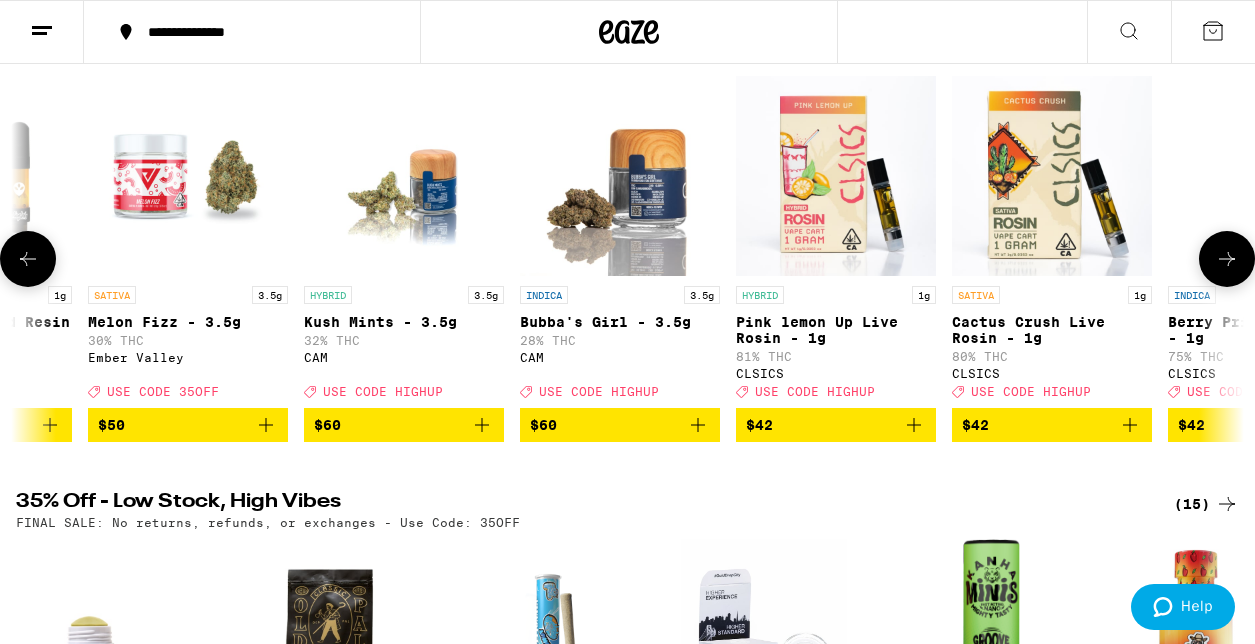 click 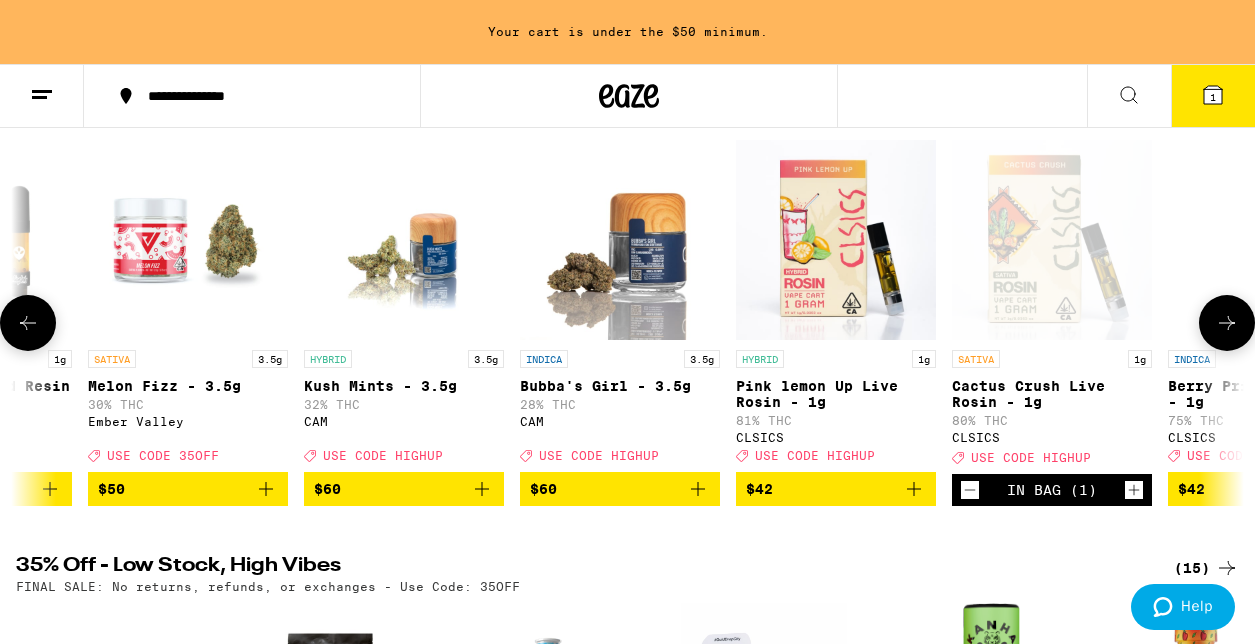 scroll, scrollTop: 313, scrollLeft: 0, axis: vertical 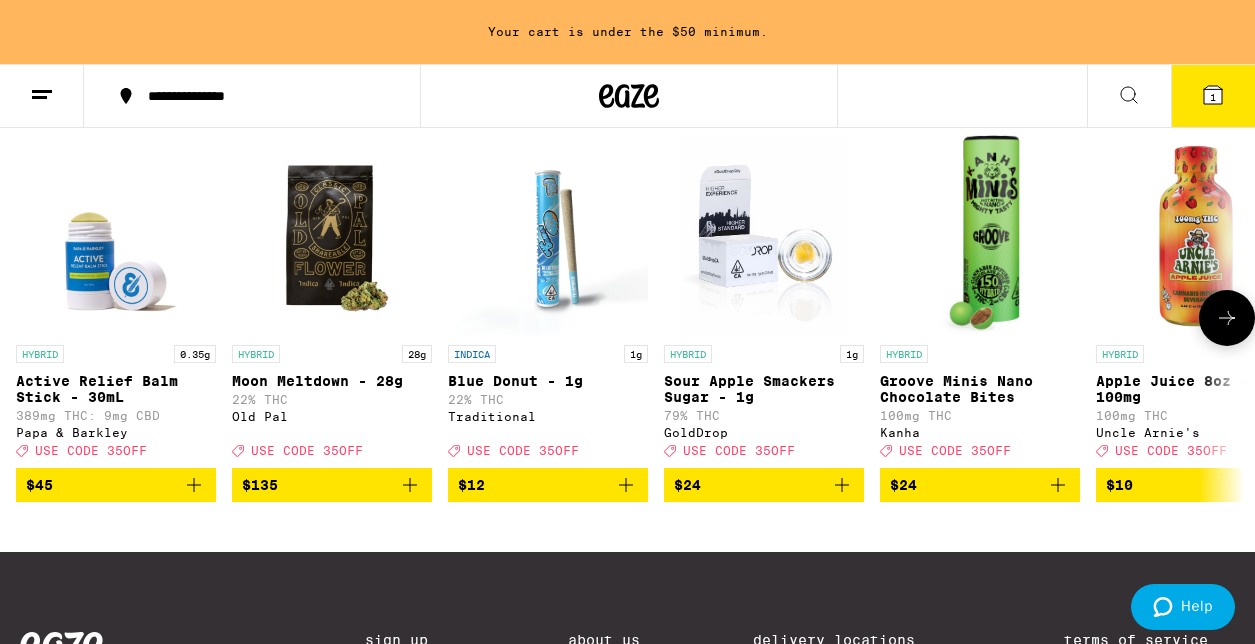 click 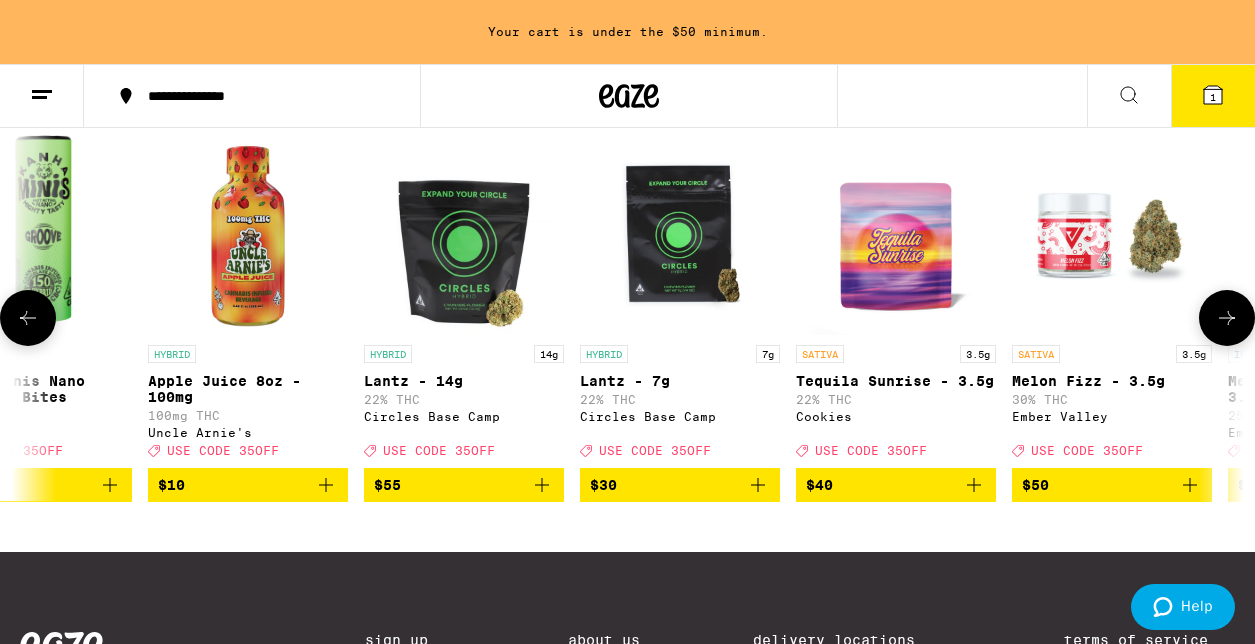 scroll, scrollTop: 0, scrollLeft: 1005, axis: horizontal 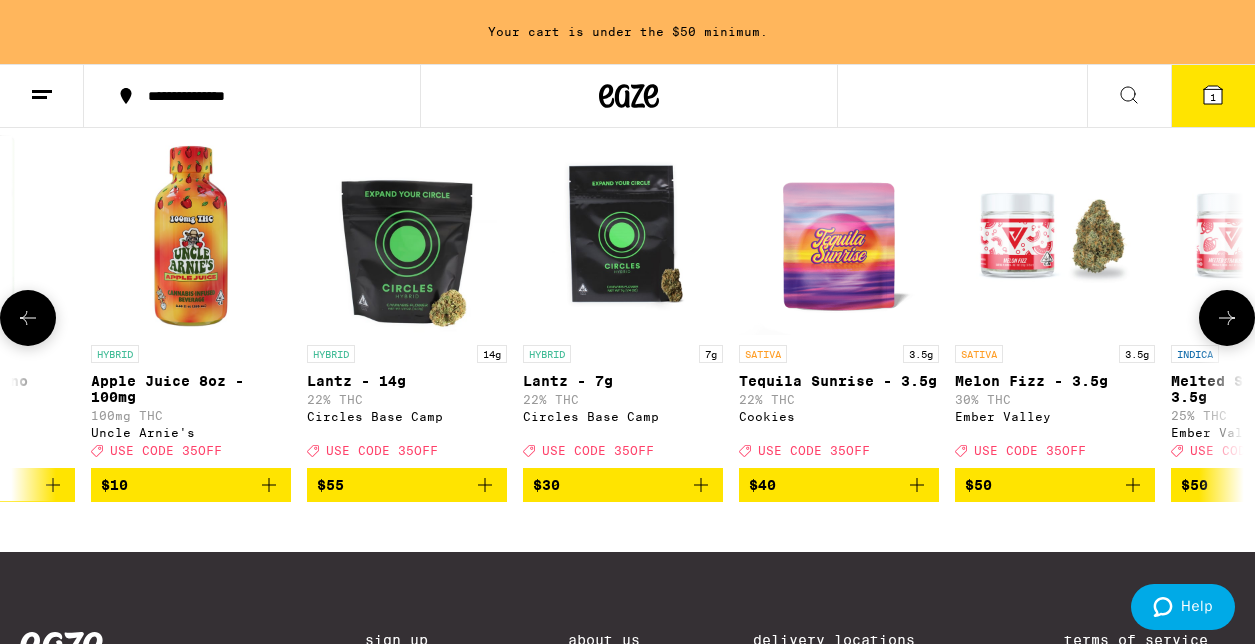 click 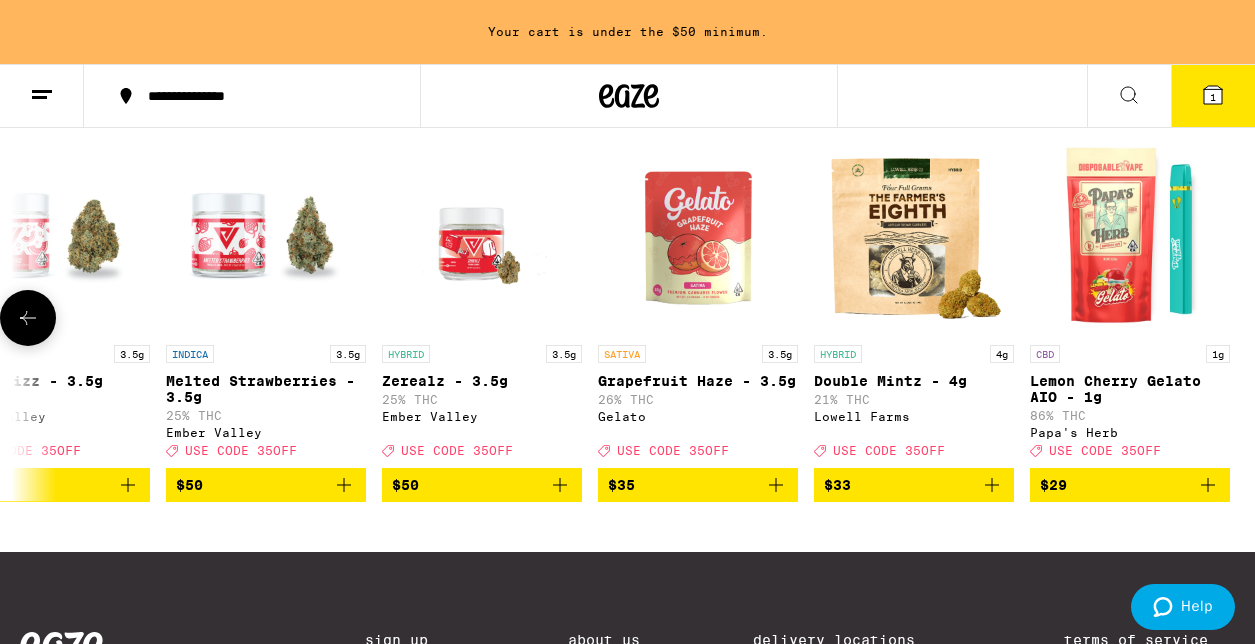 scroll, scrollTop: 0, scrollLeft: 2017, axis: horizontal 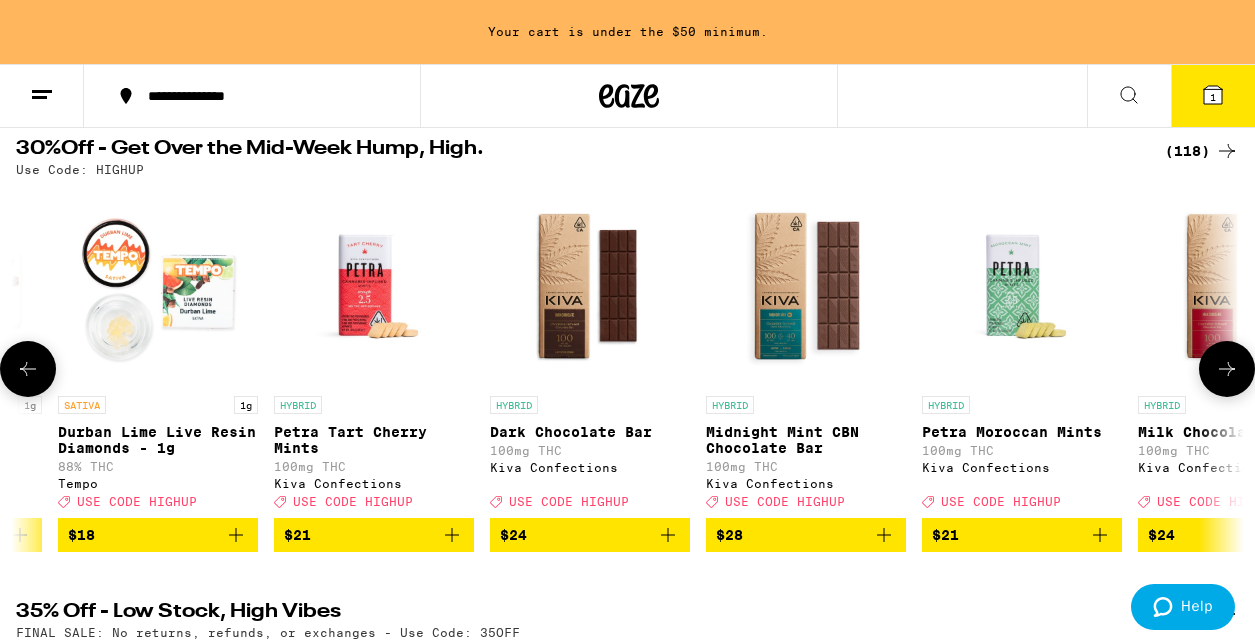 click on "$21" at bounding box center (1022, 535) 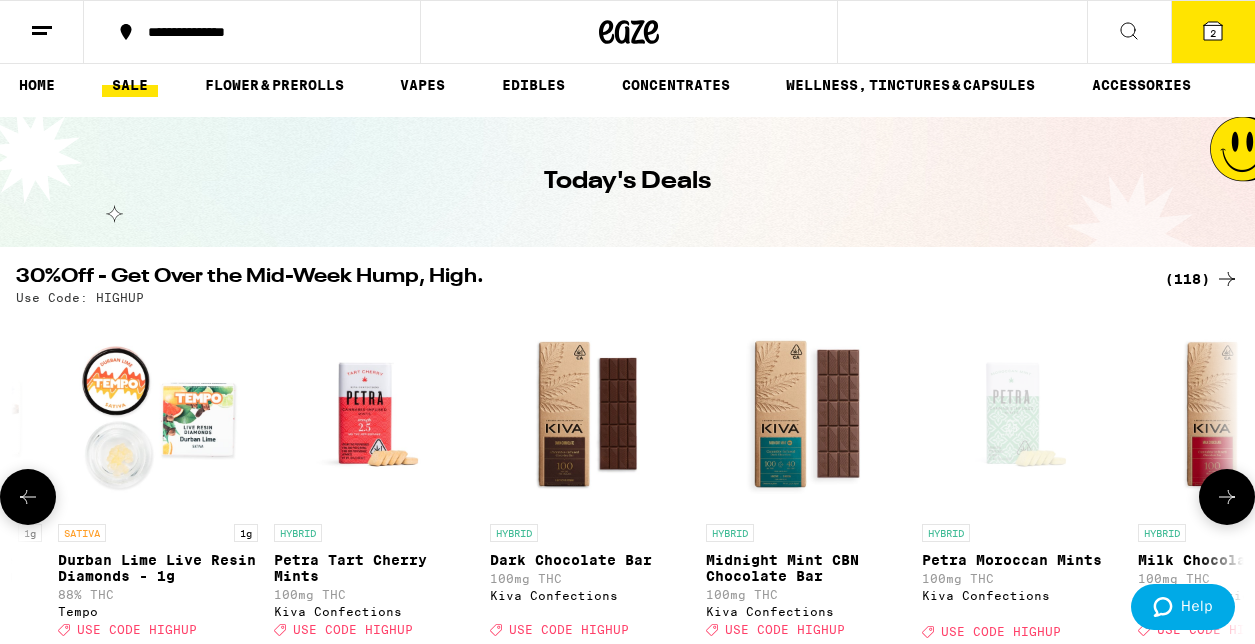 scroll, scrollTop: 0, scrollLeft: 0, axis: both 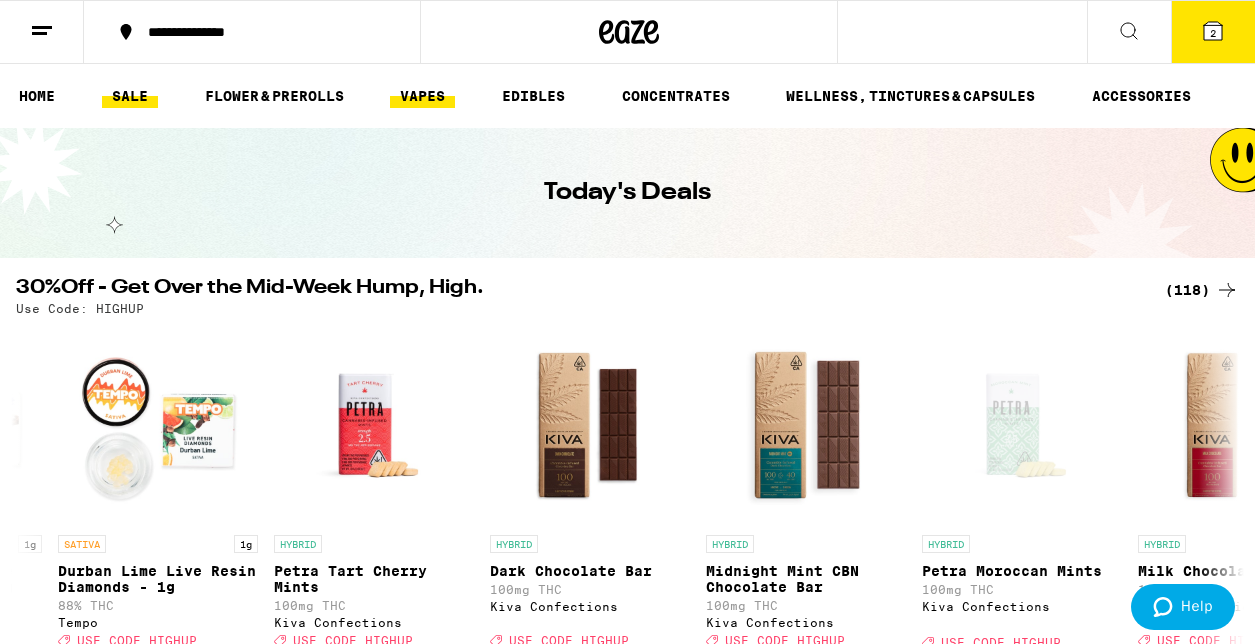 click on "VAPES" at bounding box center (422, 96) 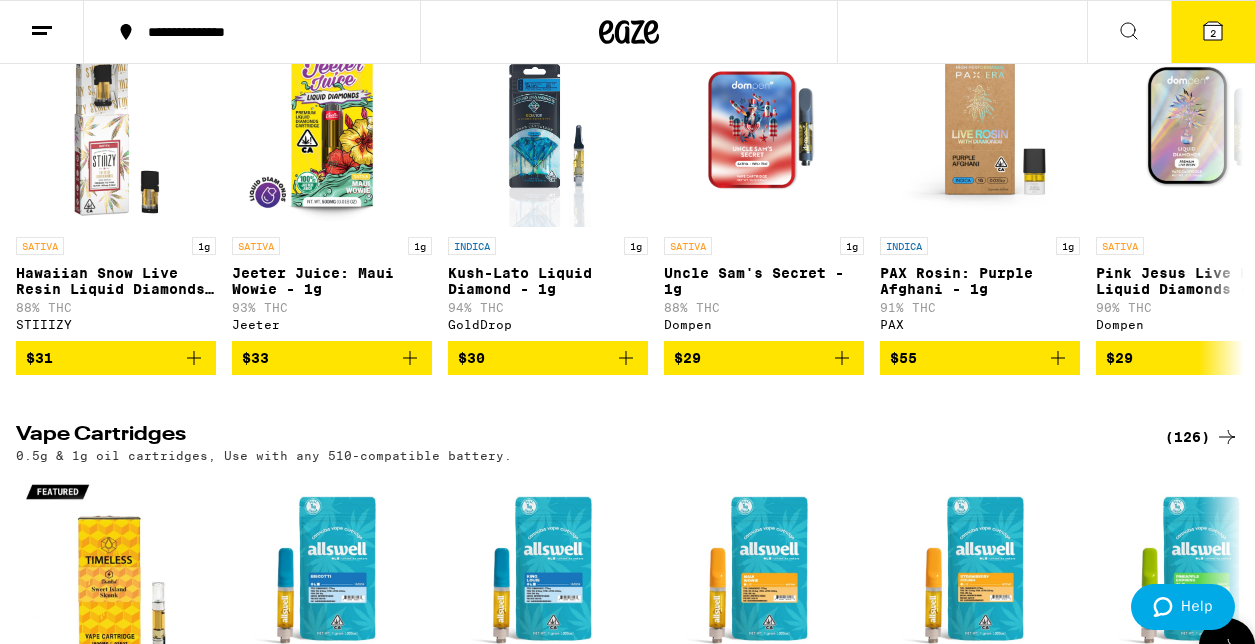 scroll, scrollTop: 291, scrollLeft: 0, axis: vertical 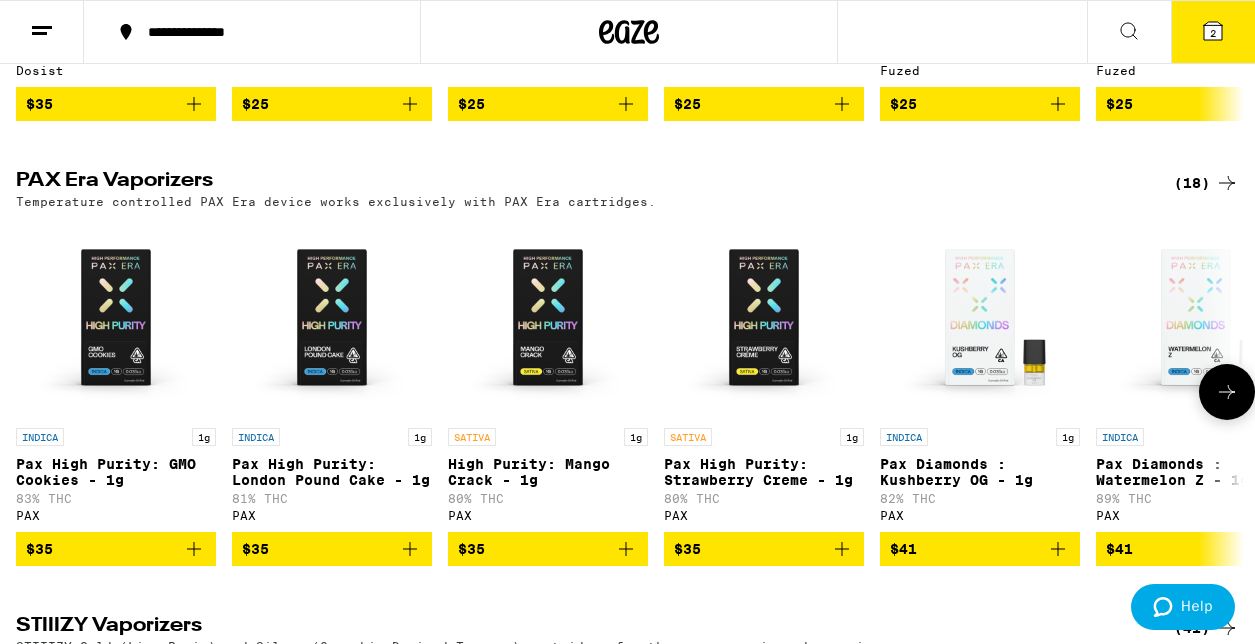 click at bounding box center (1227, 392) 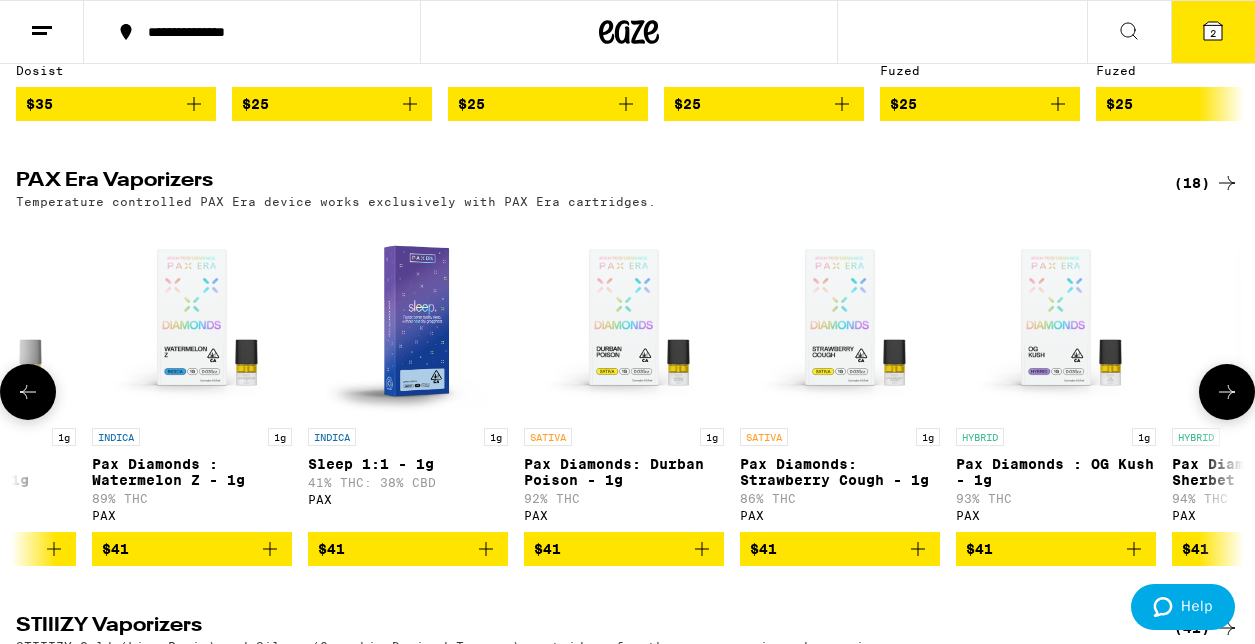 scroll, scrollTop: 0, scrollLeft: 1005, axis: horizontal 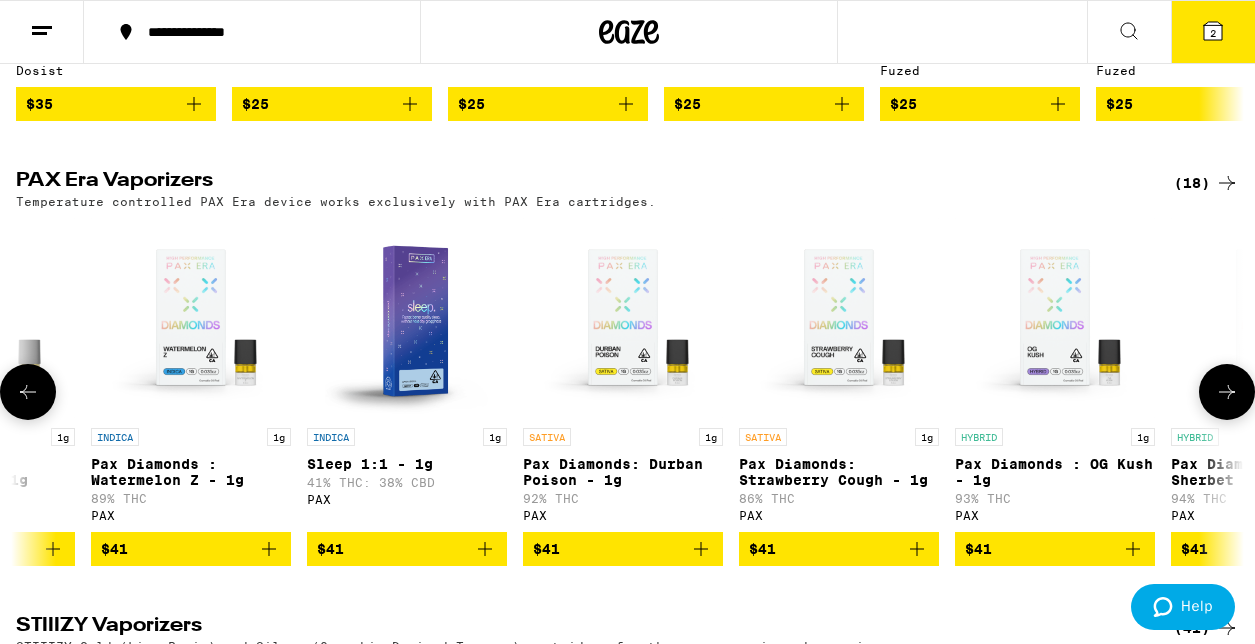 click at bounding box center [1227, 392] 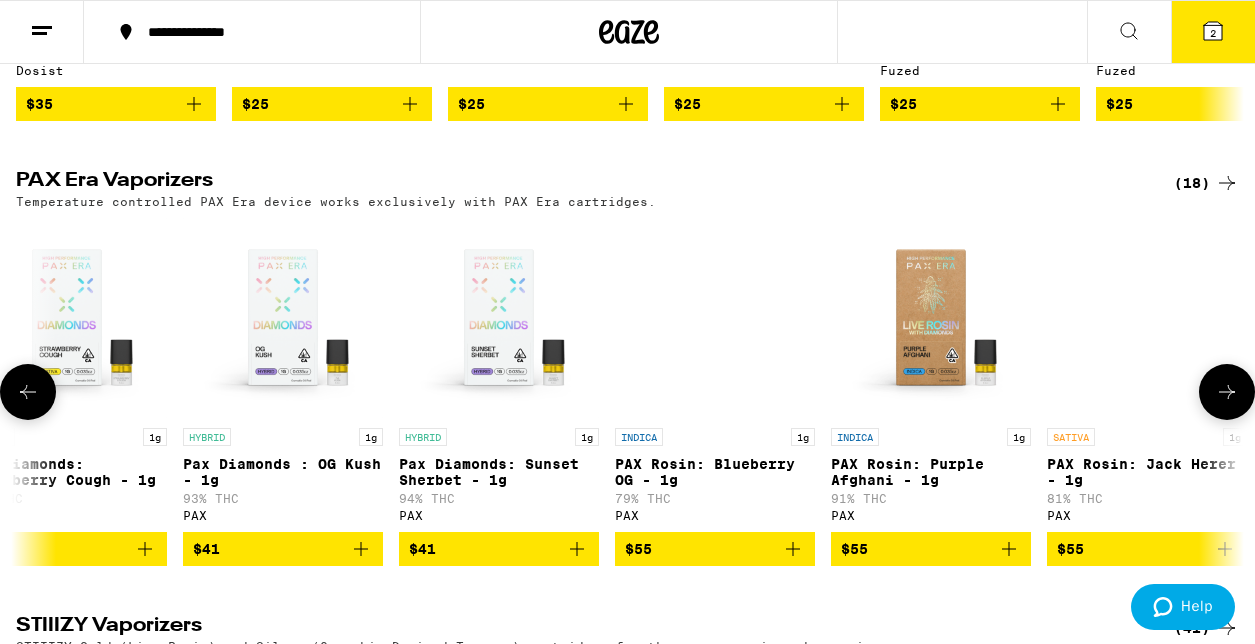 scroll, scrollTop: 0, scrollLeft: 2010, axis: horizontal 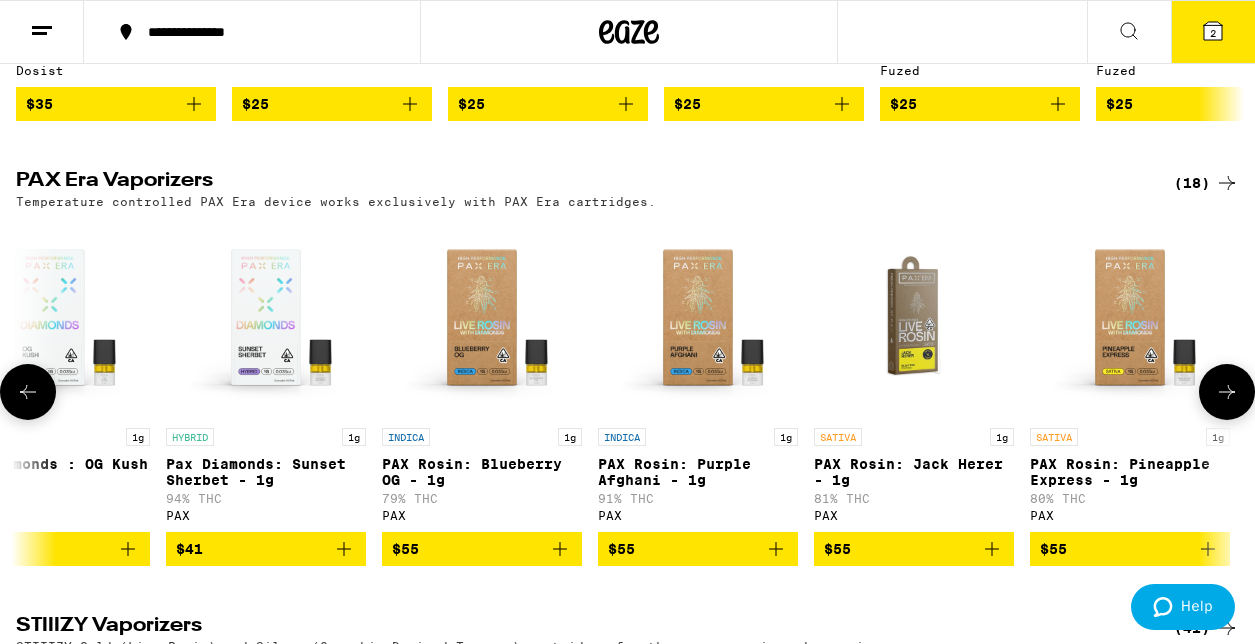 click at bounding box center [1227, 392] 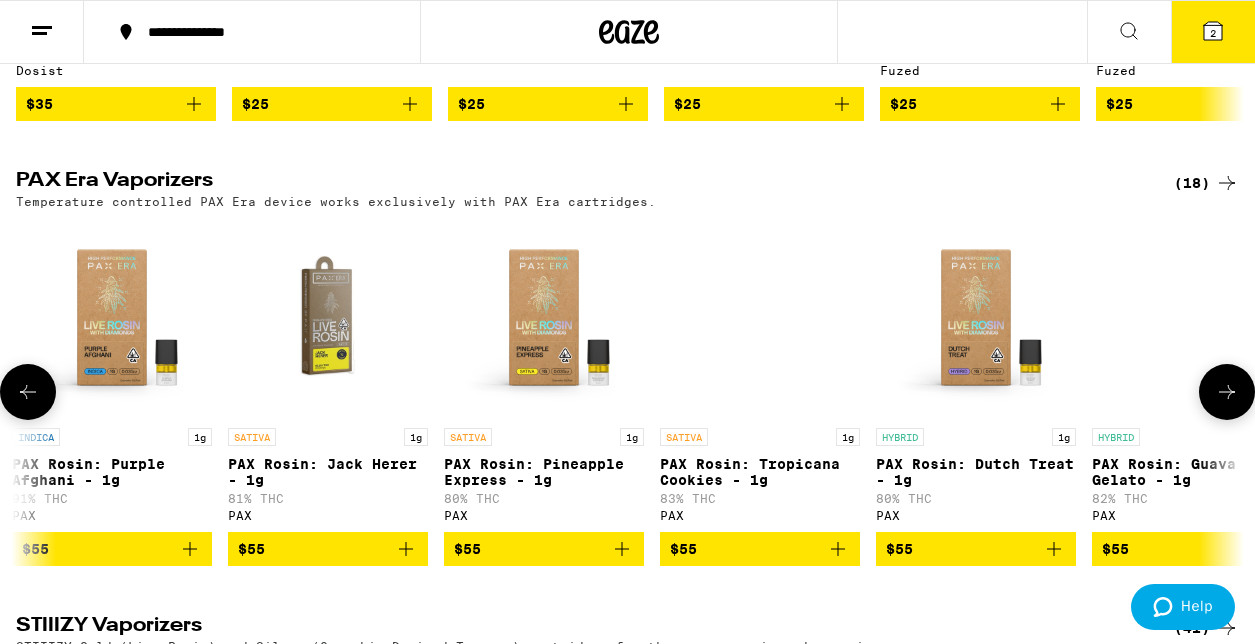 scroll, scrollTop: 0, scrollLeft: 2665, axis: horizontal 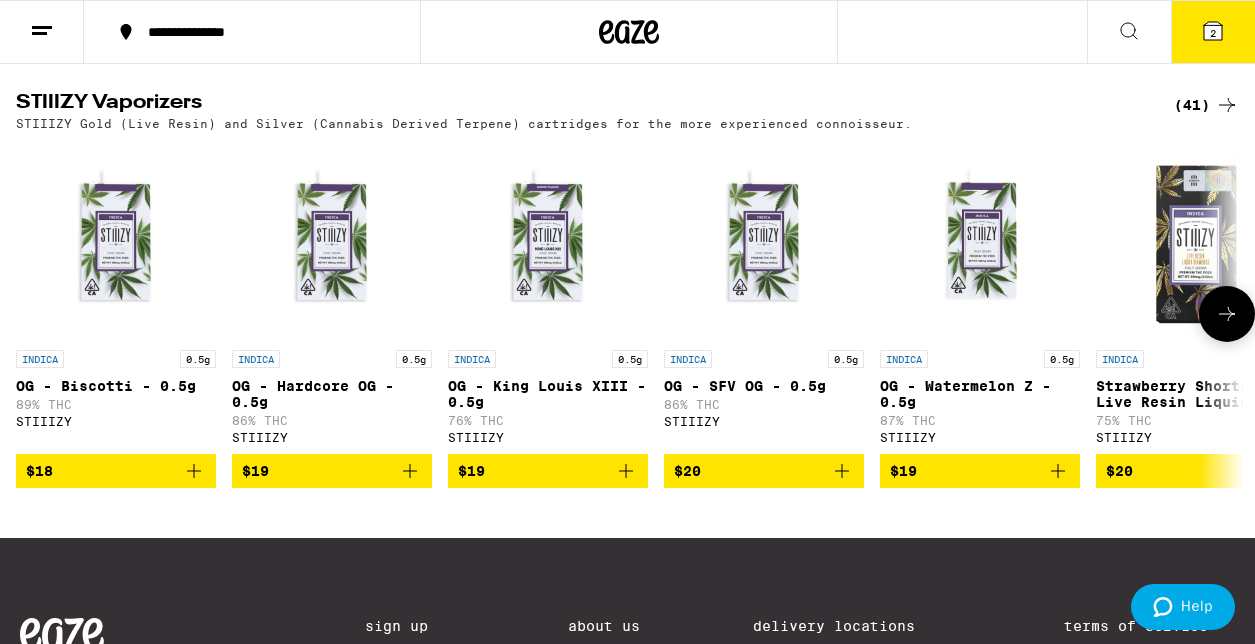 click at bounding box center [1227, 314] 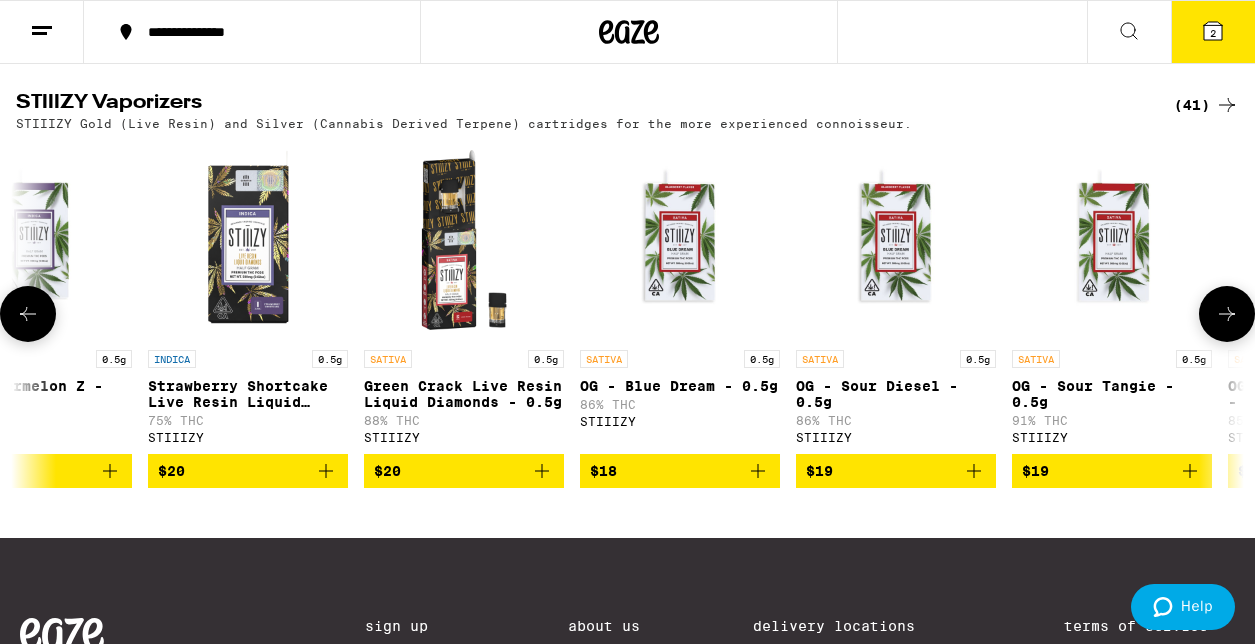 scroll, scrollTop: 0, scrollLeft: 1005, axis: horizontal 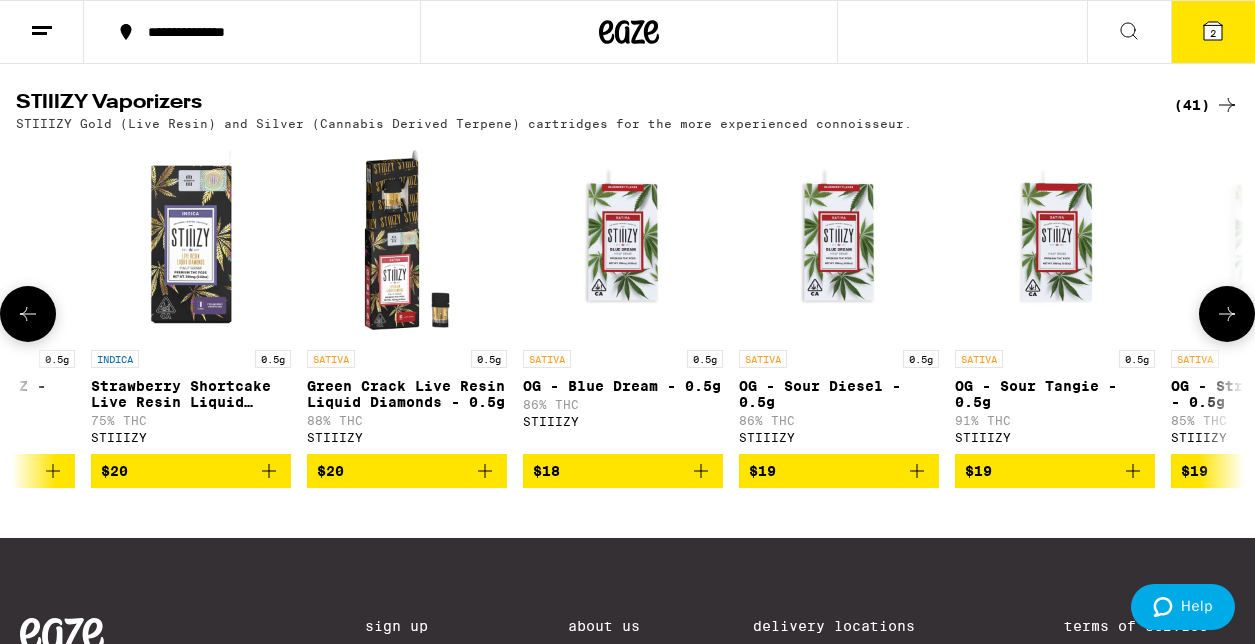 click 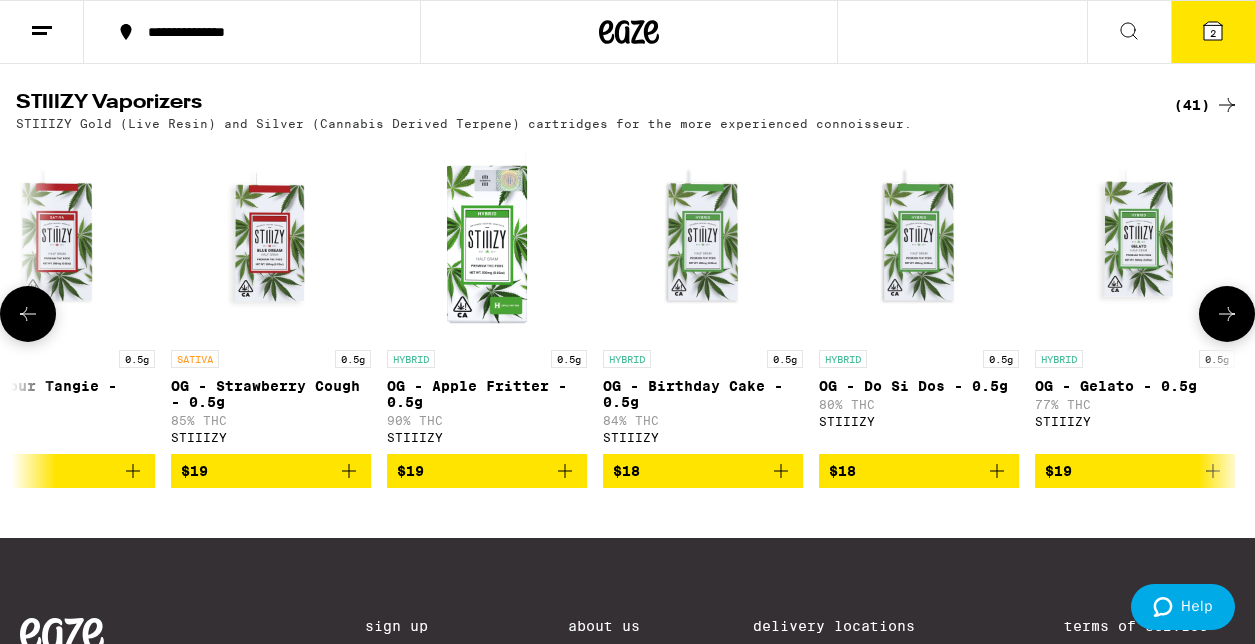scroll, scrollTop: 0, scrollLeft: 2010, axis: horizontal 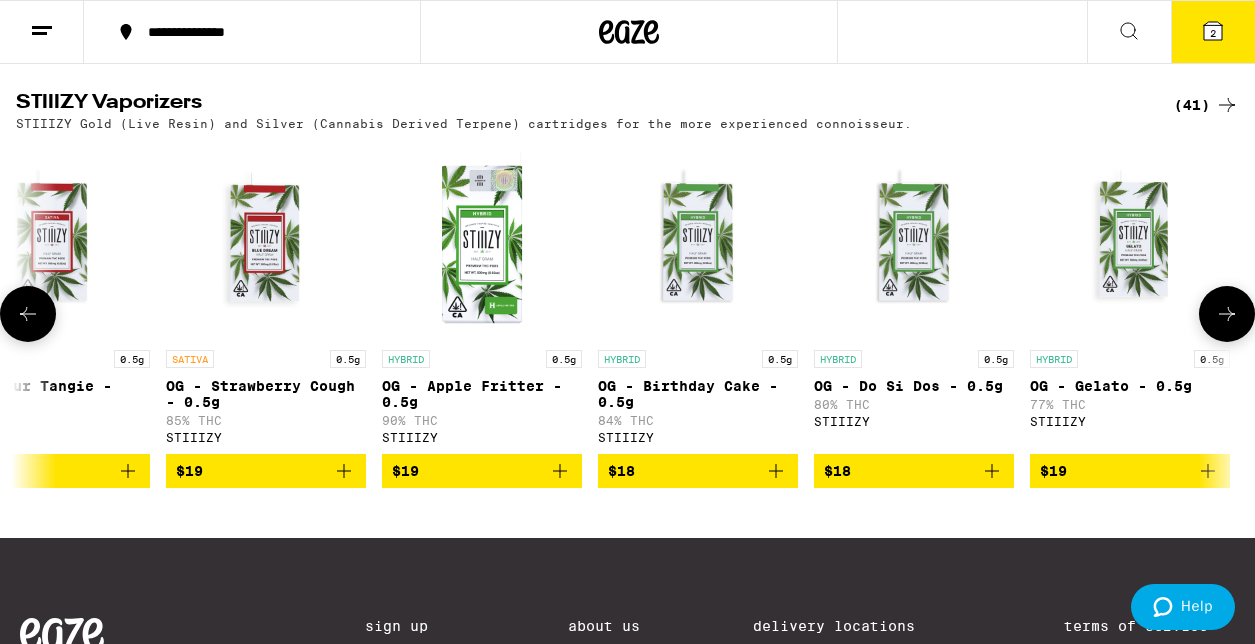 click 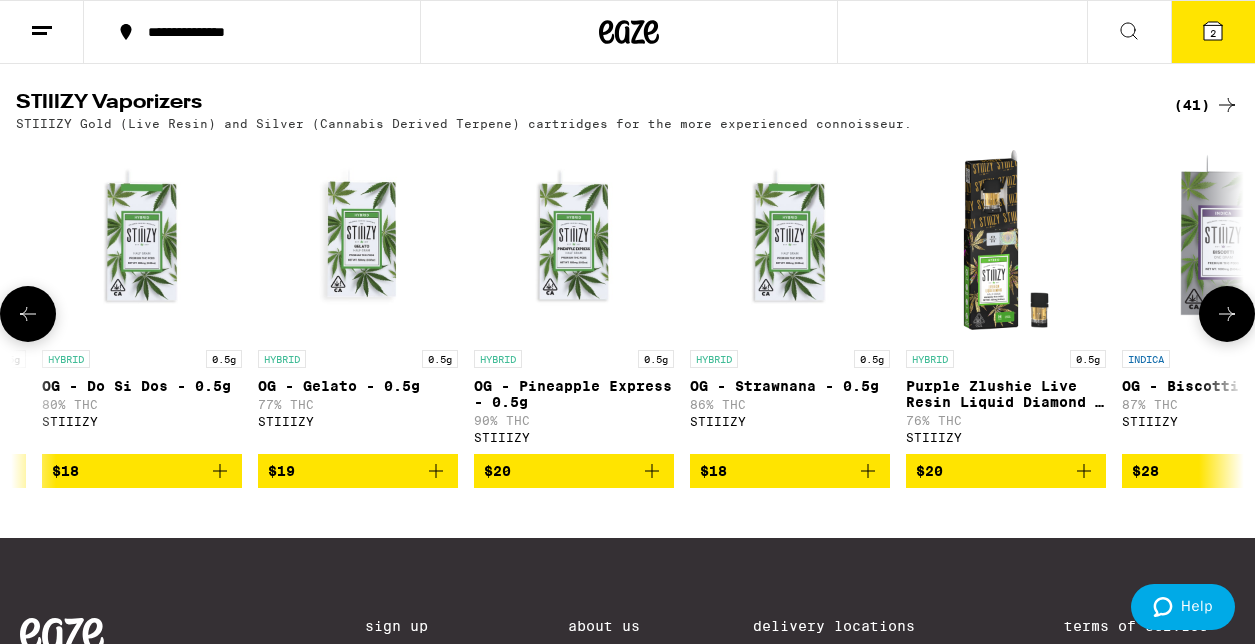 scroll, scrollTop: 0, scrollLeft: 3015, axis: horizontal 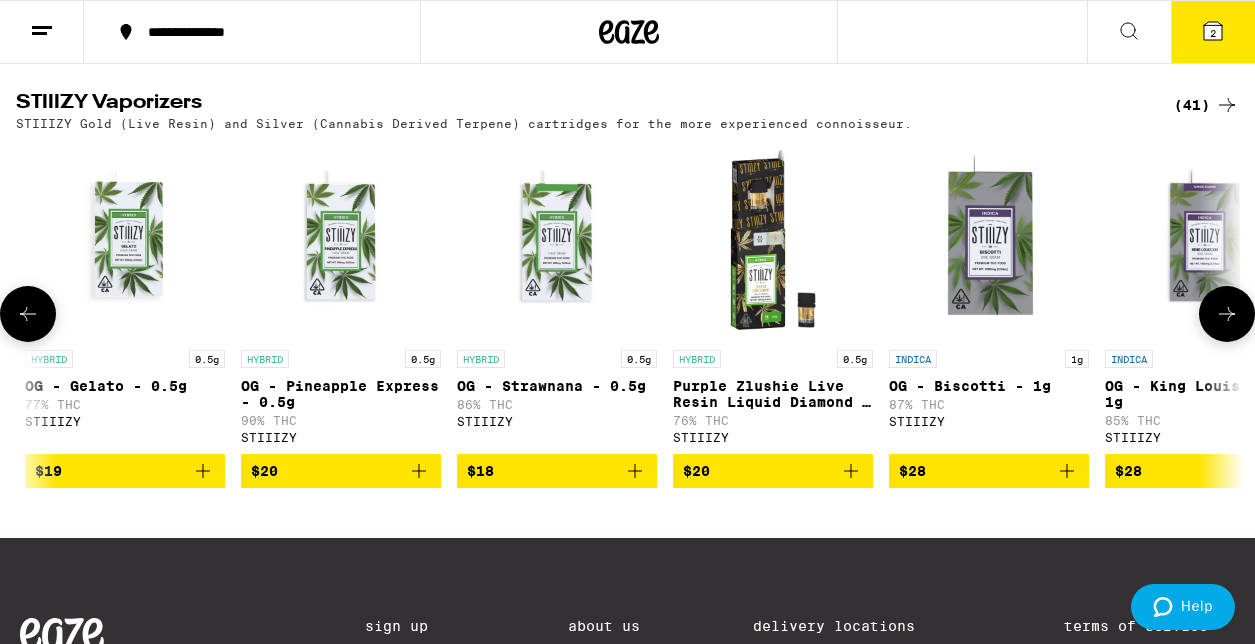 click 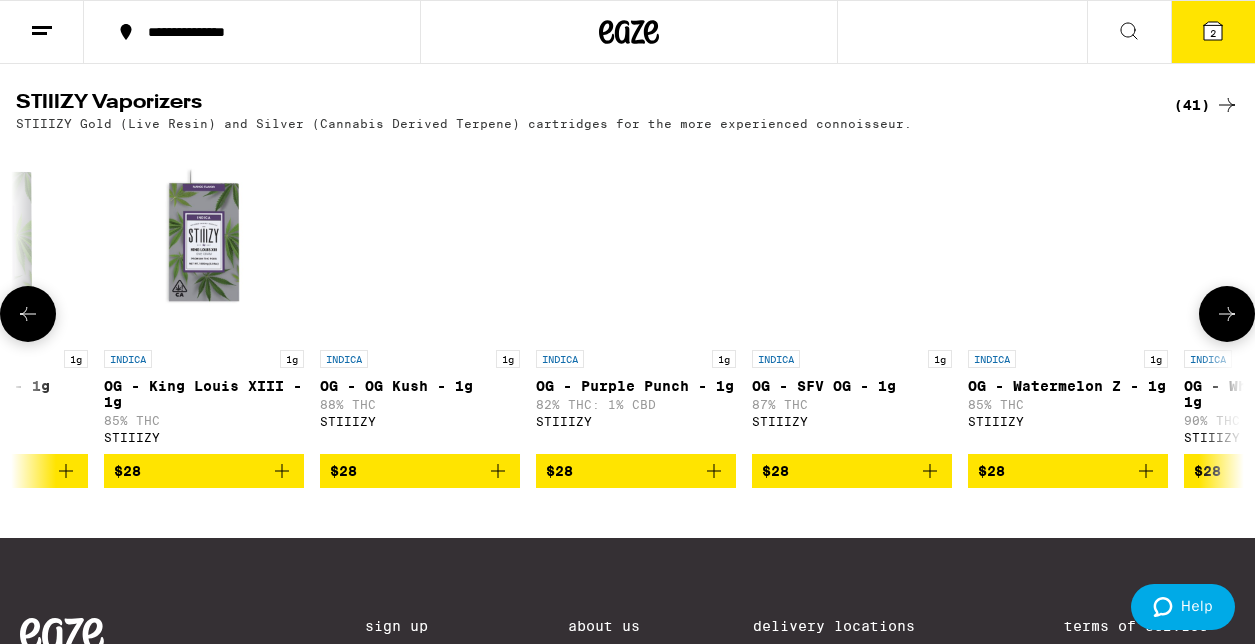 scroll, scrollTop: 0, scrollLeft: 4020, axis: horizontal 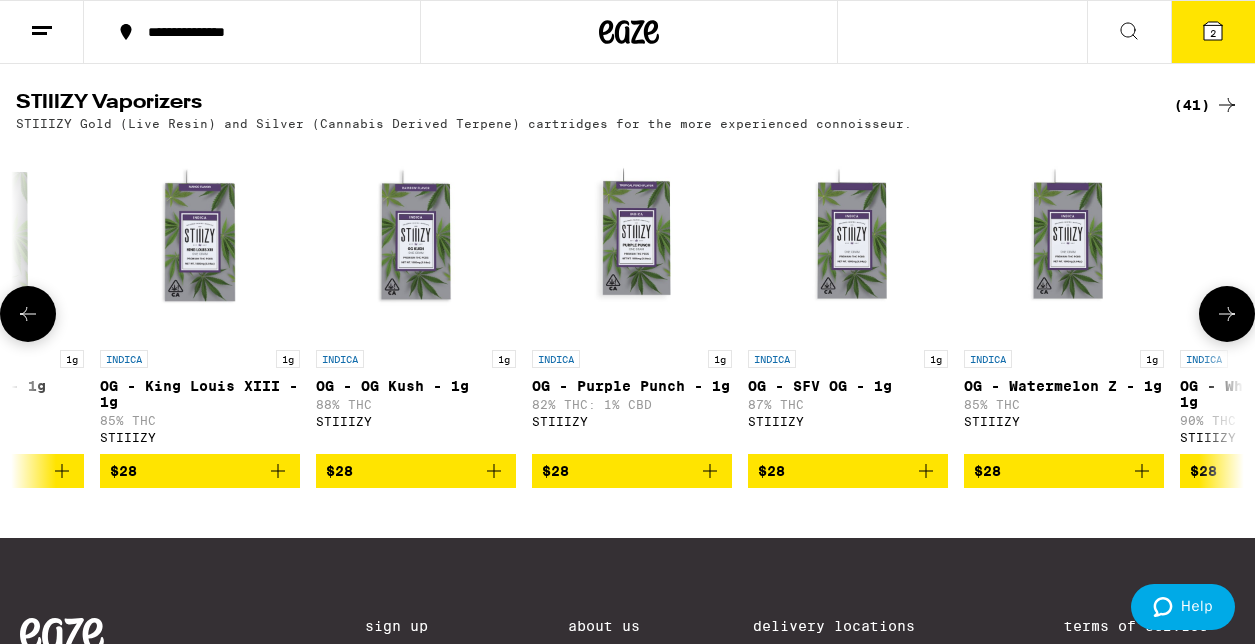 click 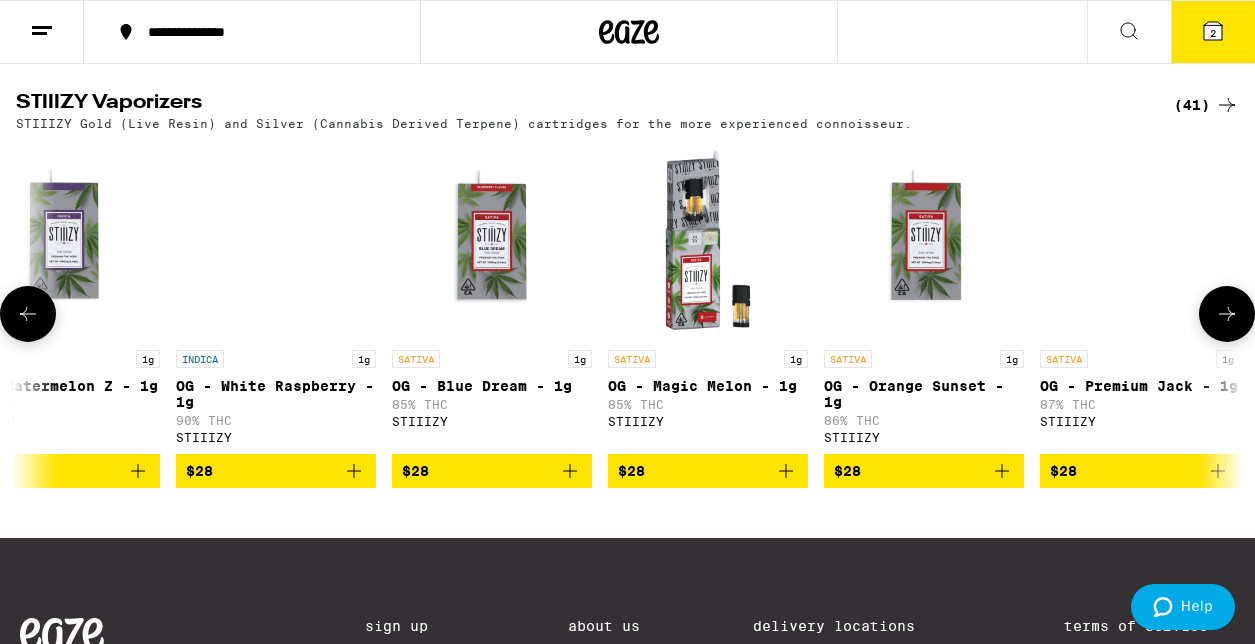 scroll, scrollTop: 0, scrollLeft: 5025, axis: horizontal 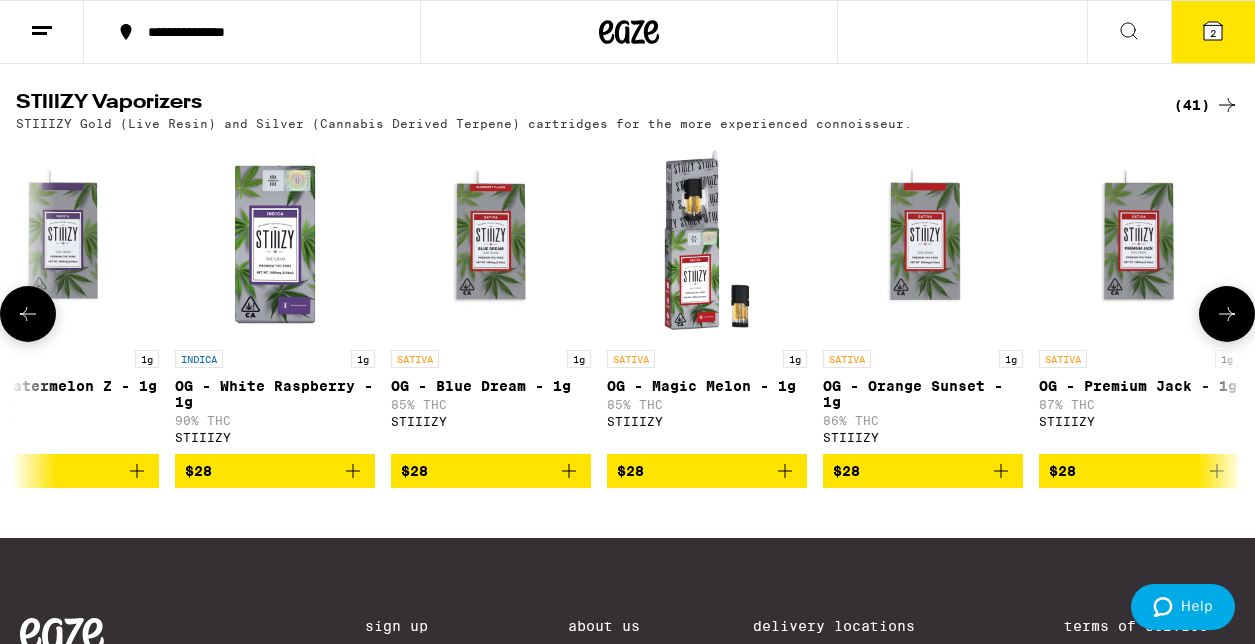click at bounding box center (1227, 314) 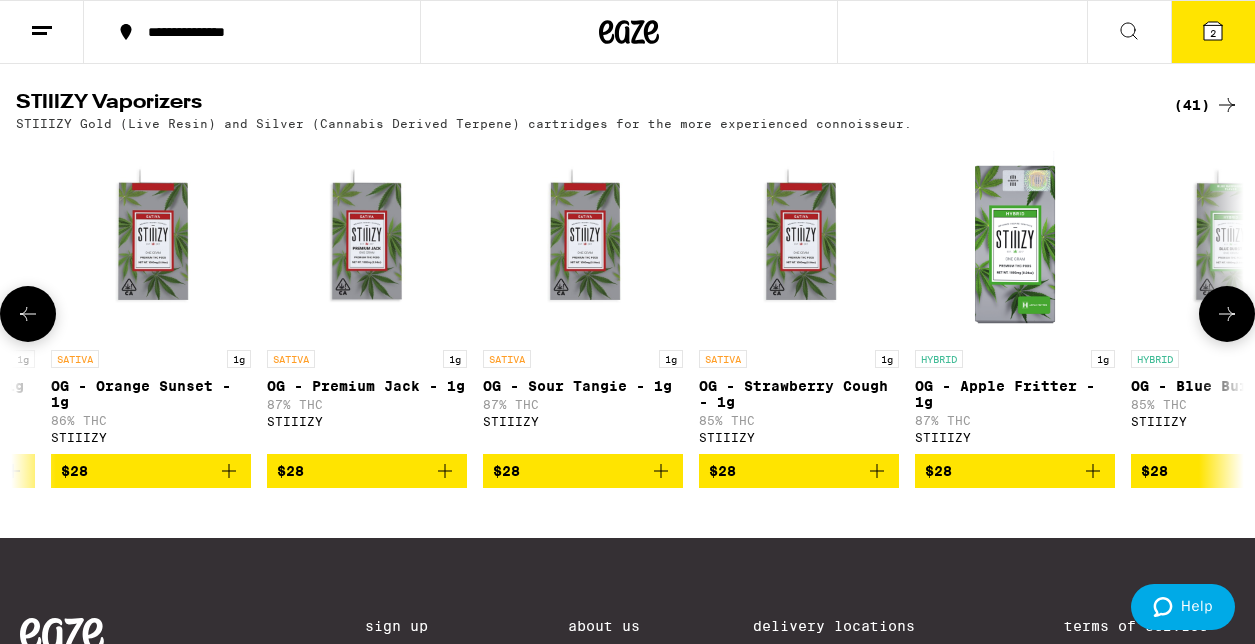 scroll, scrollTop: 0, scrollLeft: 6030, axis: horizontal 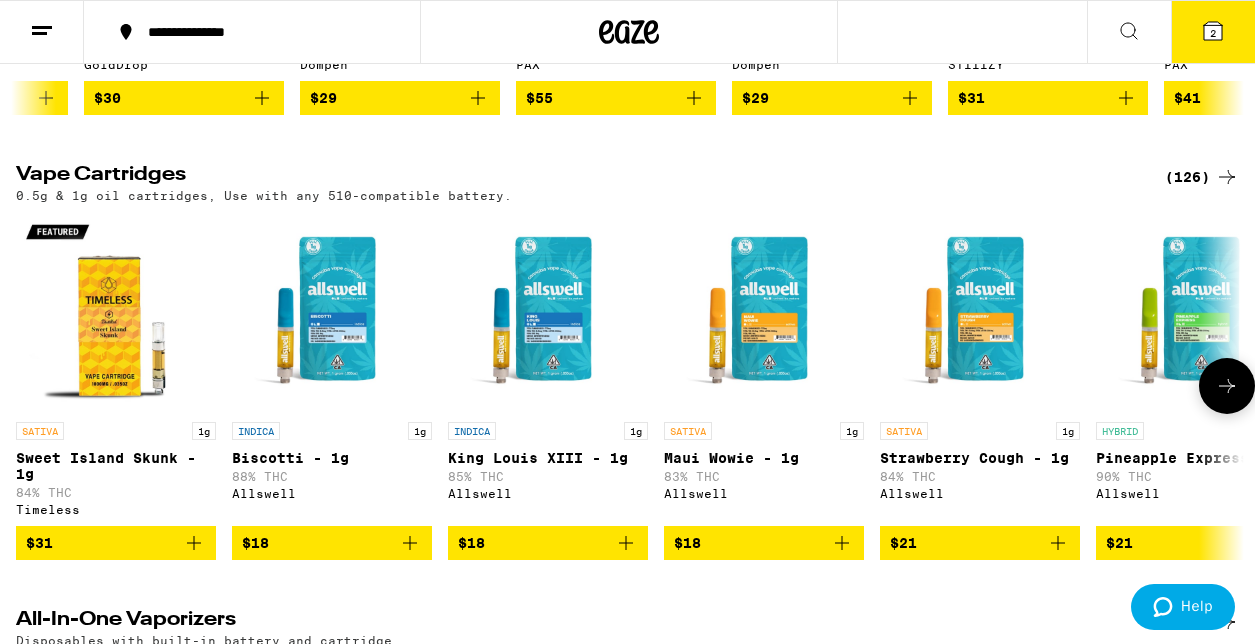 click at bounding box center [1227, 386] 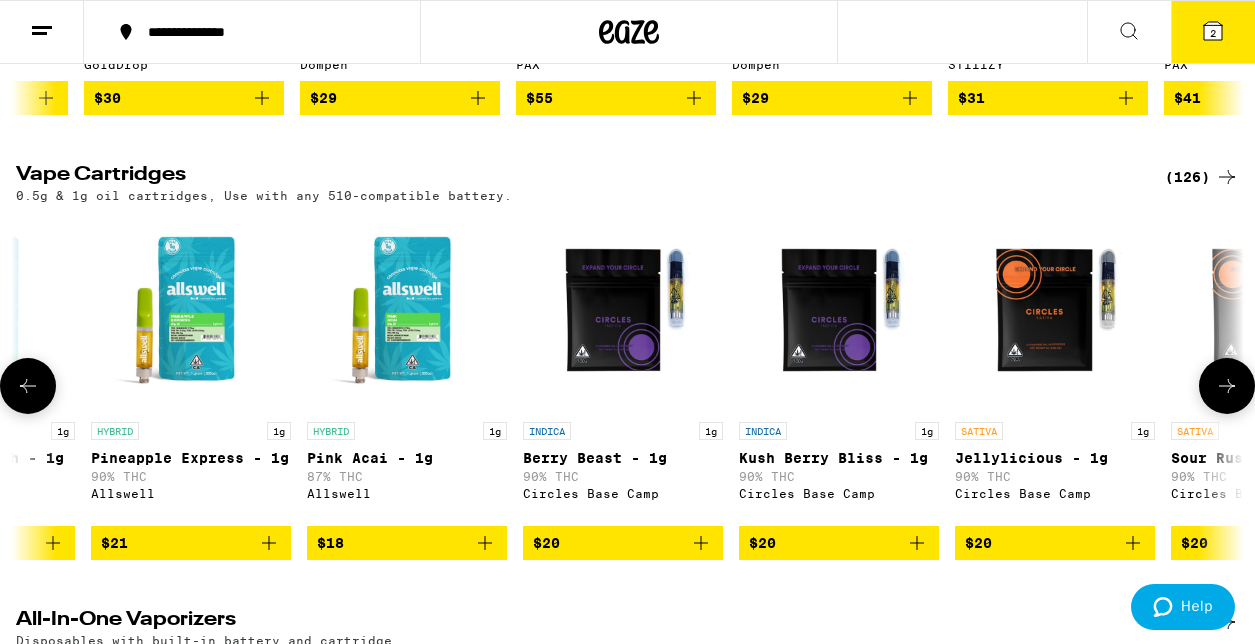 click at bounding box center (1227, 386) 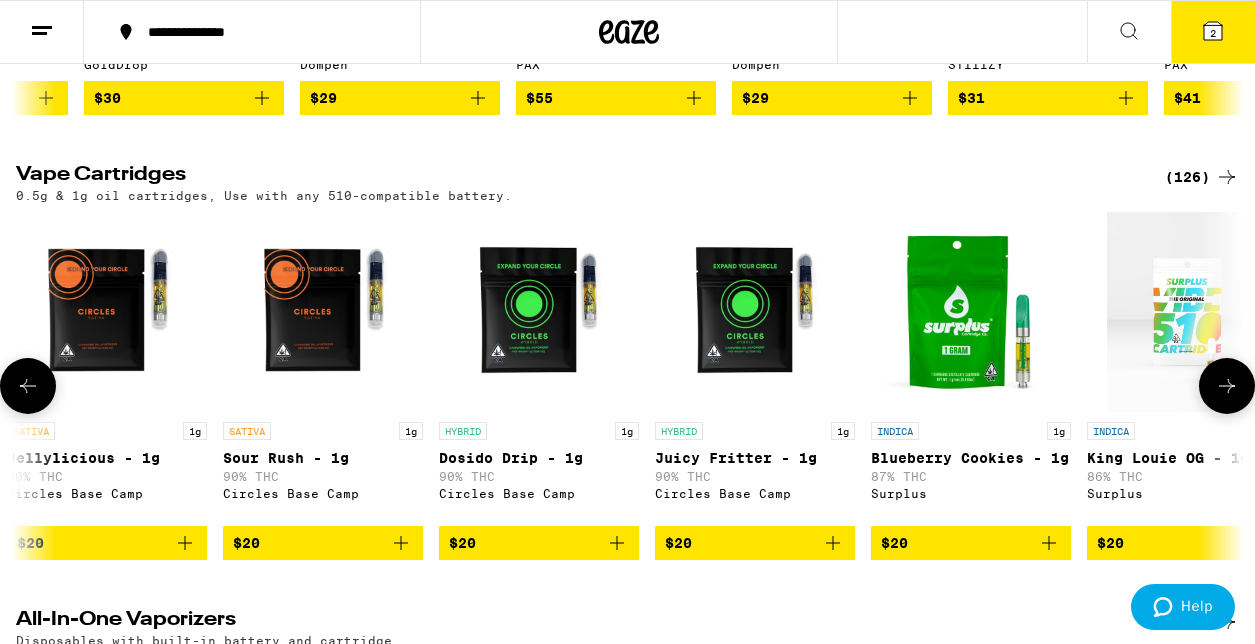 scroll, scrollTop: 0, scrollLeft: 2010, axis: horizontal 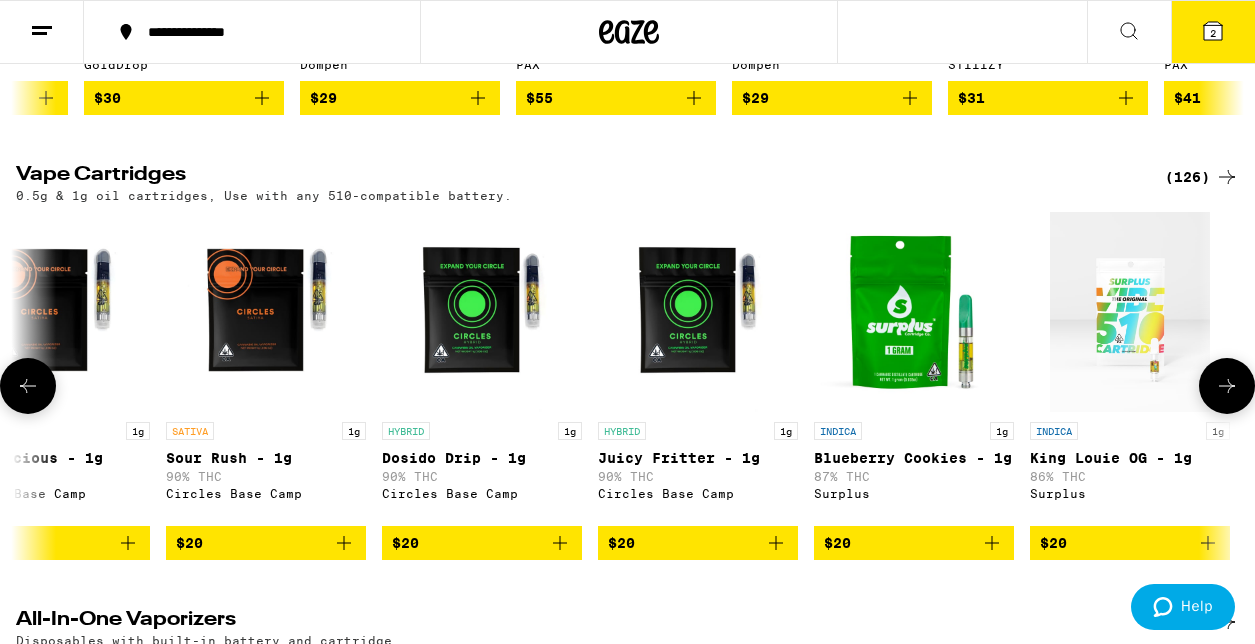 click at bounding box center (1227, 386) 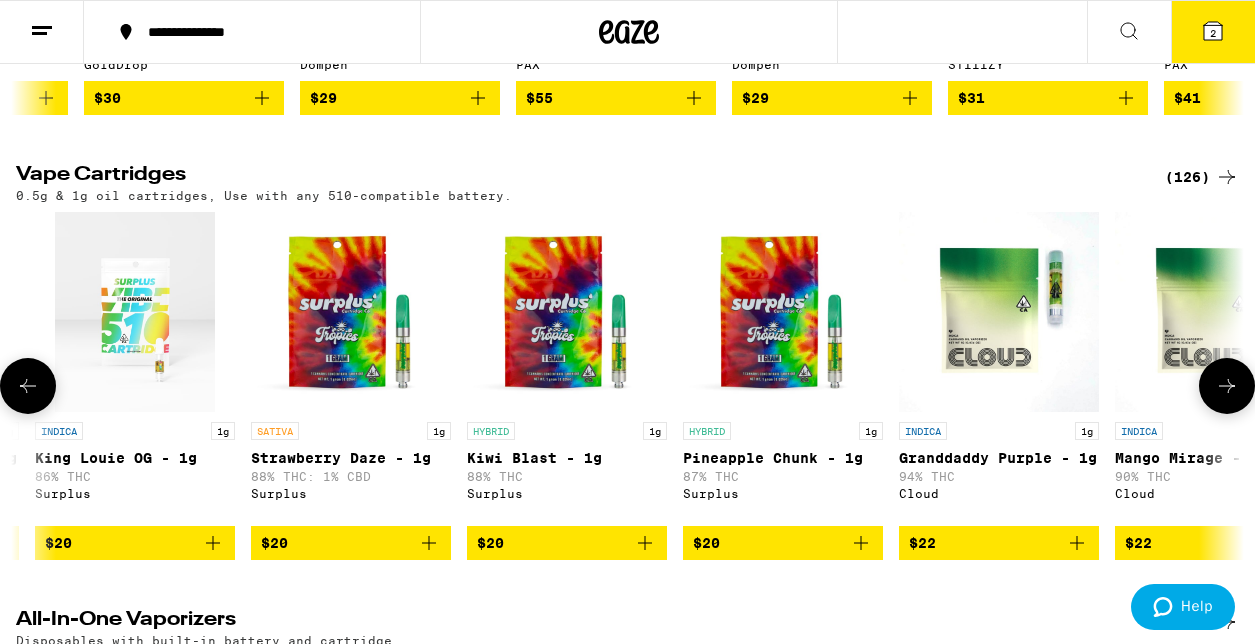scroll, scrollTop: 0, scrollLeft: 3015, axis: horizontal 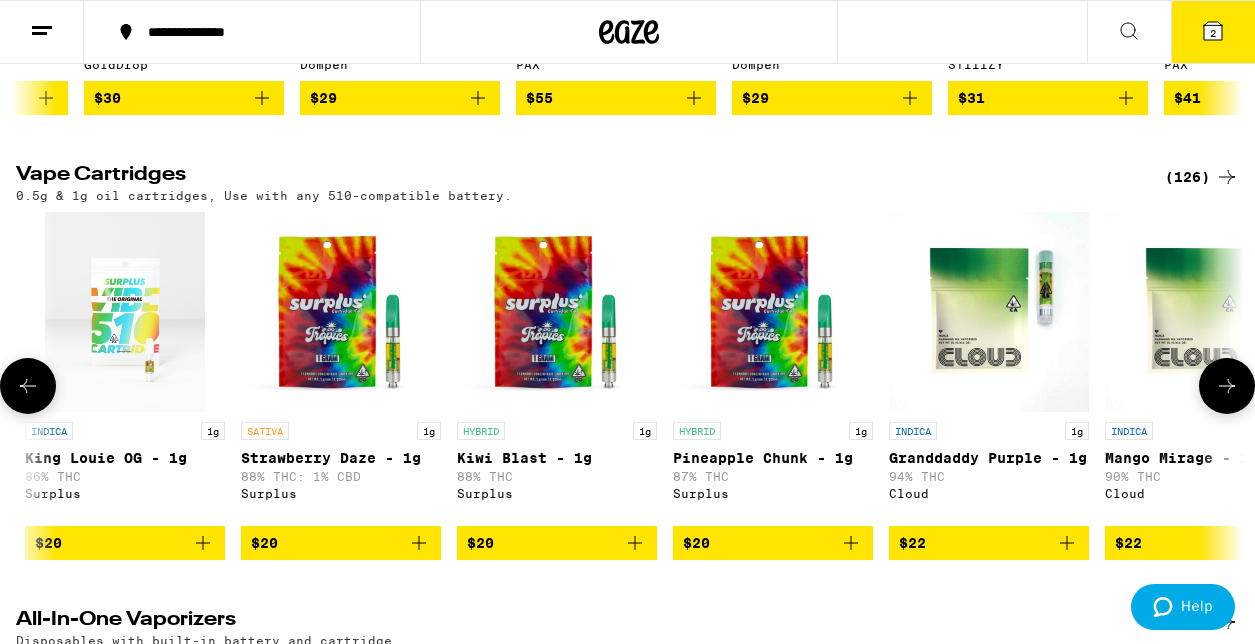 click 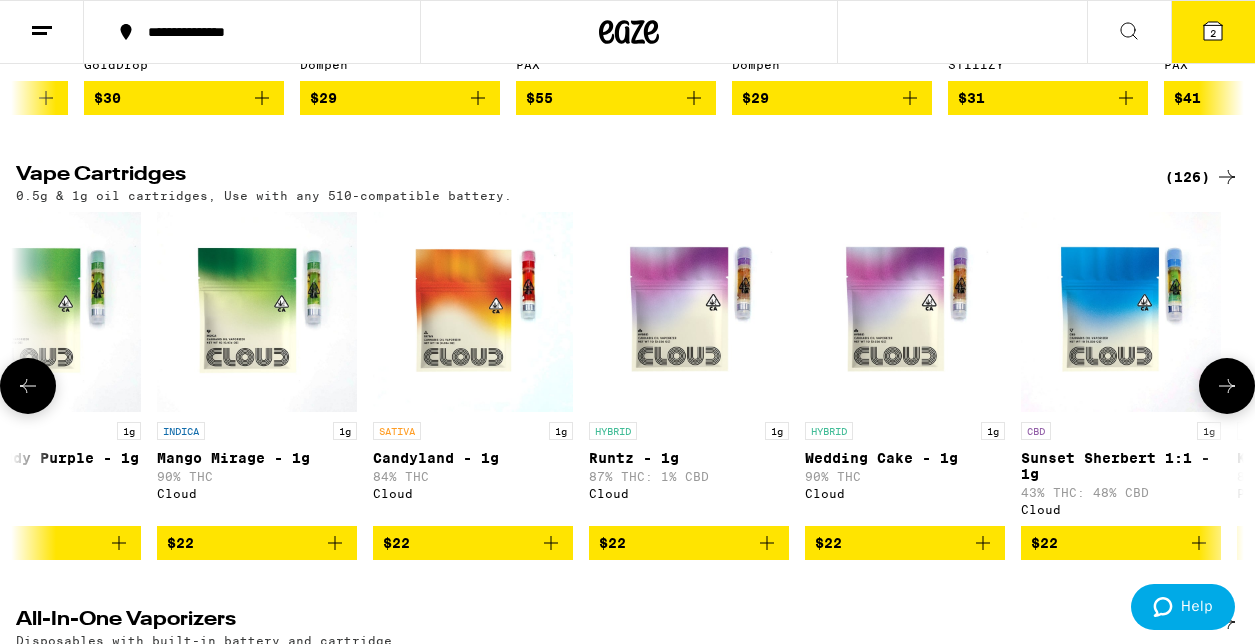 scroll, scrollTop: 0, scrollLeft: 4020, axis: horizontal 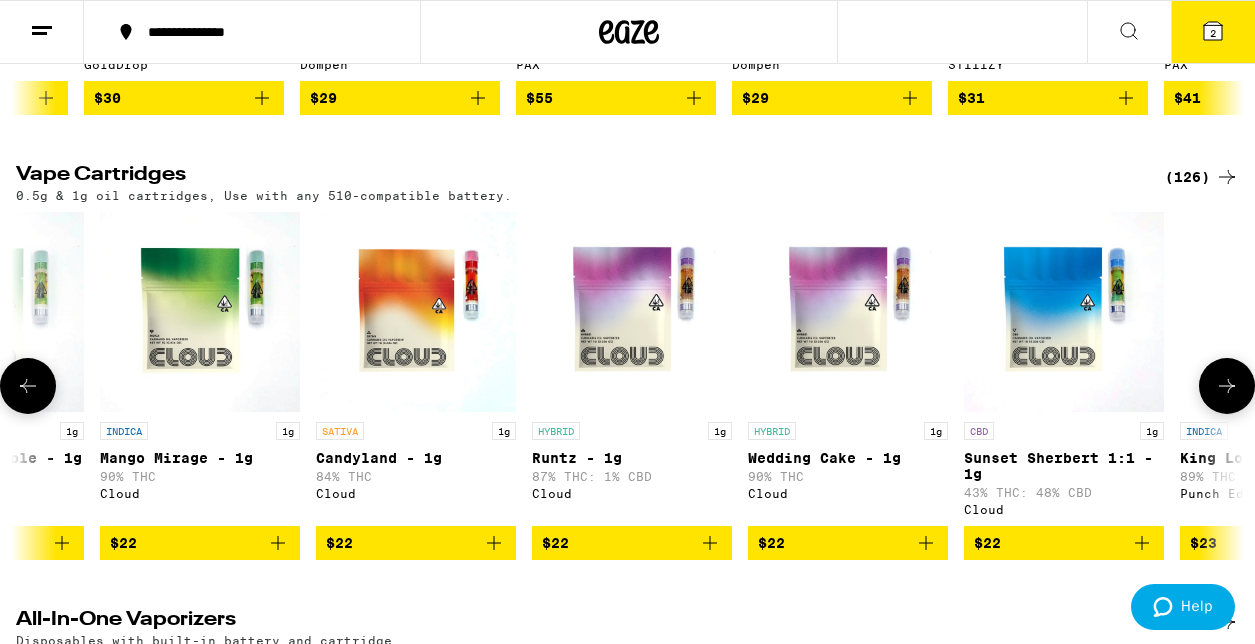 click 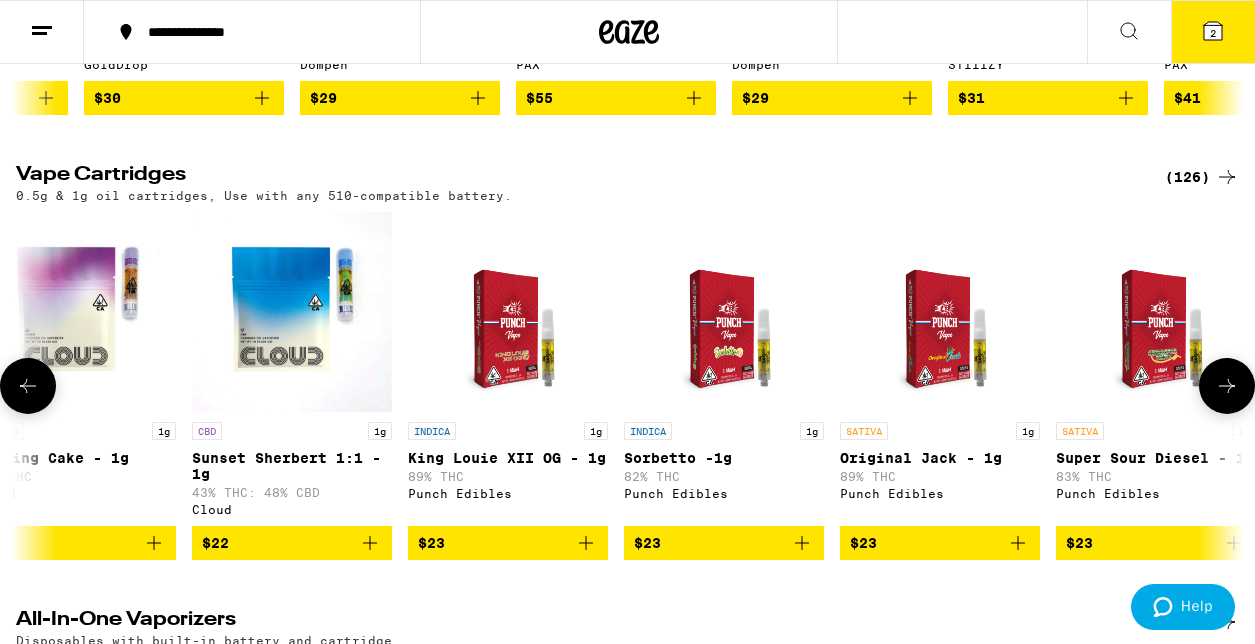 scroll, scrollTop: 0, scrollLeft: 5025, axis: horizontal 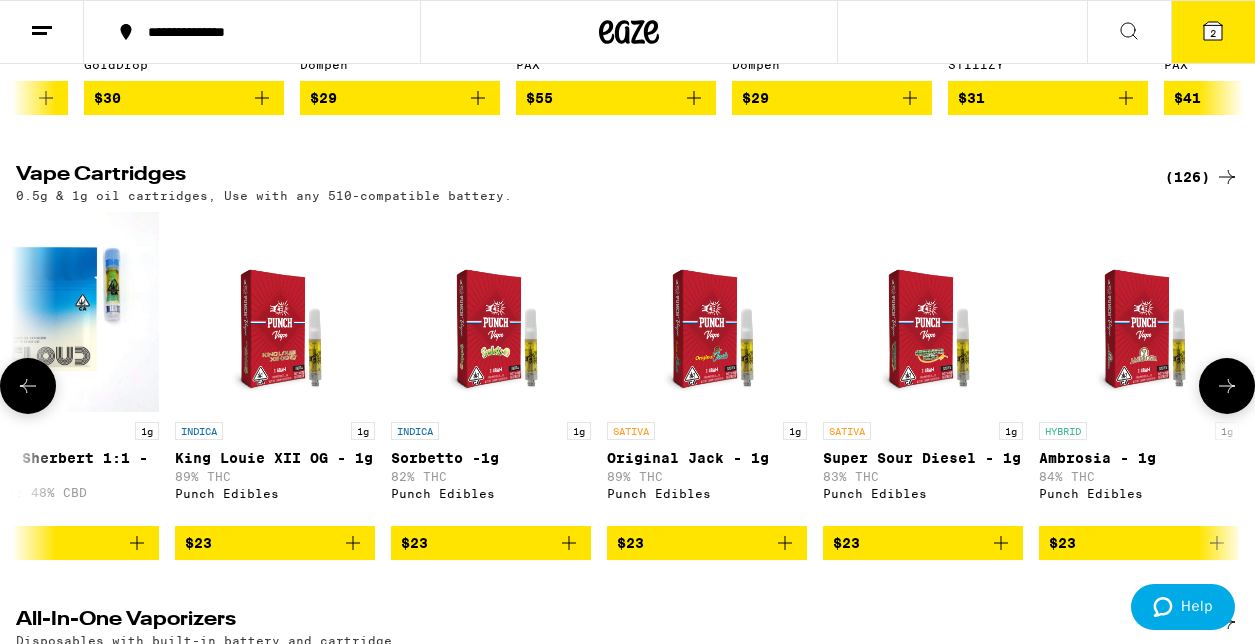 click 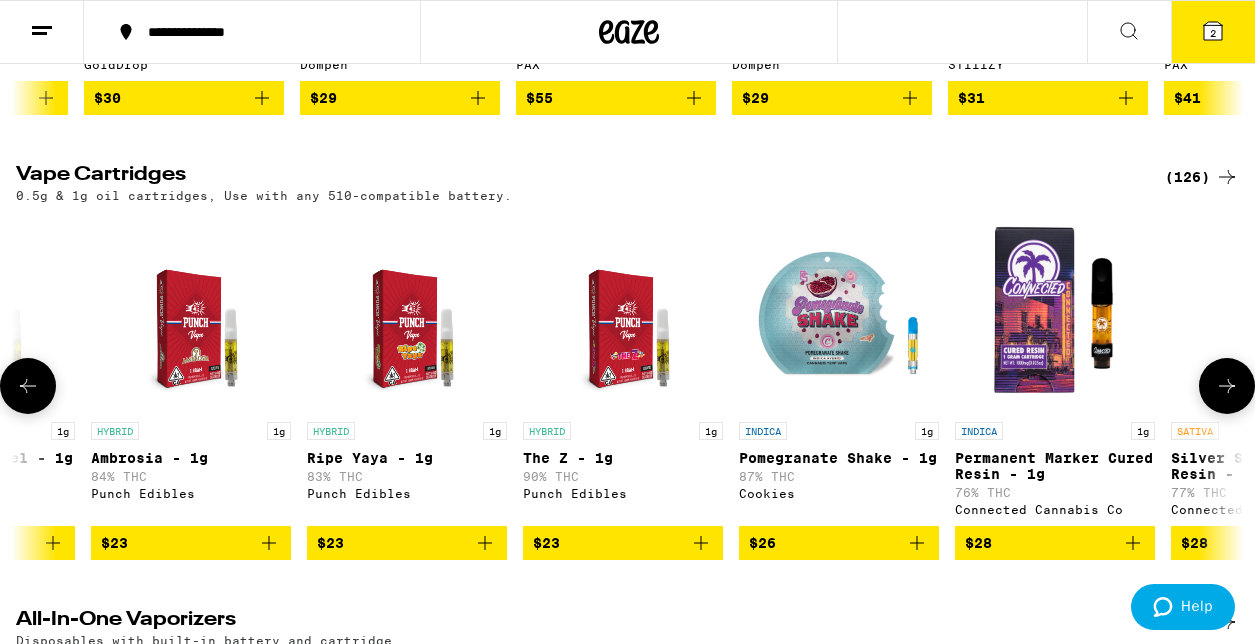 scroll, scrollTop: 0, scrollLeft: 6030, axis: horizontal 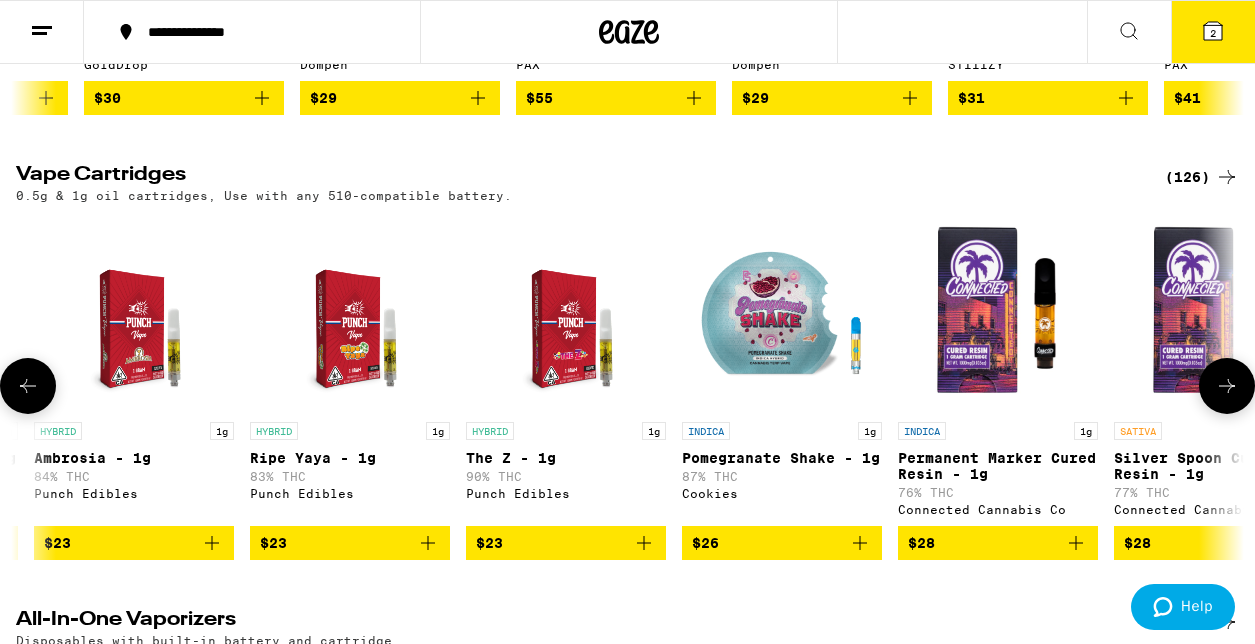 click 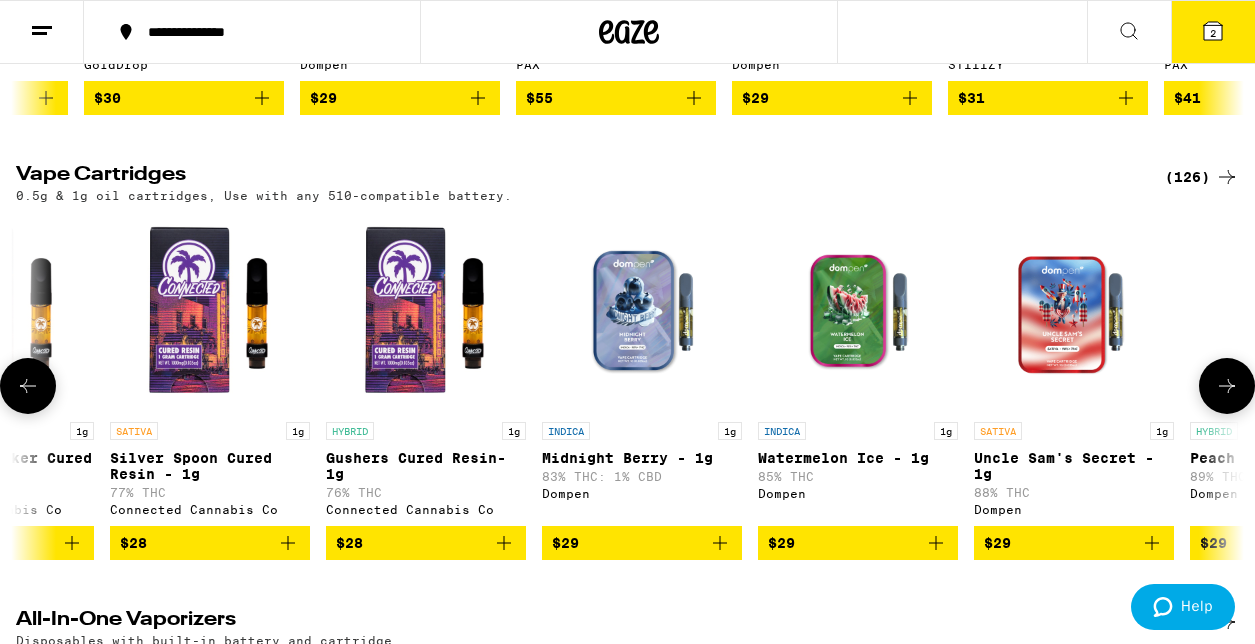scroll, scrollTop: 0, scrollLeft: 7035, axis: horizontal 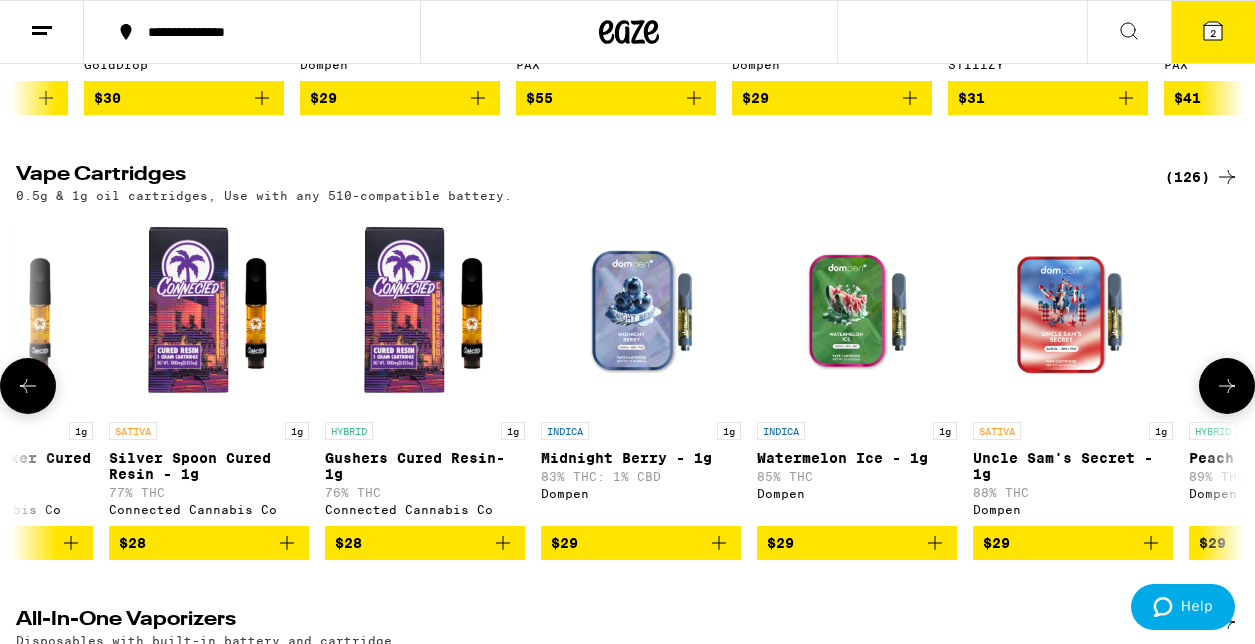 click 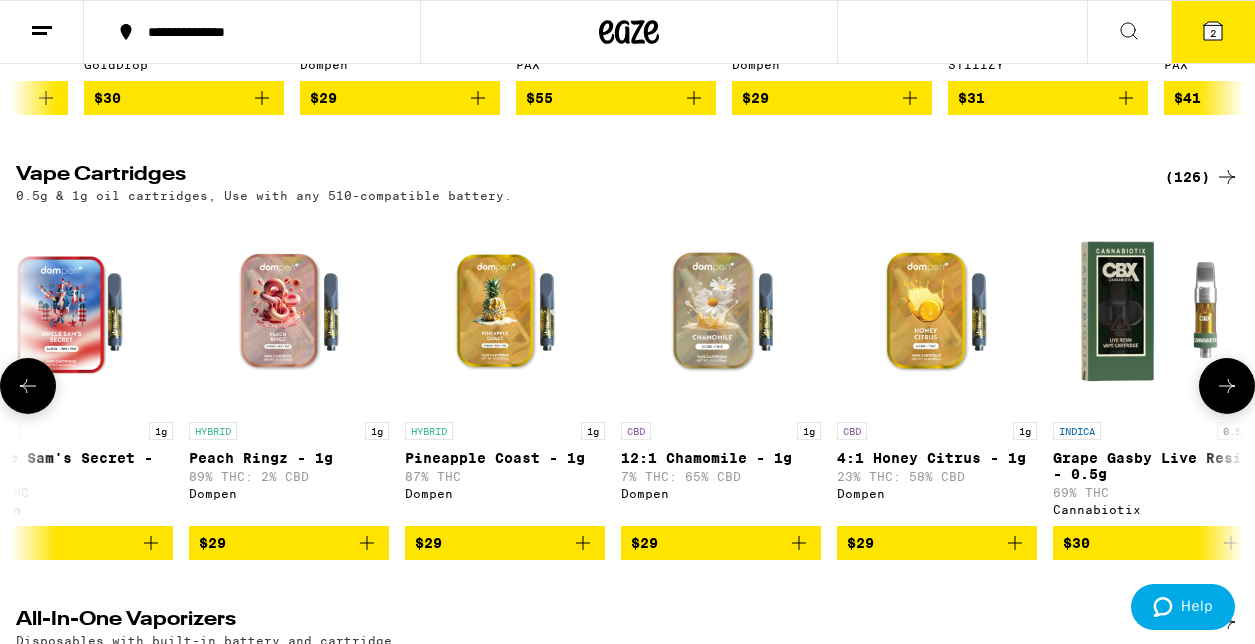scroll, scrollTop: 0, scrollLeft: 8040, axis: horizontal 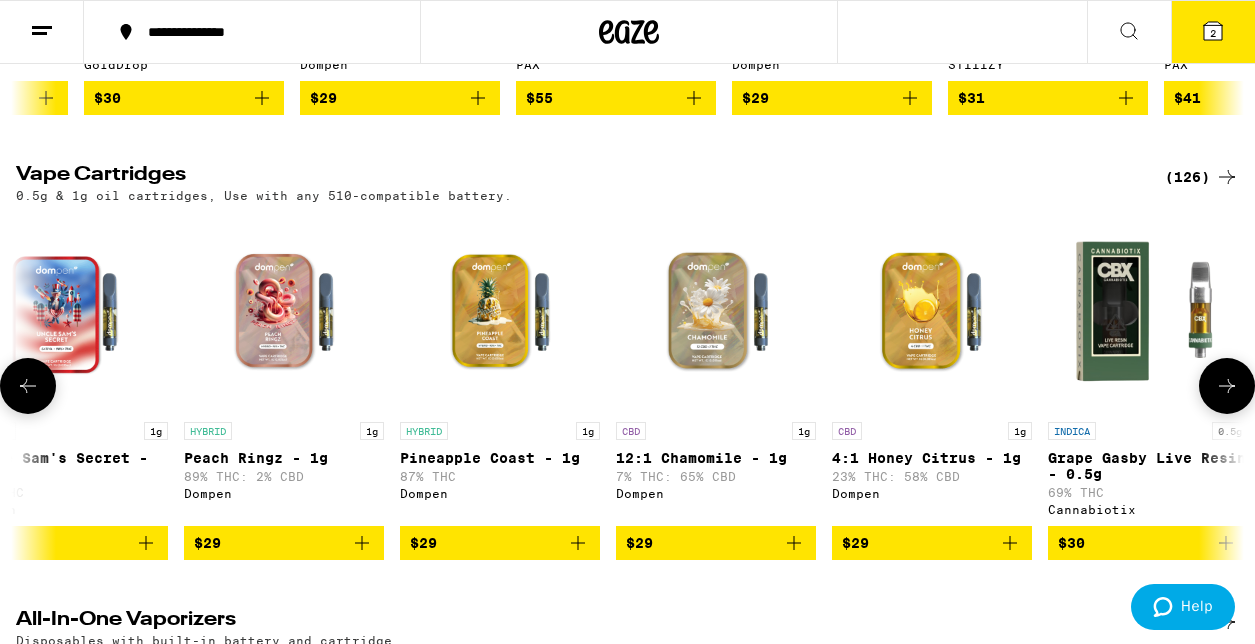 click 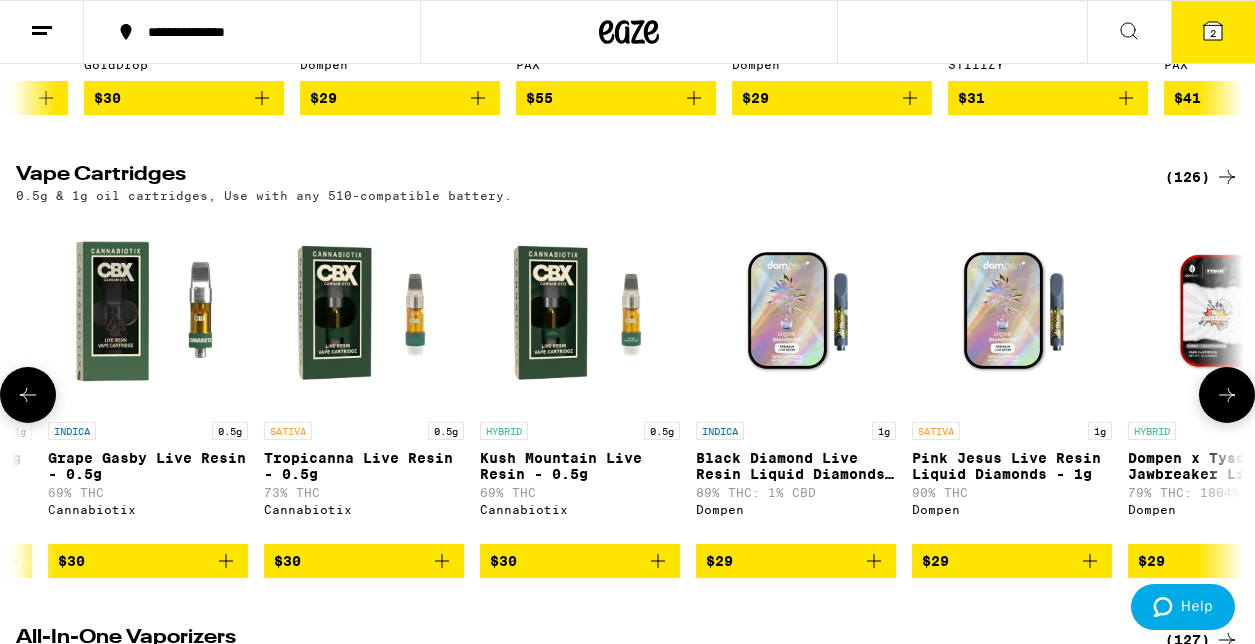 scroll, scrollTop: 0, scrollLeft: 9045, axis: horizontal 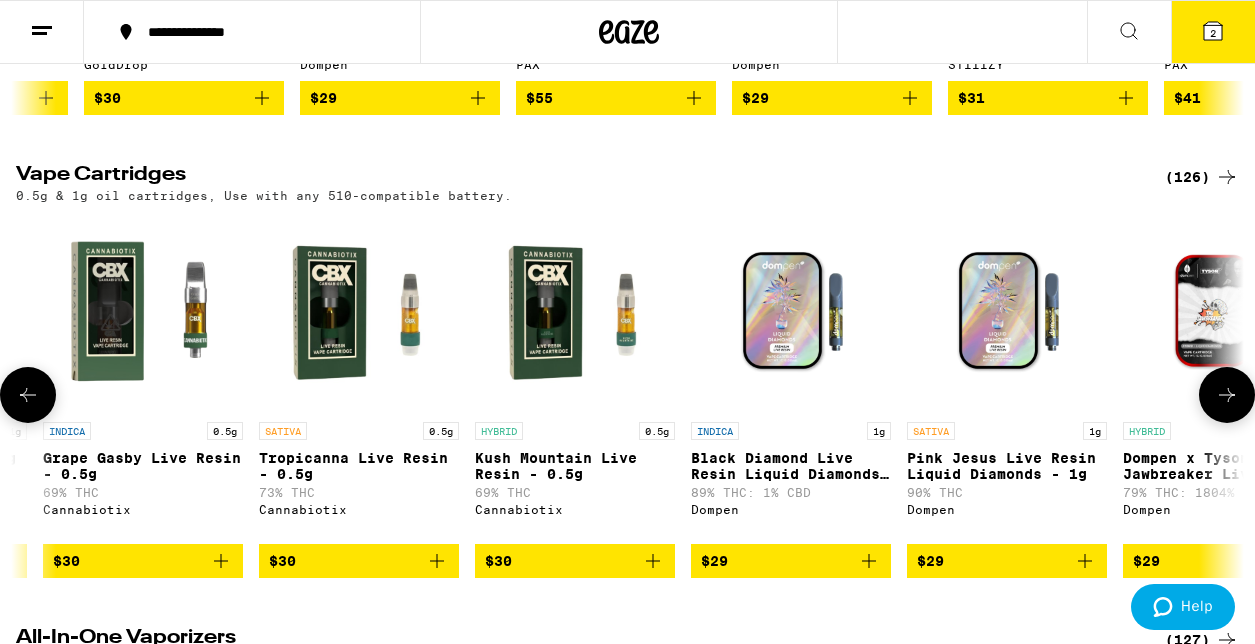 click 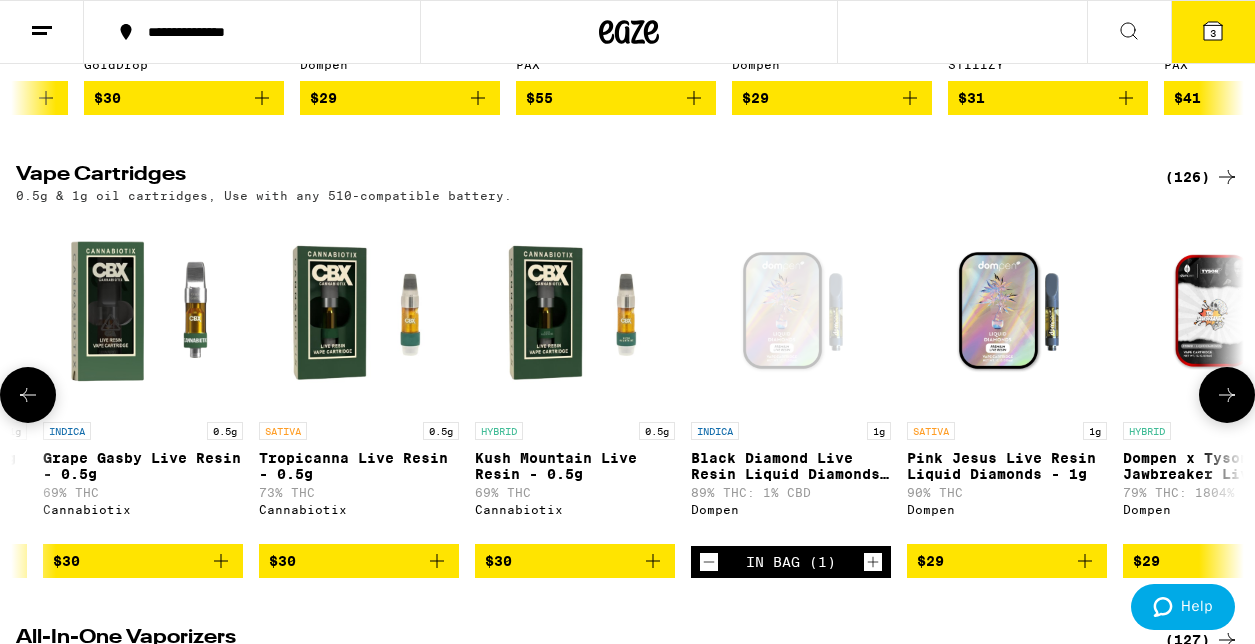 click at bounding box center [1227, 395] 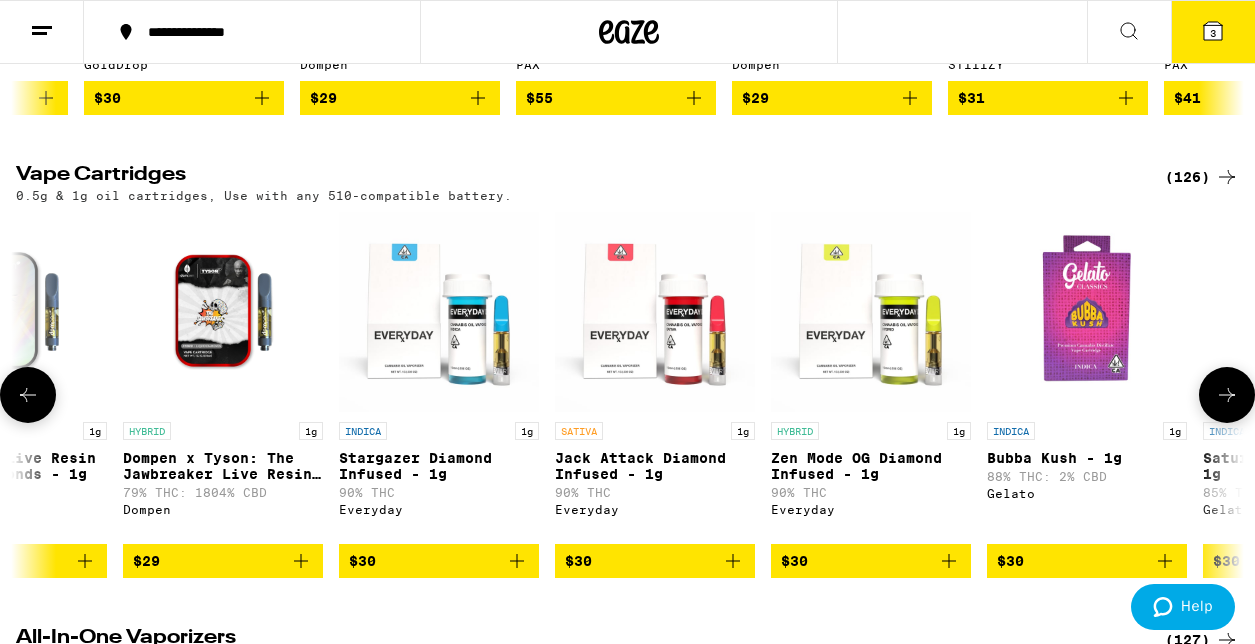 scroll, scrollTop: 0, scrollLeft: 10050, axis: horizontal 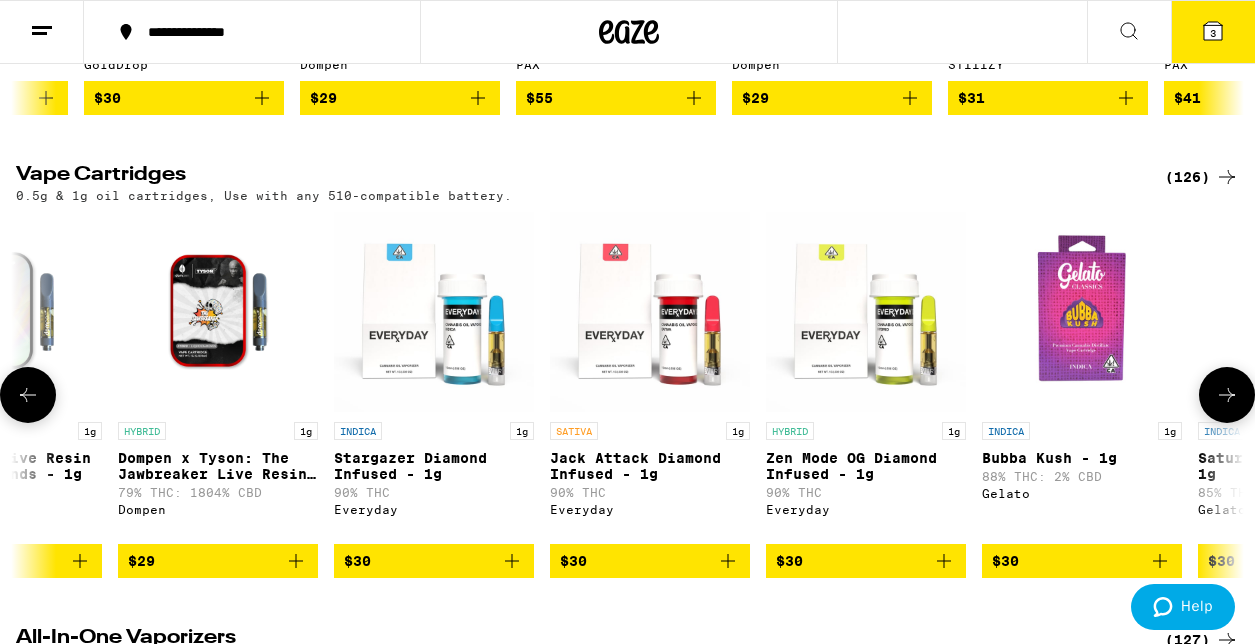 click at bounding box center (1227, 395) 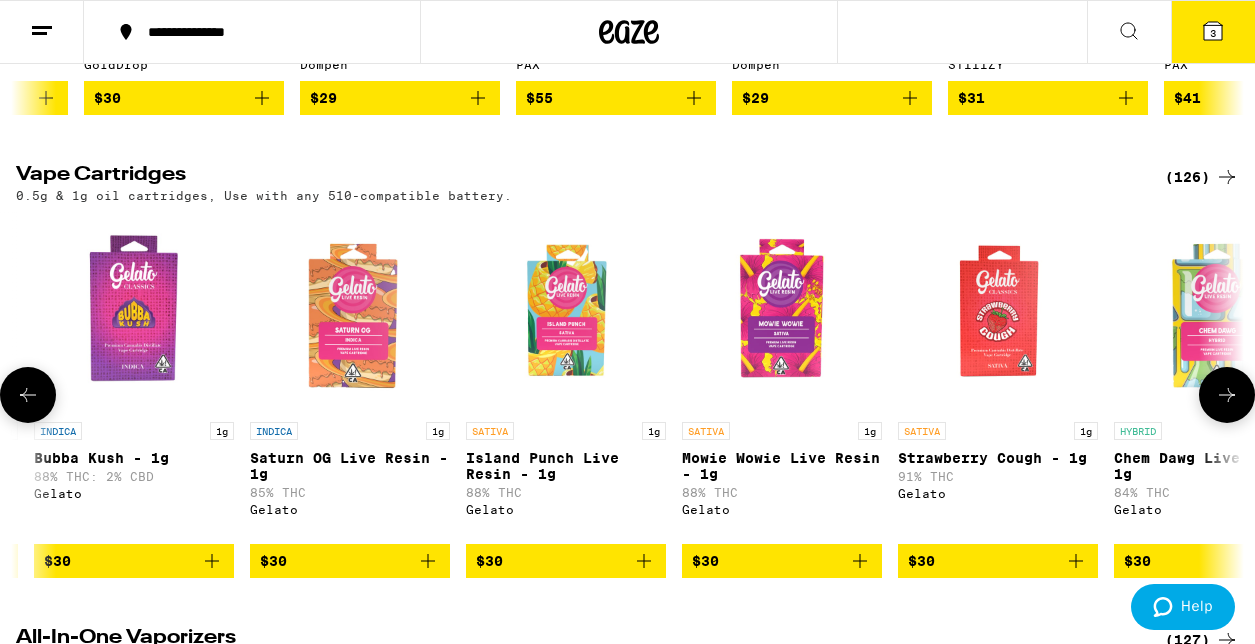 scroll, scrollTop: 0, scrollLeft: 11055, axis: horizontal 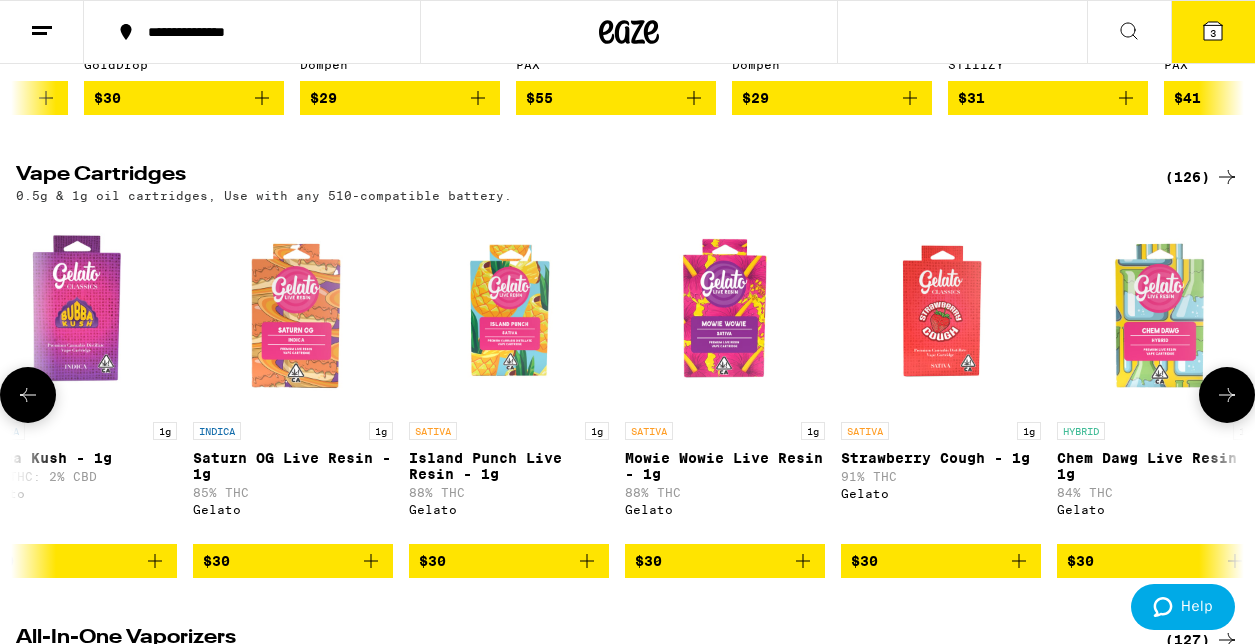 click at bounding box center [1227, 395] 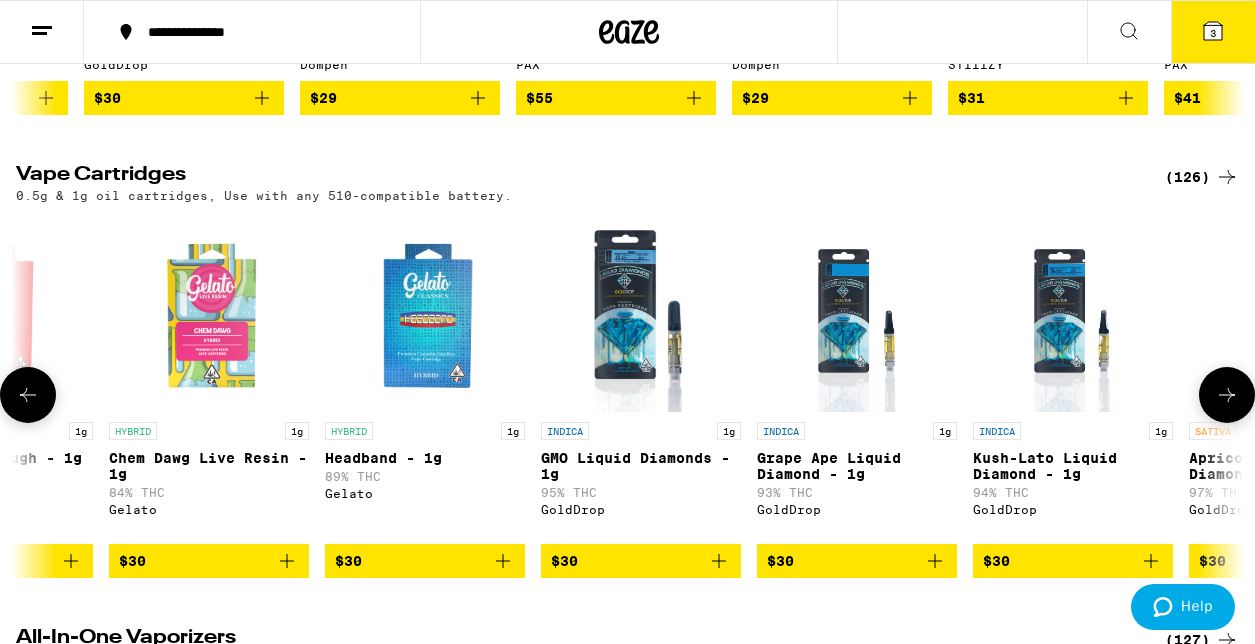 scroll, scrollTop: 0, scrollLeft: 12060, axis: horizontal 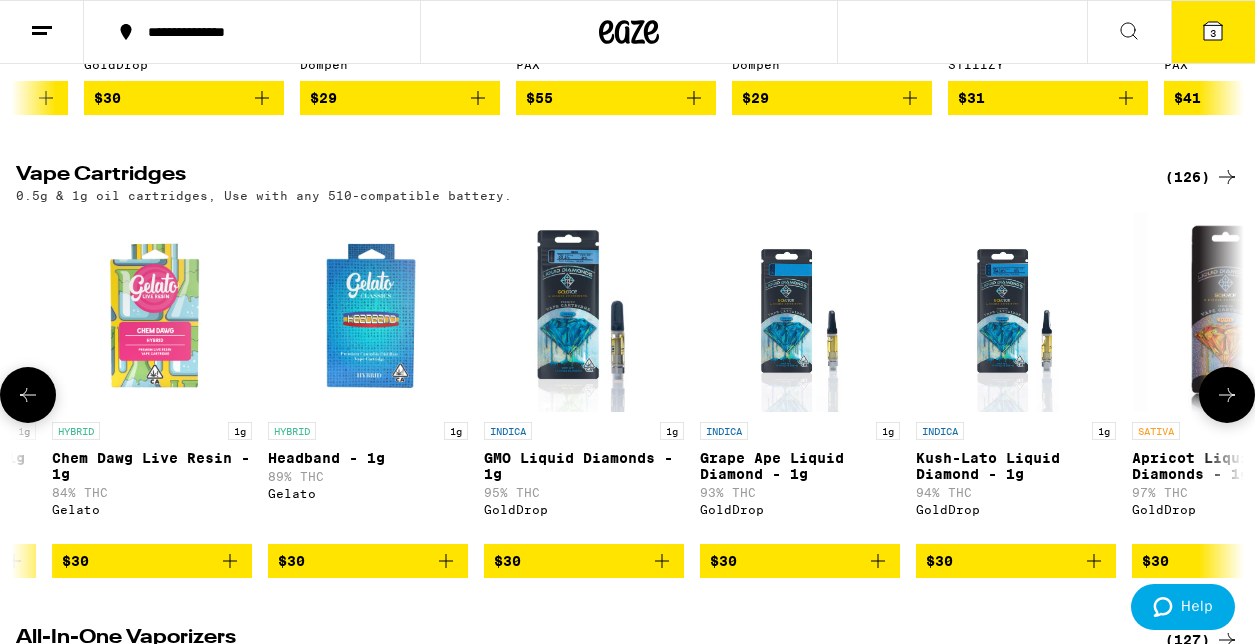 click at bounding box center (1227, 395) 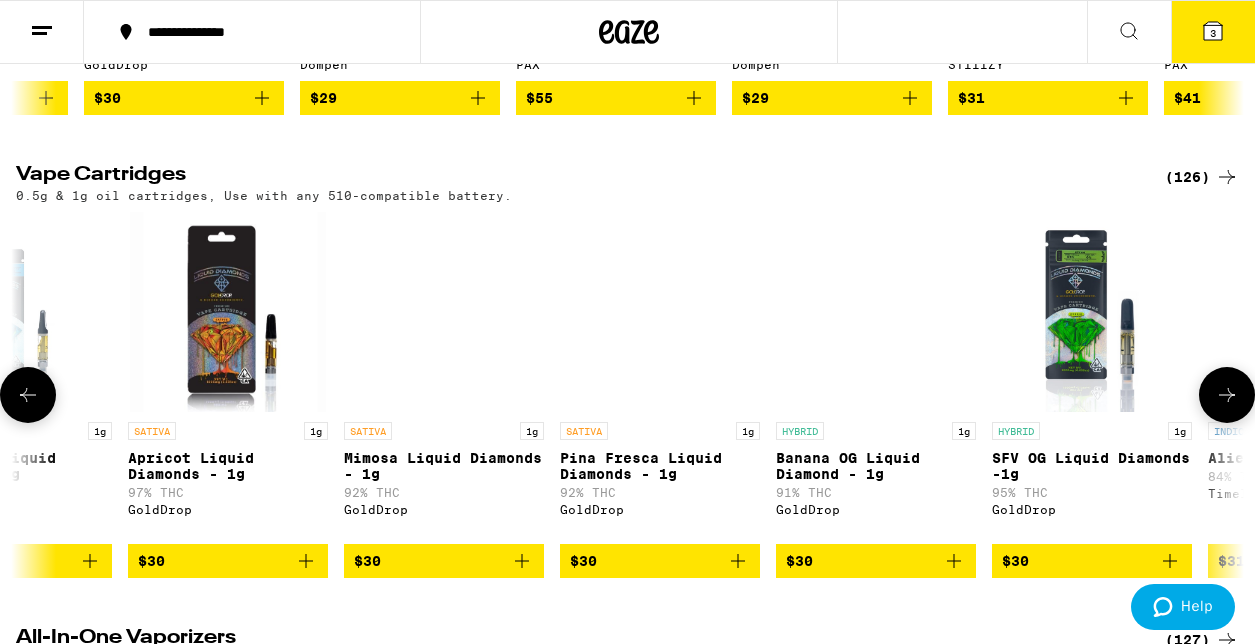 scroll, scrollTop: 0, scrollLeft: 13065, axis: horizontal 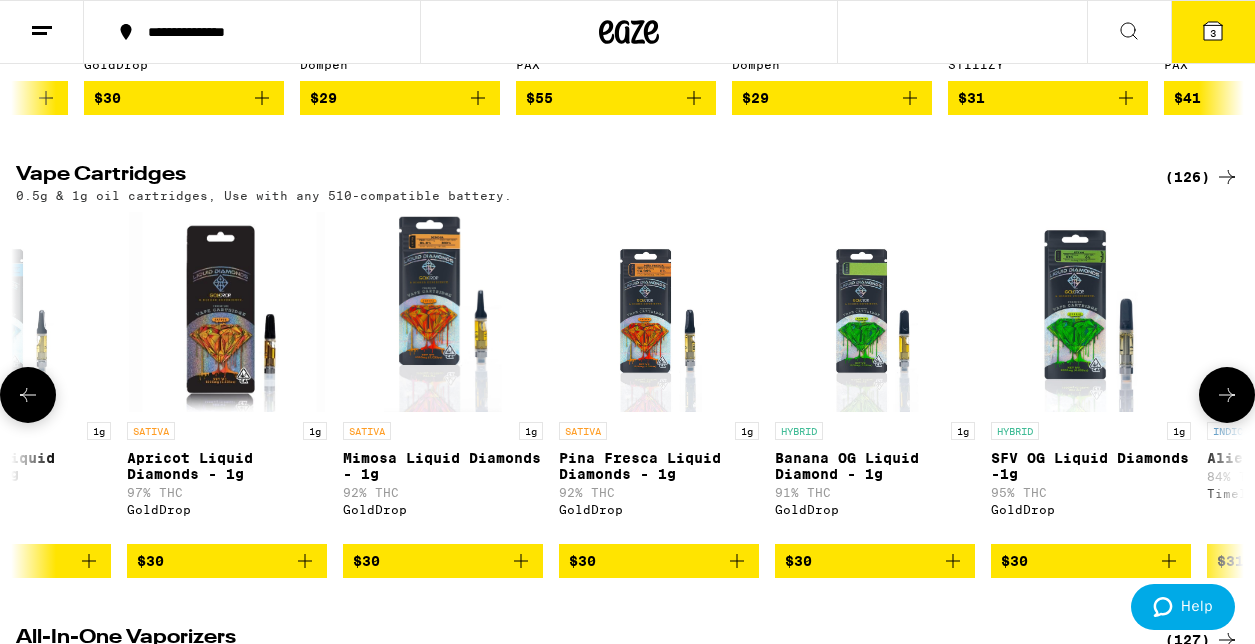 click at bounding box center (1227, 395) 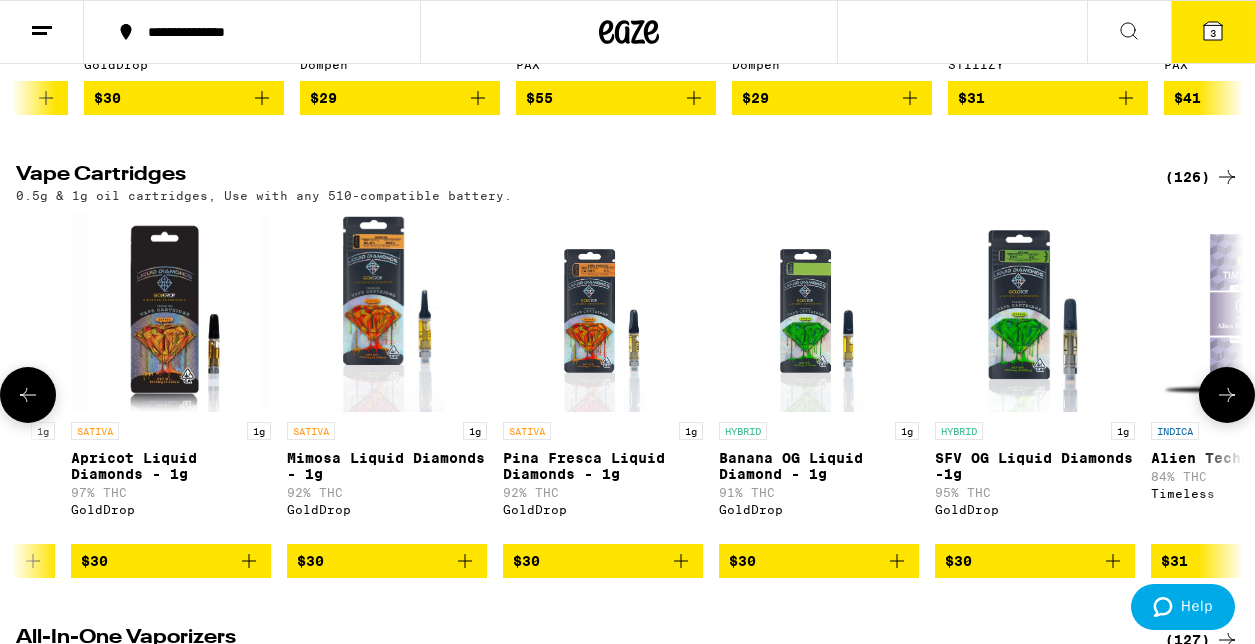 click at bounding box center [1227, 395] 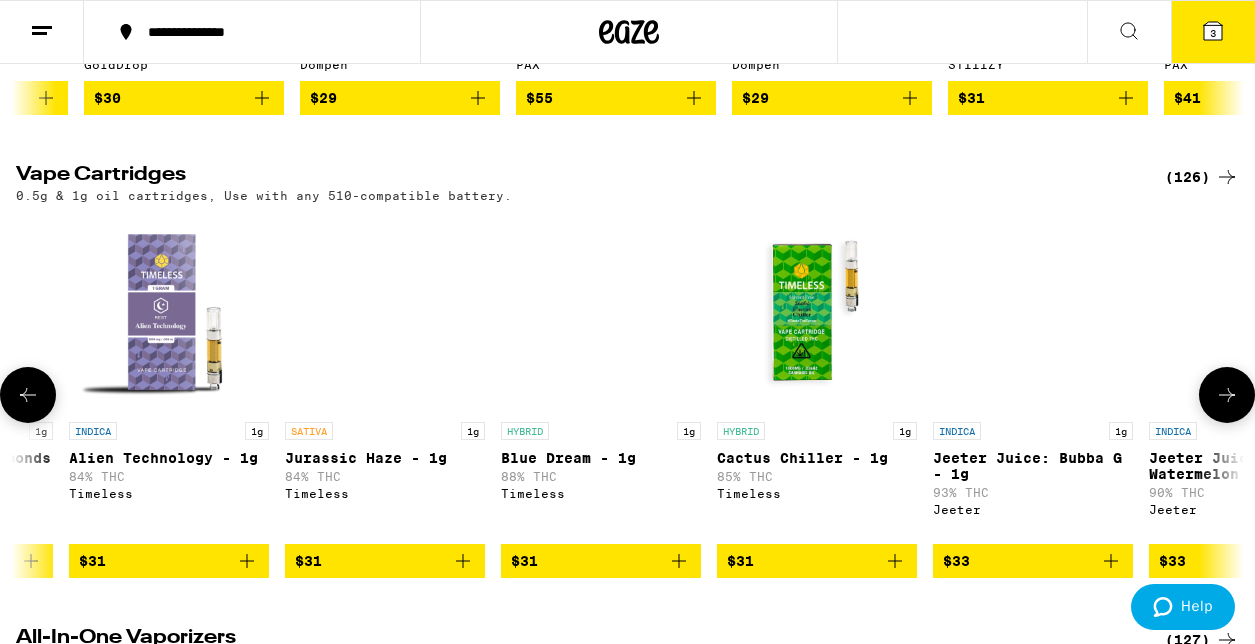 scroll, scrollTop: 0, scrollLeft: 14212, axis: horizontal 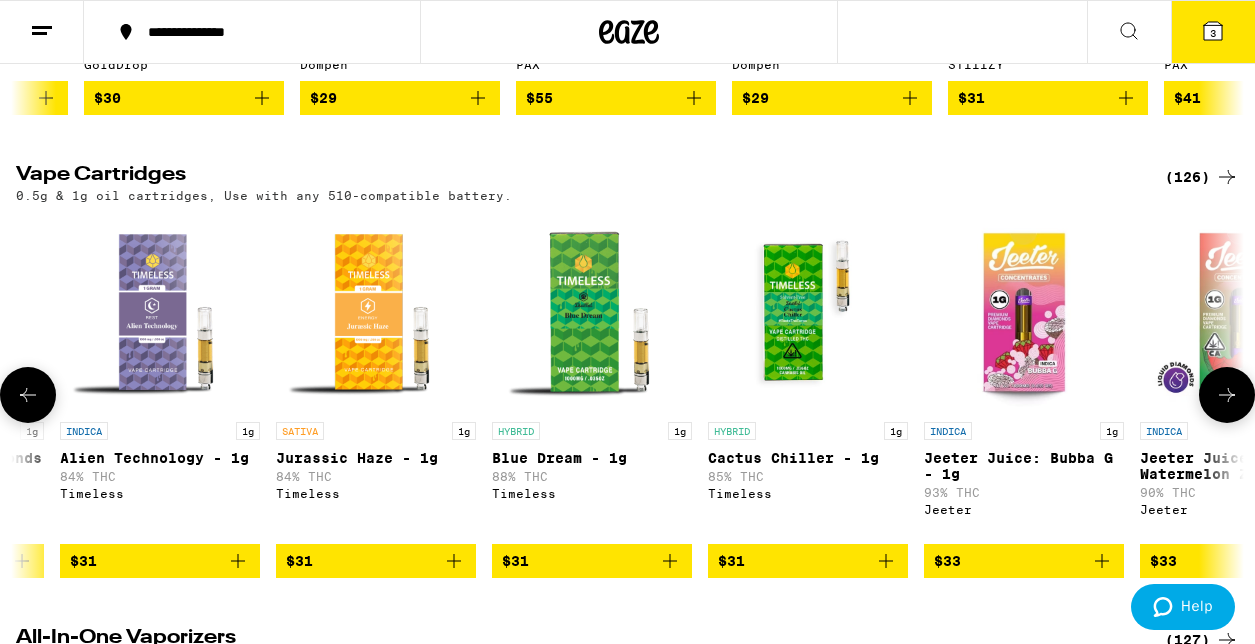 click at bounding box center [1227, 395] 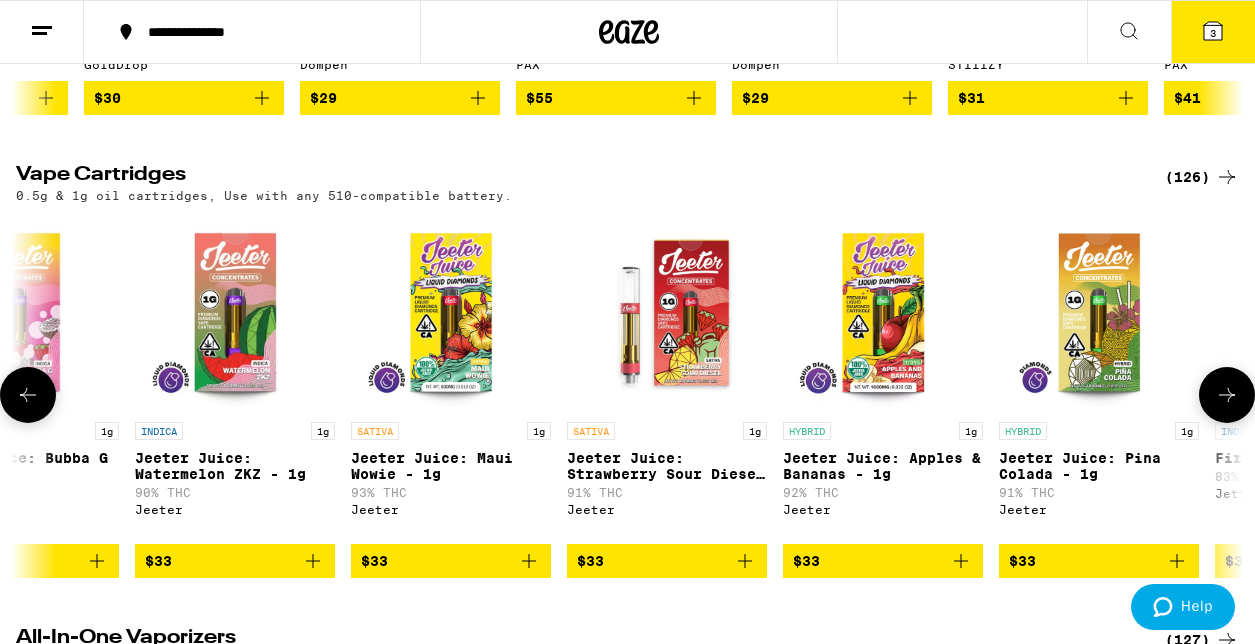 click at bounding box center (1227, 395) 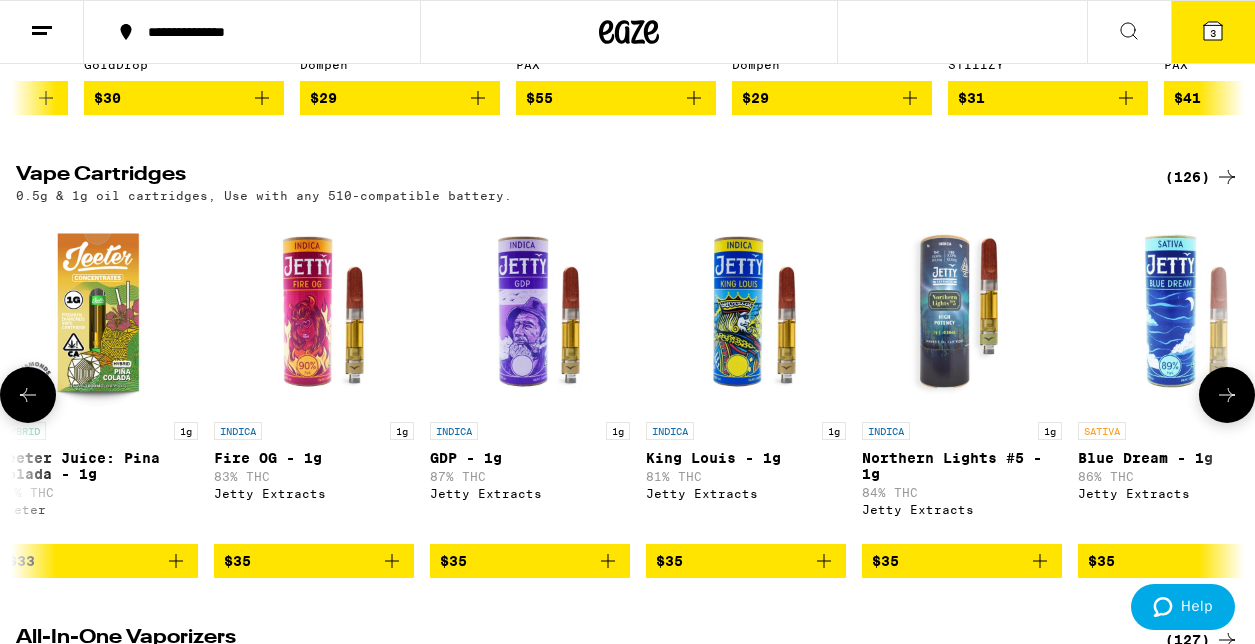 scroll, scrollTop: 0, scrollLeft: 16222, axis: horizontal 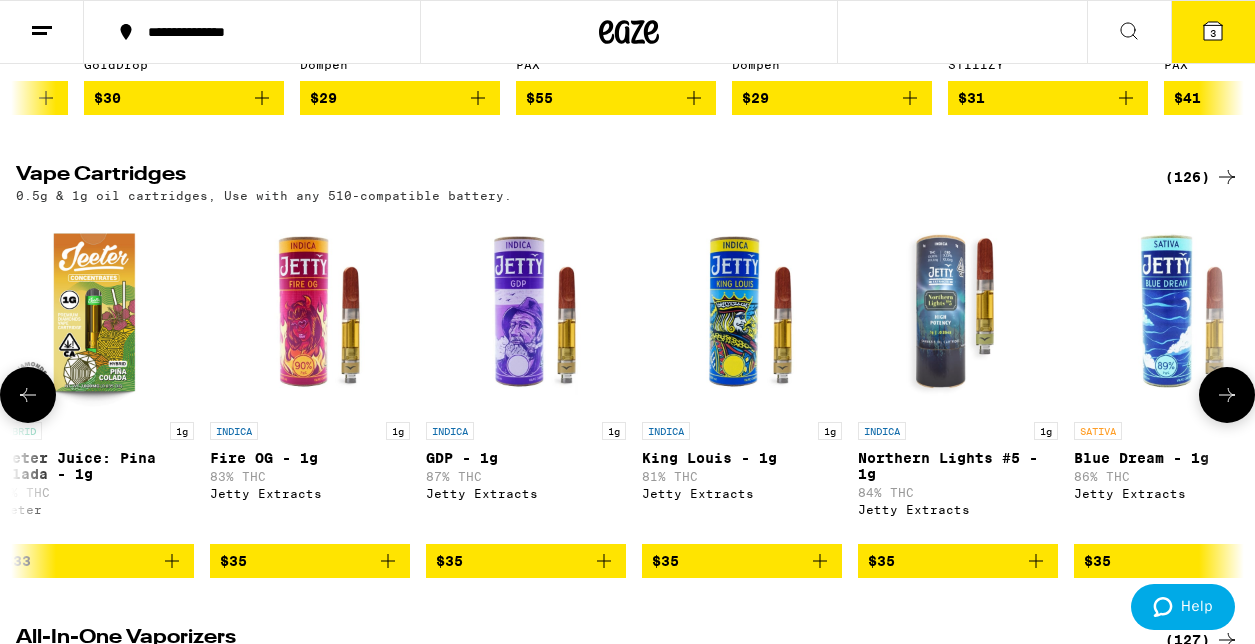 click at bounding box center (1227, 395) 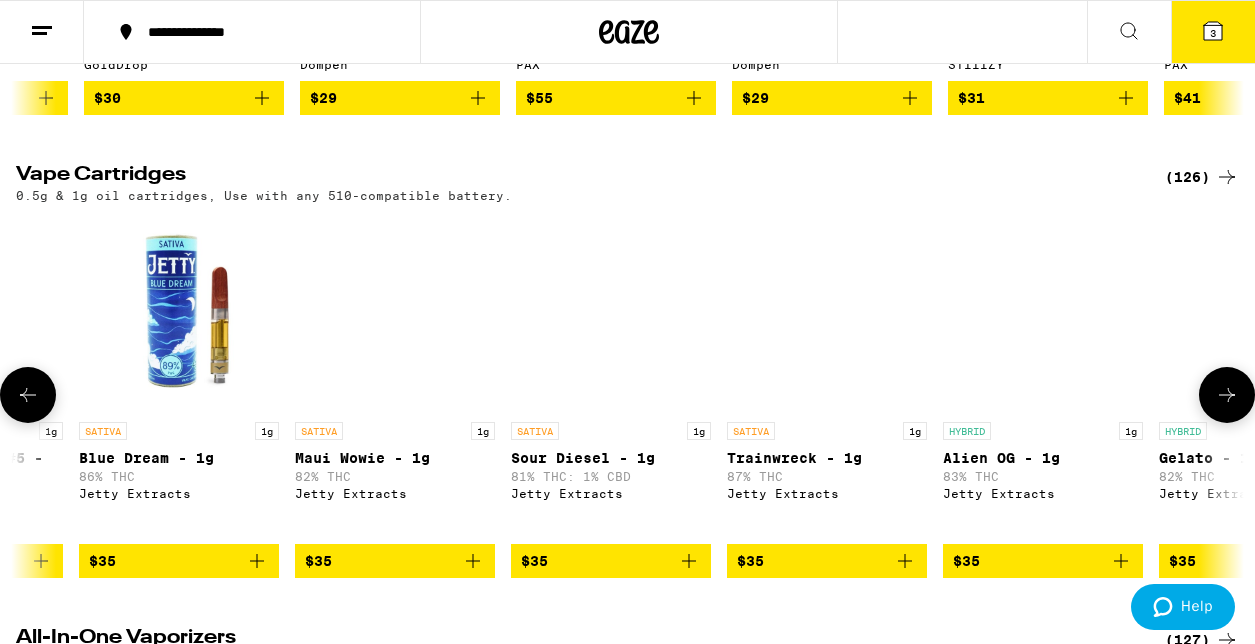 scroll, scrollTop: 0, scrollLeft: 17227, axis: horizontal 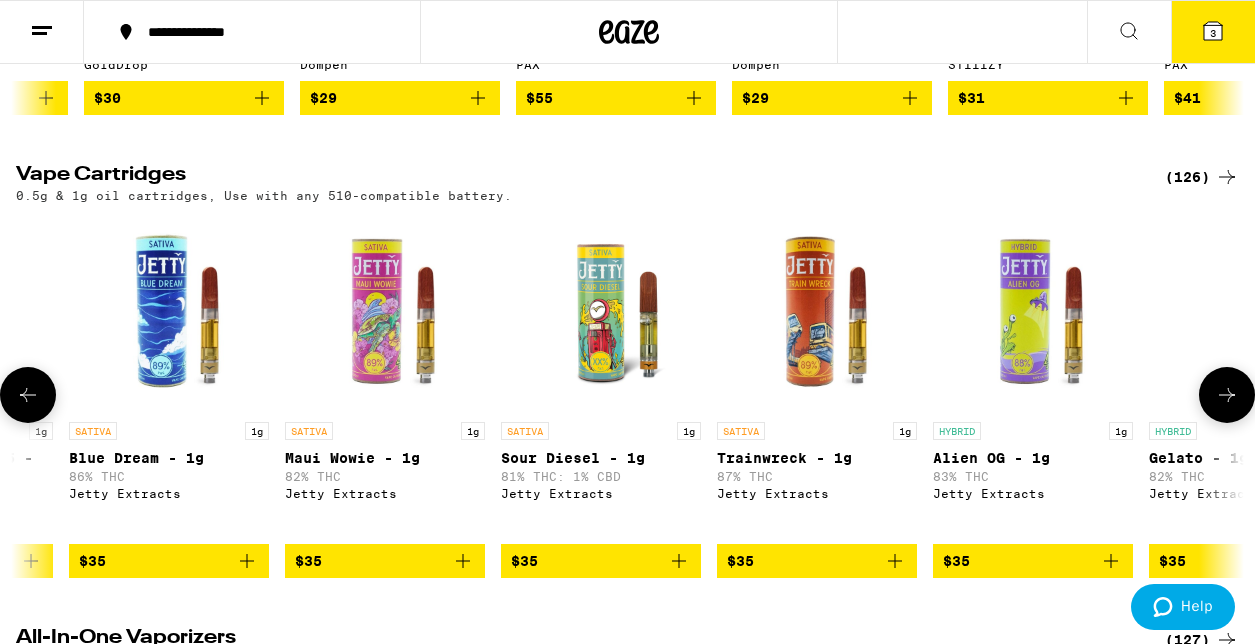 type 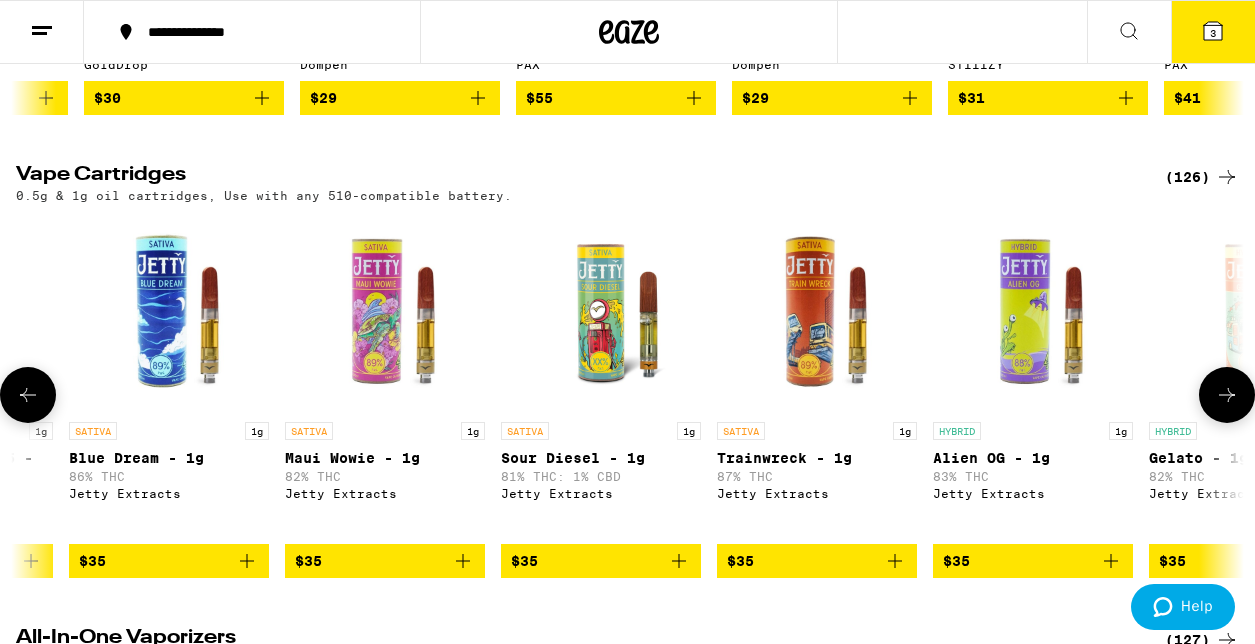 click at bounding box center [1227, 395] 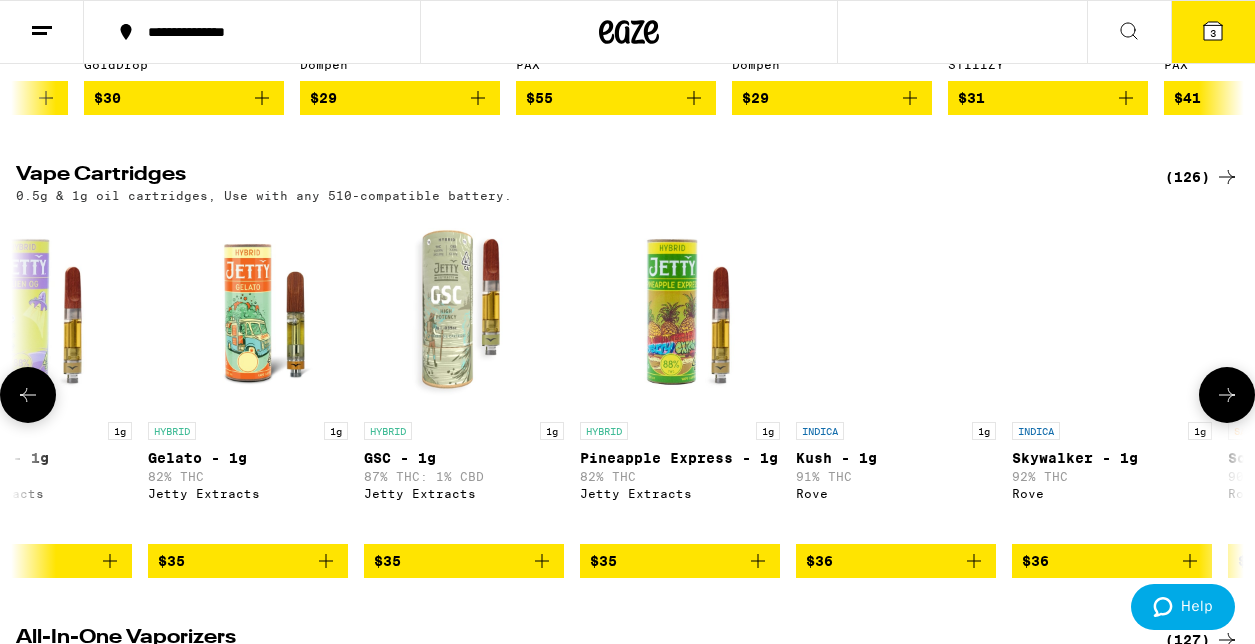scroll, scrollTop: 0, scrollLeft: 18232, axis: horizontal 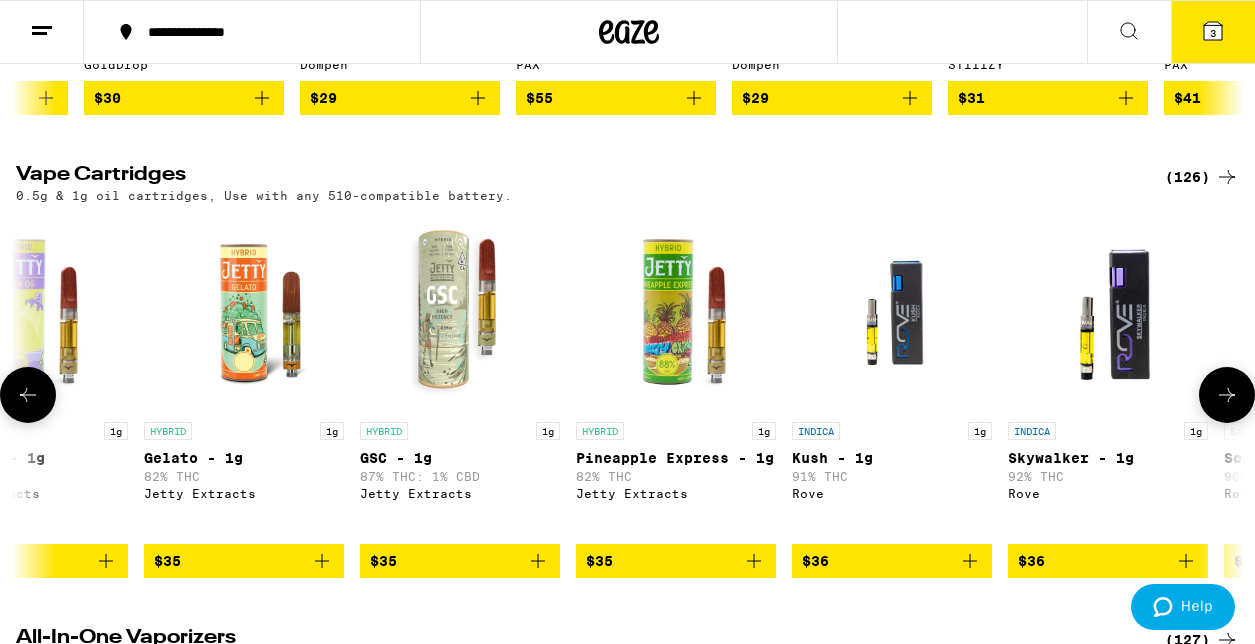 click at bounding box center (1227, 395) 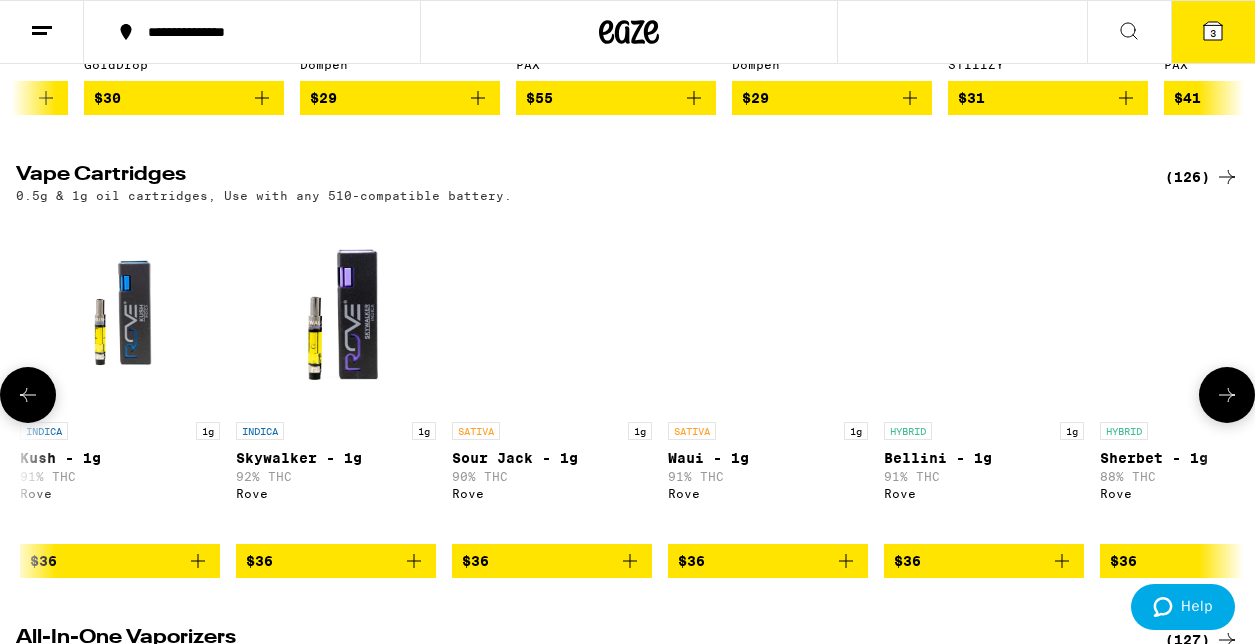 scroll, scrollTop: 0, scrollLeft: 19237, axis: horizontal 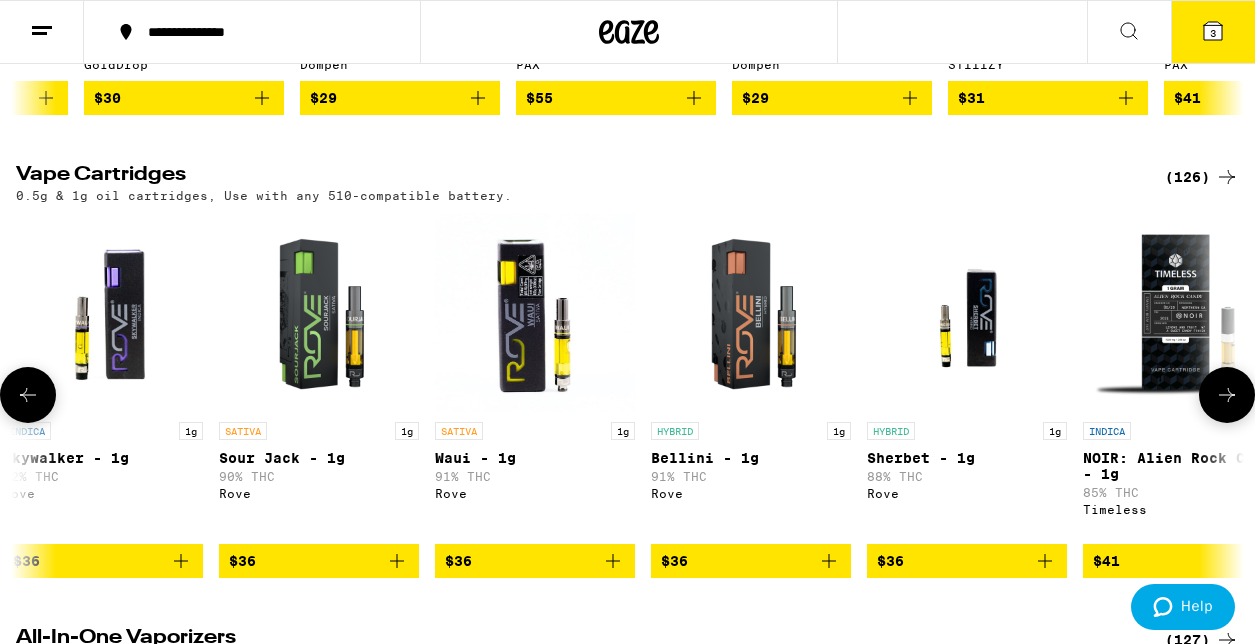 click at bounding box center (1227, 395) 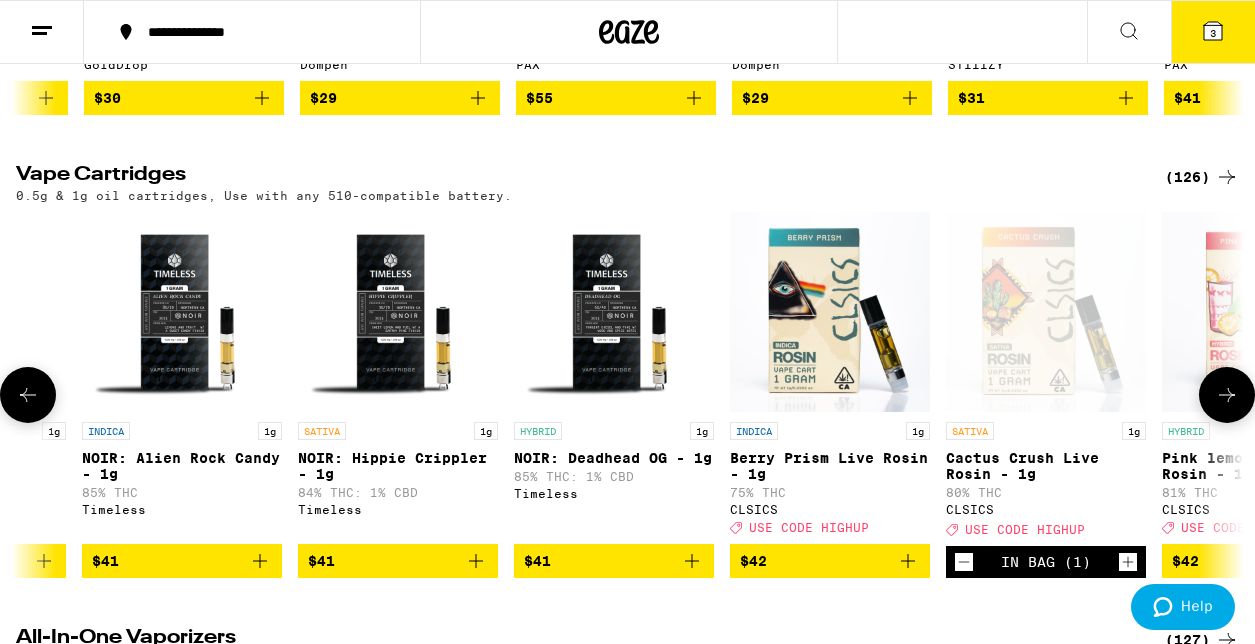 scroll, scrollTop: 0, scrollLeft: 20242, axis: horizontal 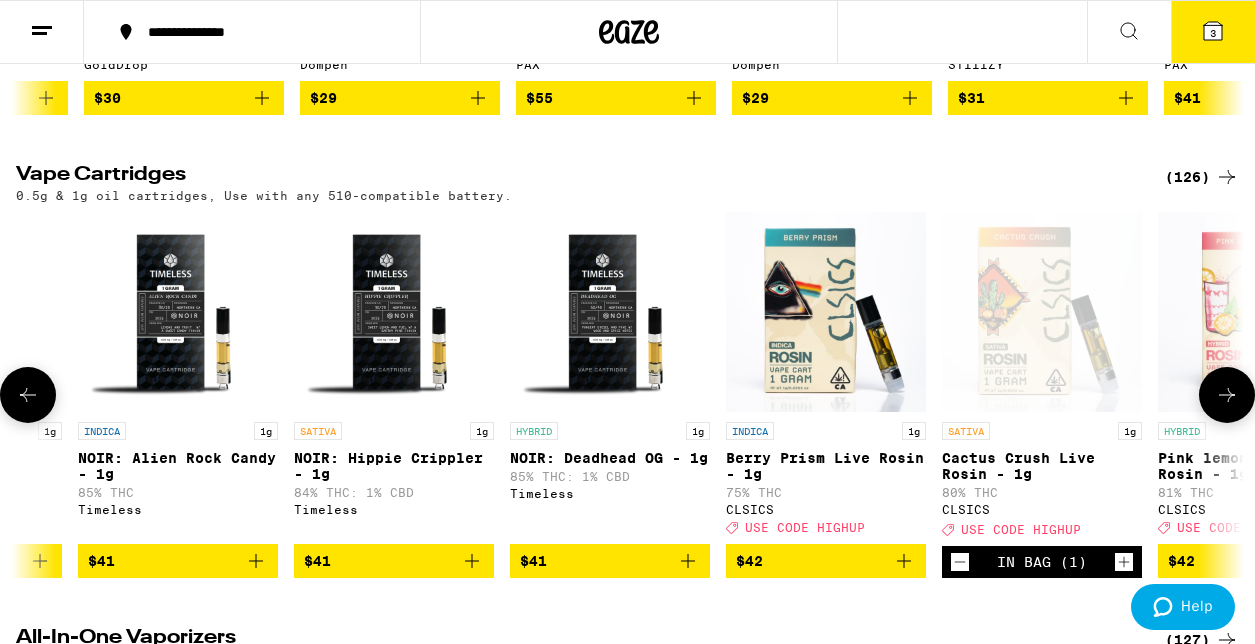 click 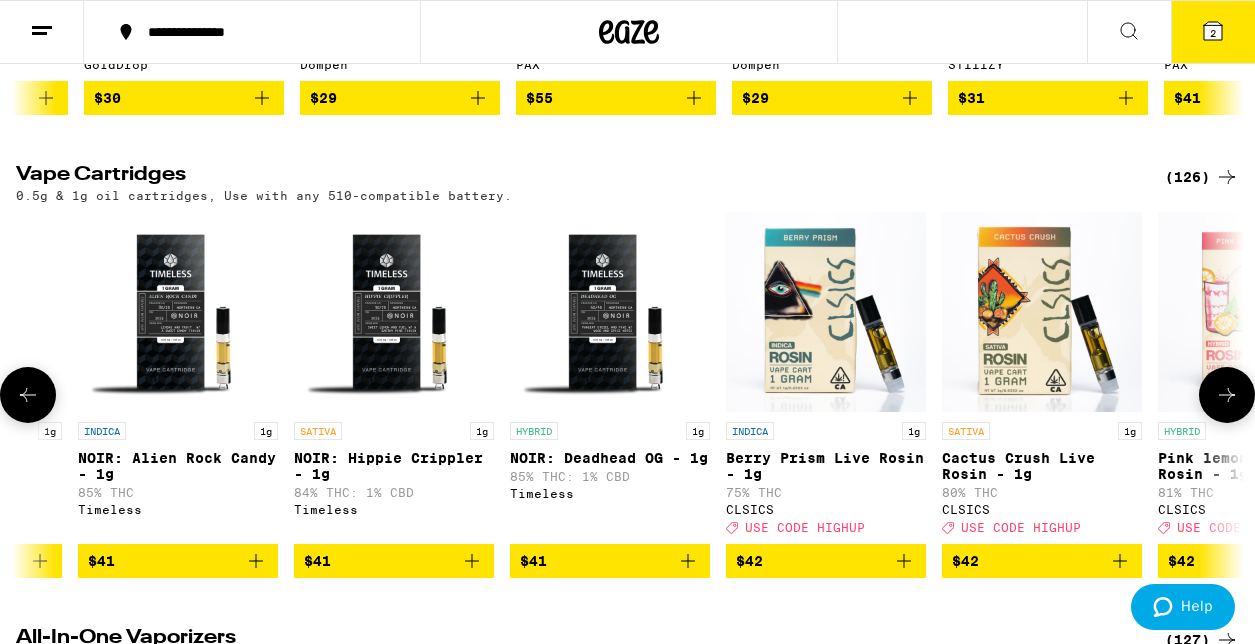 click 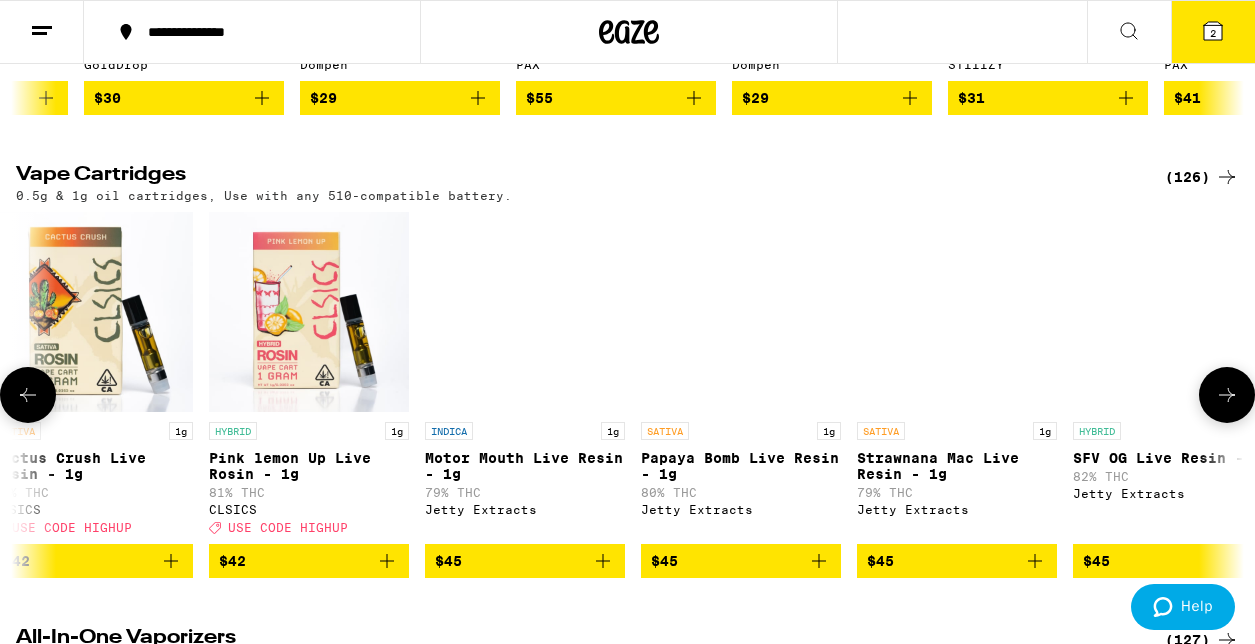 scroll, scrollTop: 0, scrollLeft: 21247, axis: horizontal 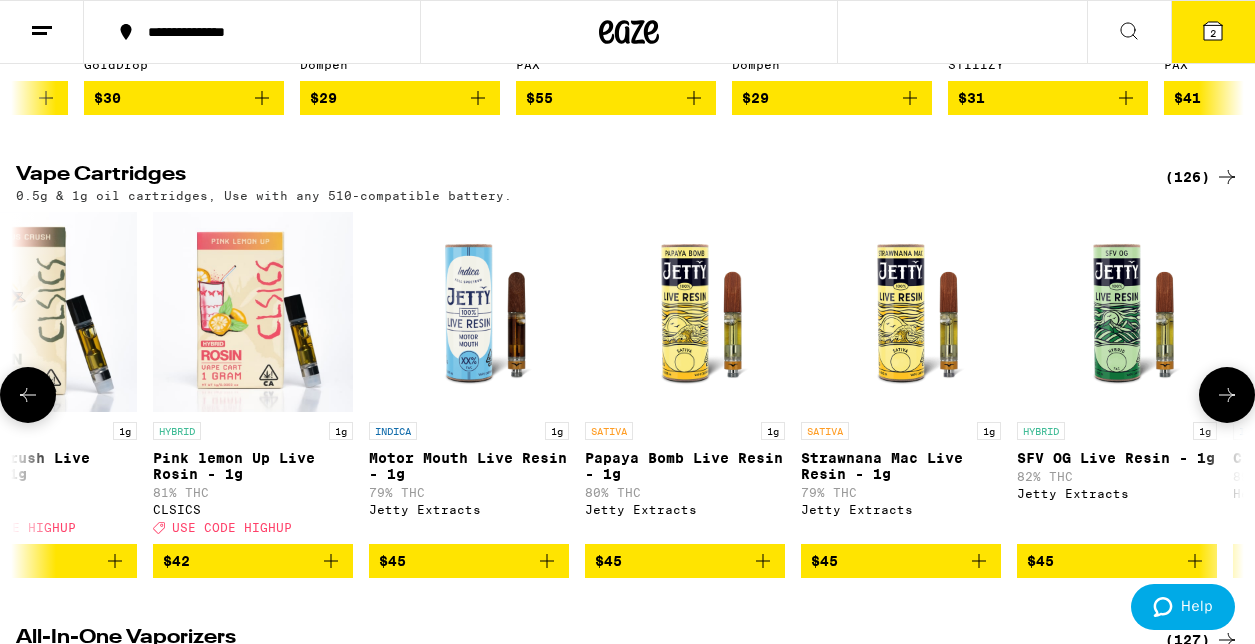 click 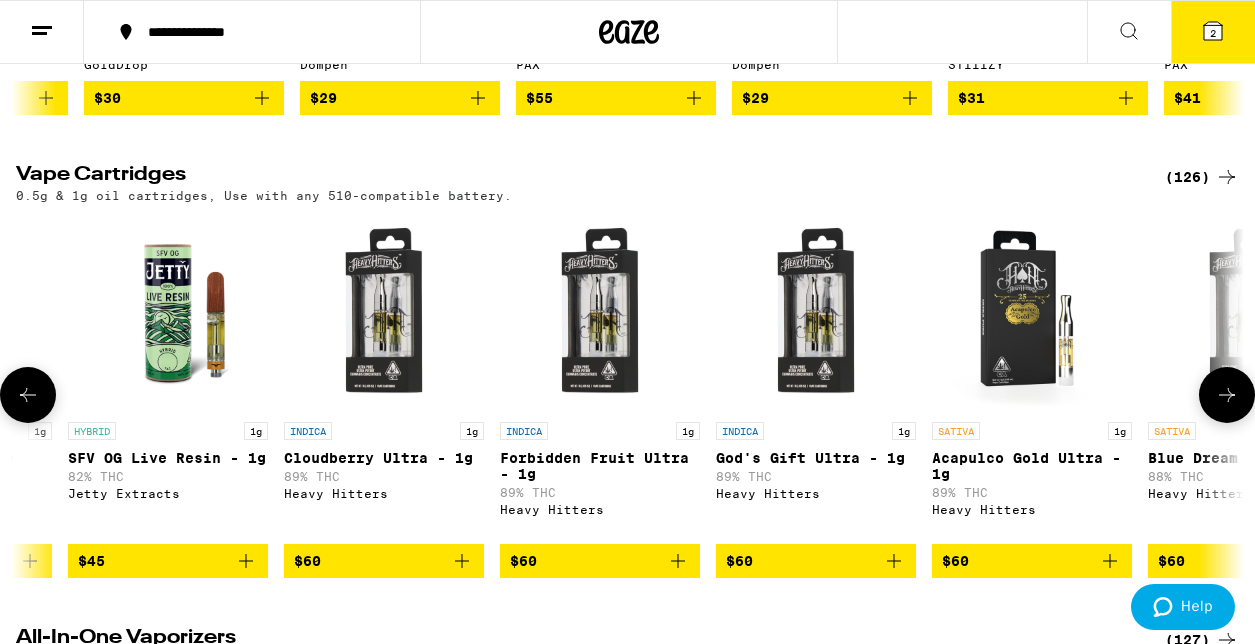 scroll, scrollTop: 0, scrollLeft: 22252, axis: horizontal 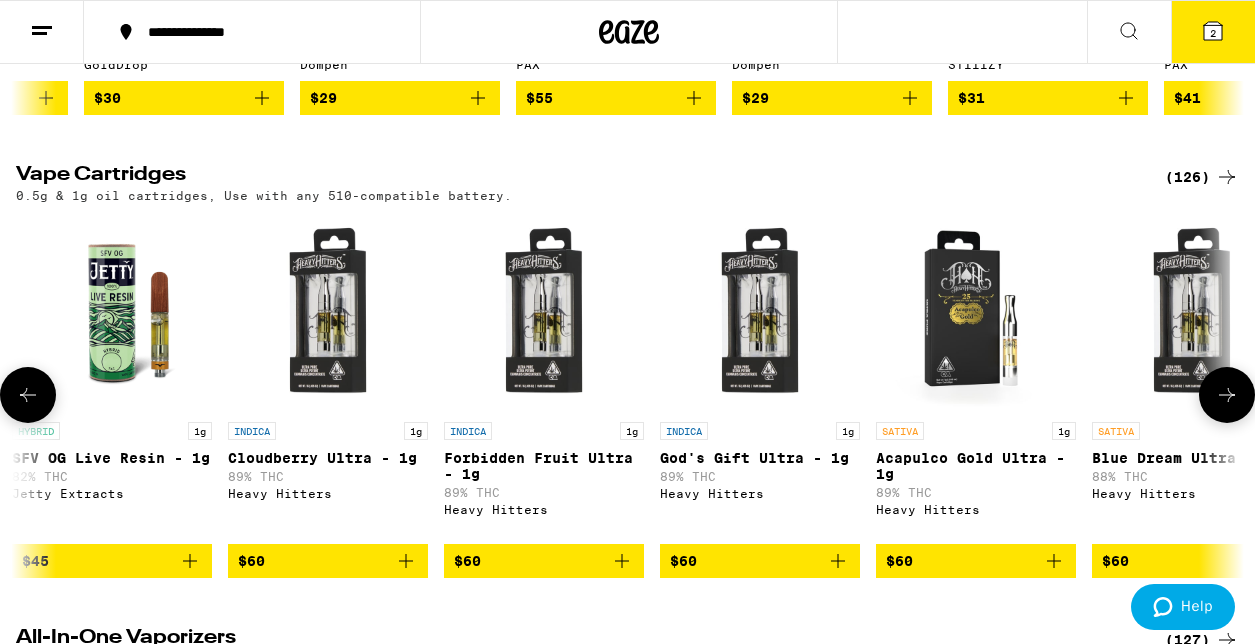 click 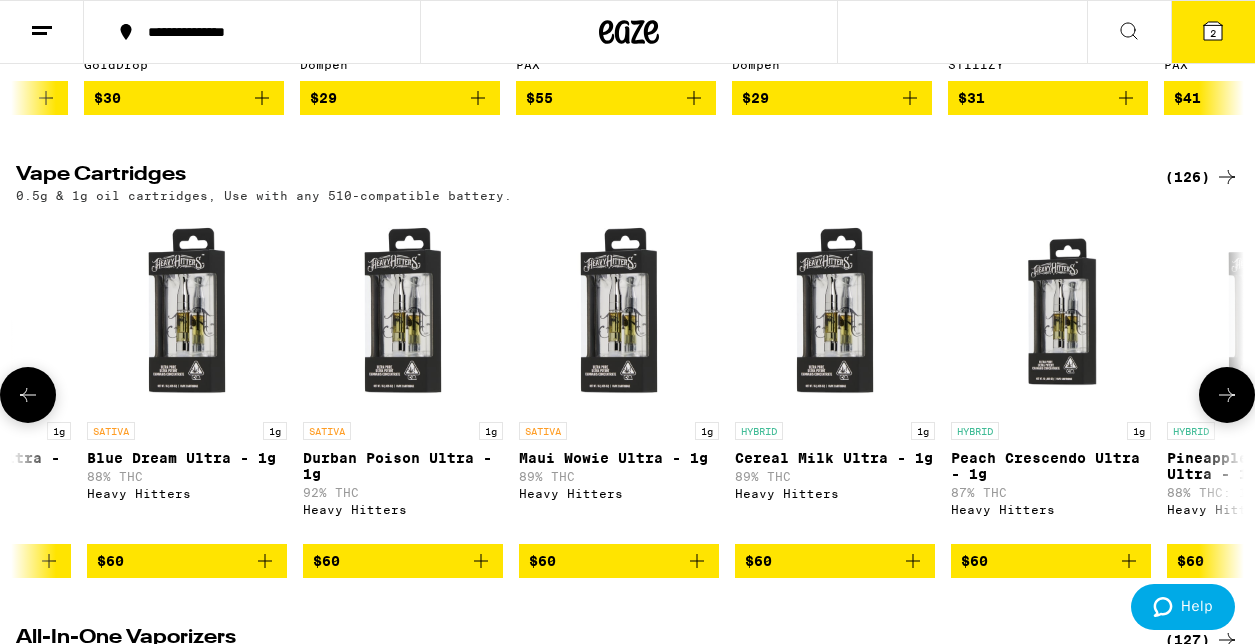 click 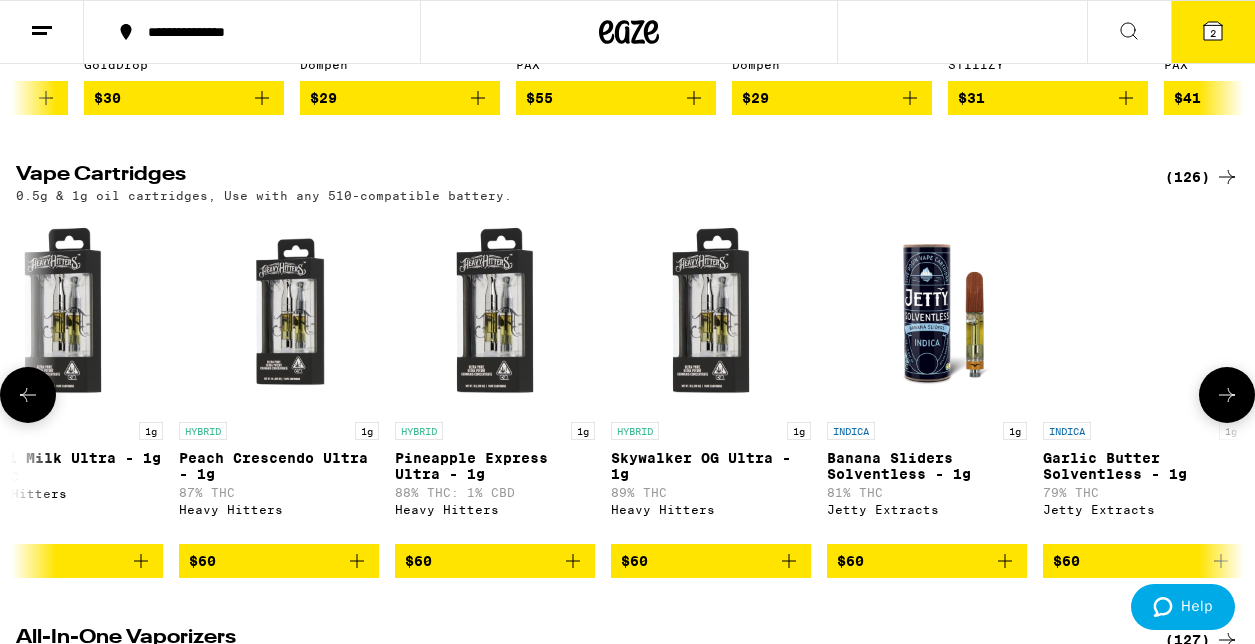 scroll, scrollTop: 0, scrollLeft: 24262, axis: horizontal 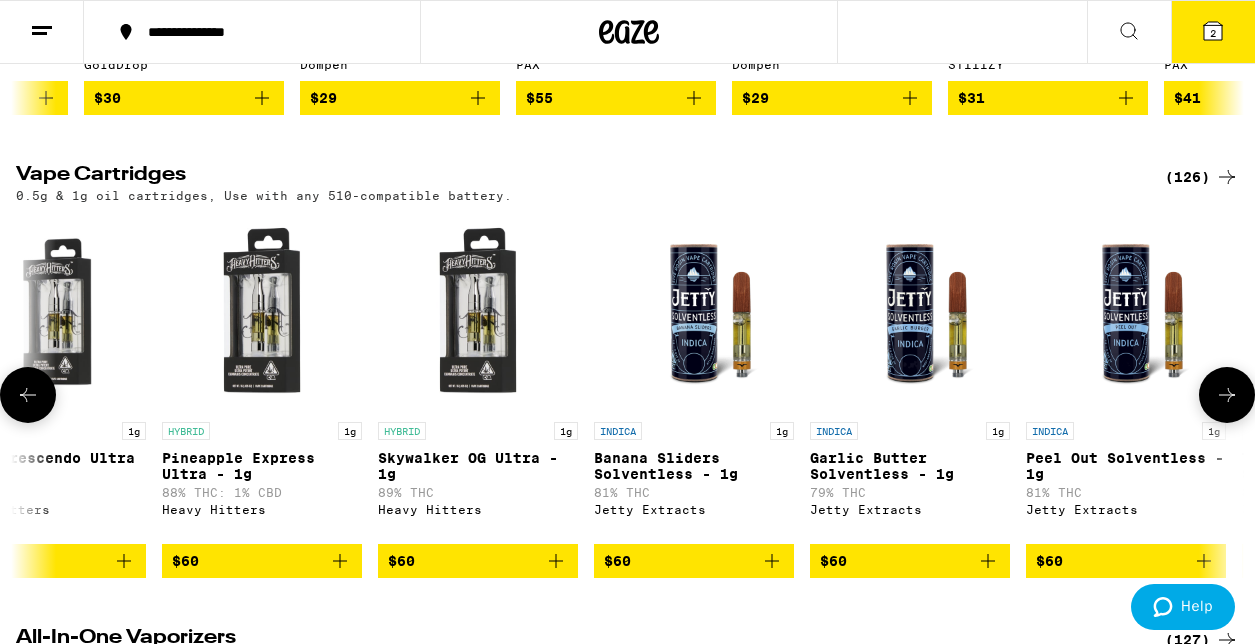 click 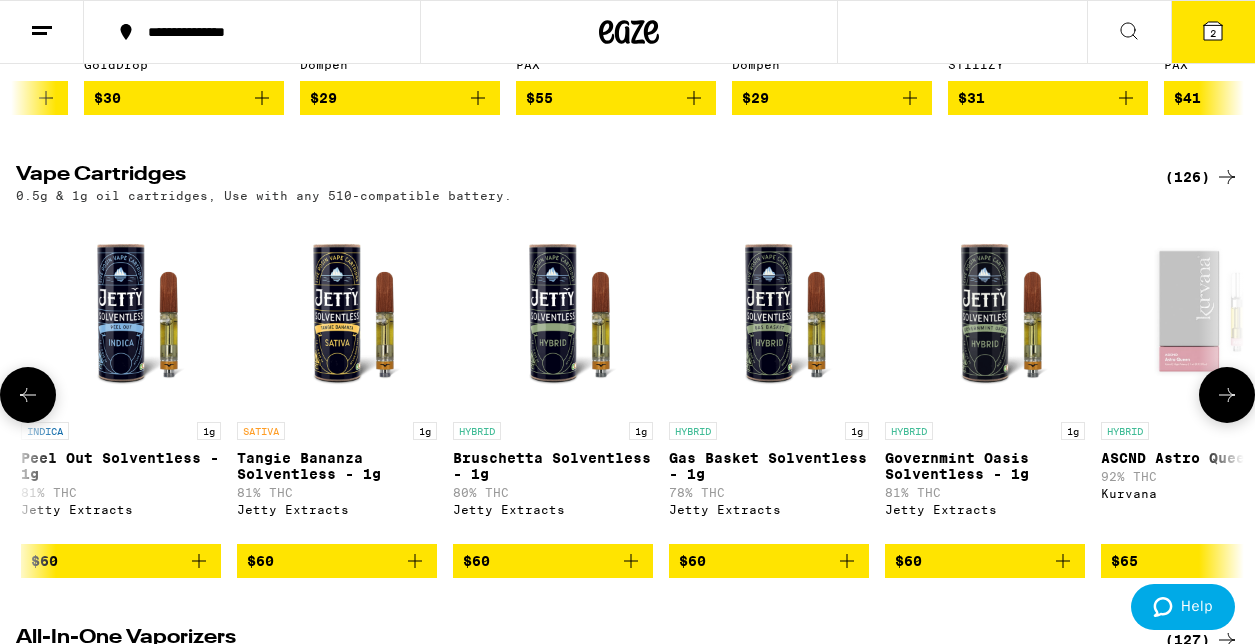 click 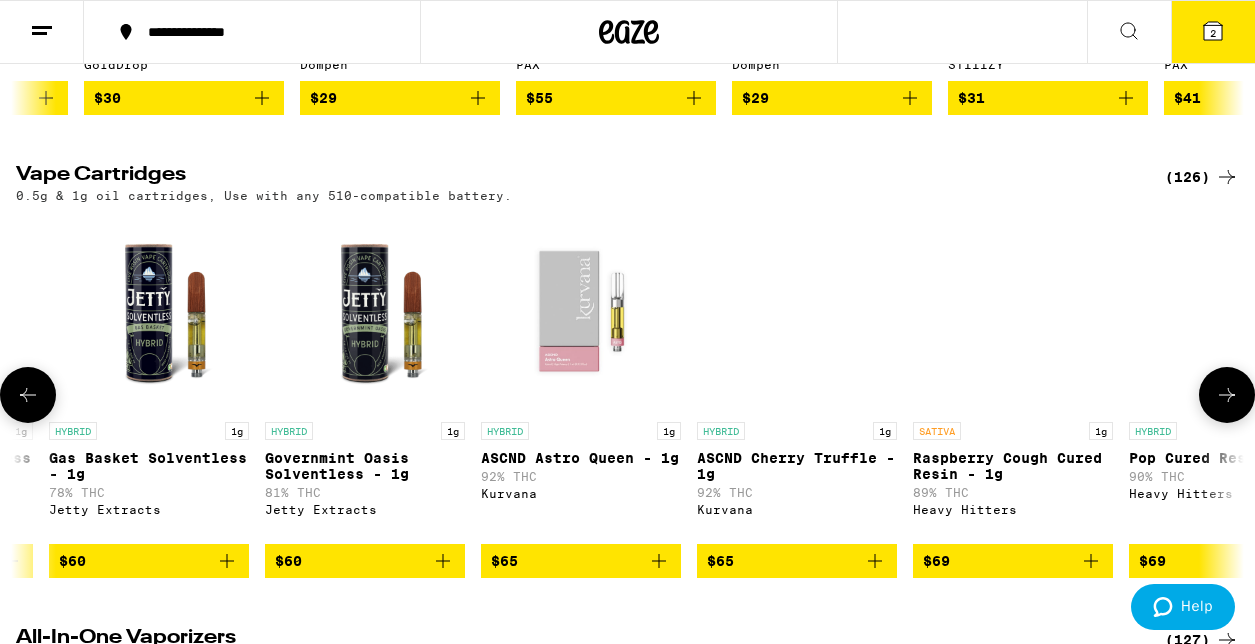 scroll, scrollTop: 0, scrollLeft: 25993, axis: horizontal 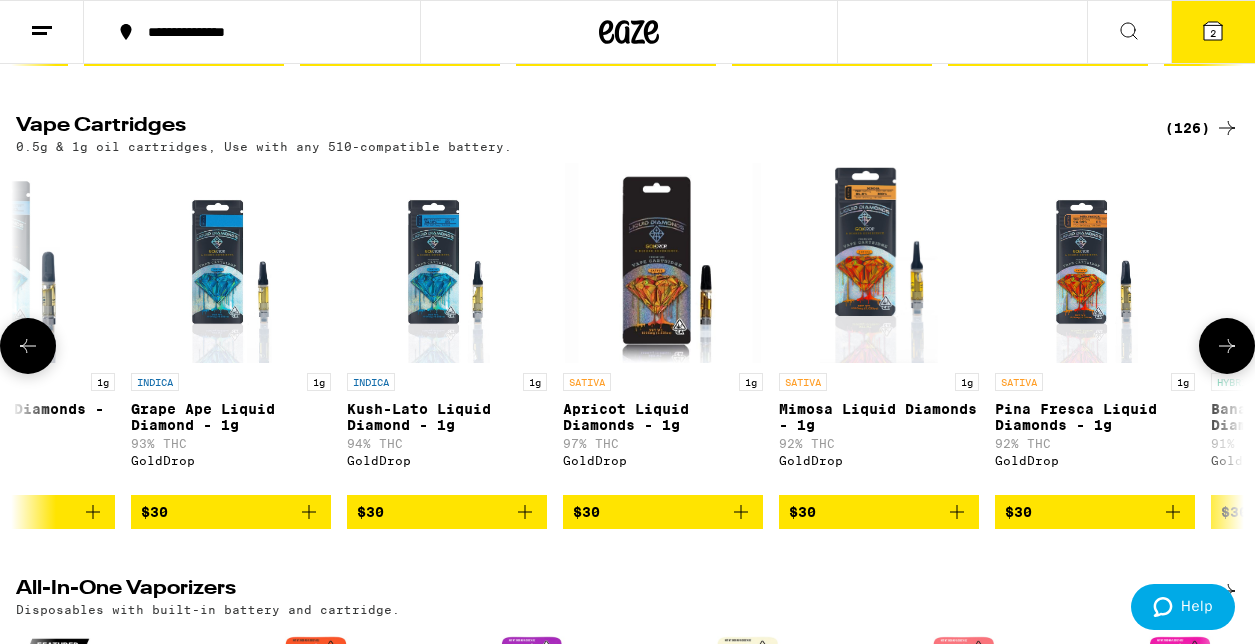 click 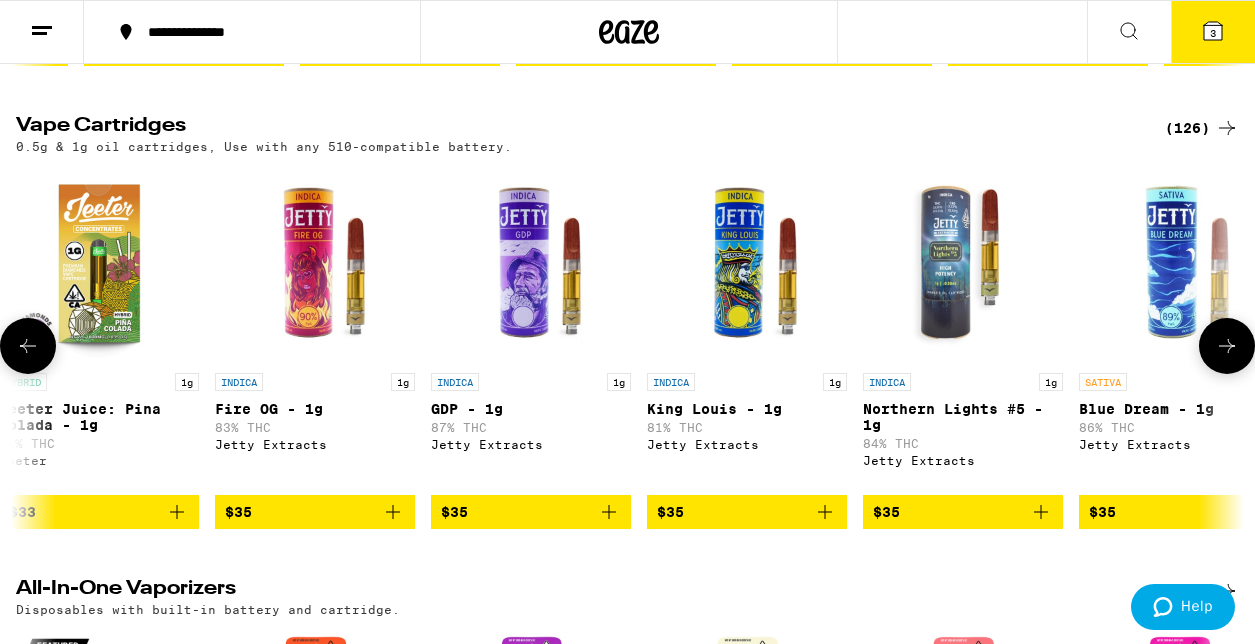 scroll, scrollTop: 0, scrollLeft: 16424, axis: horizontal 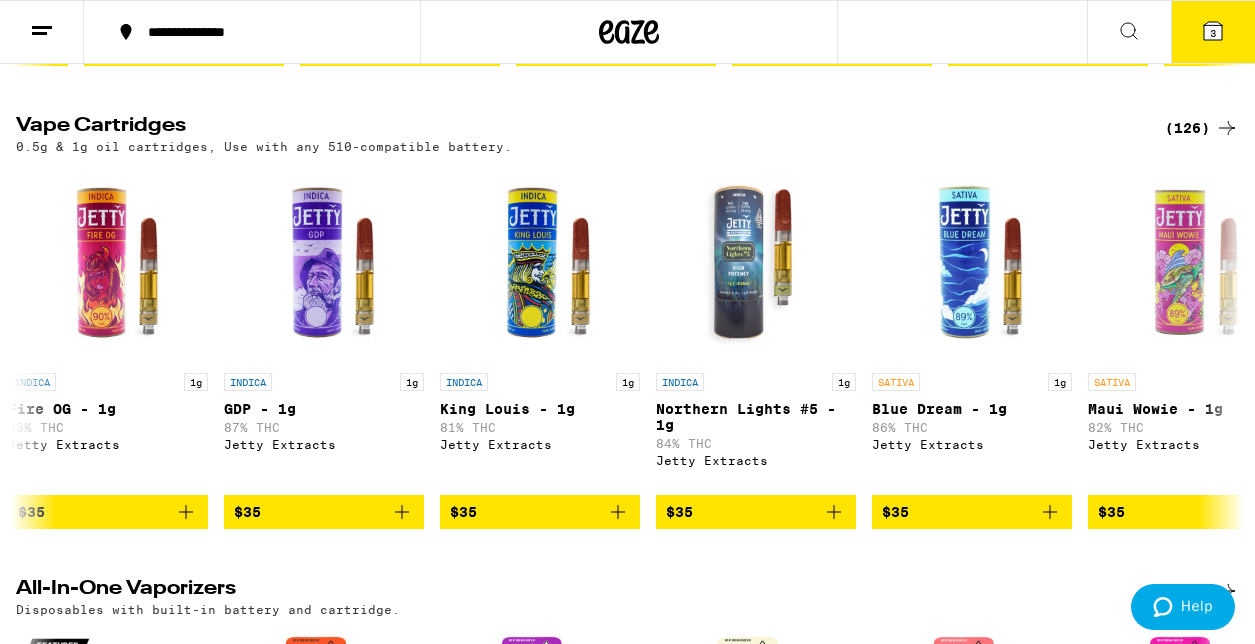 click 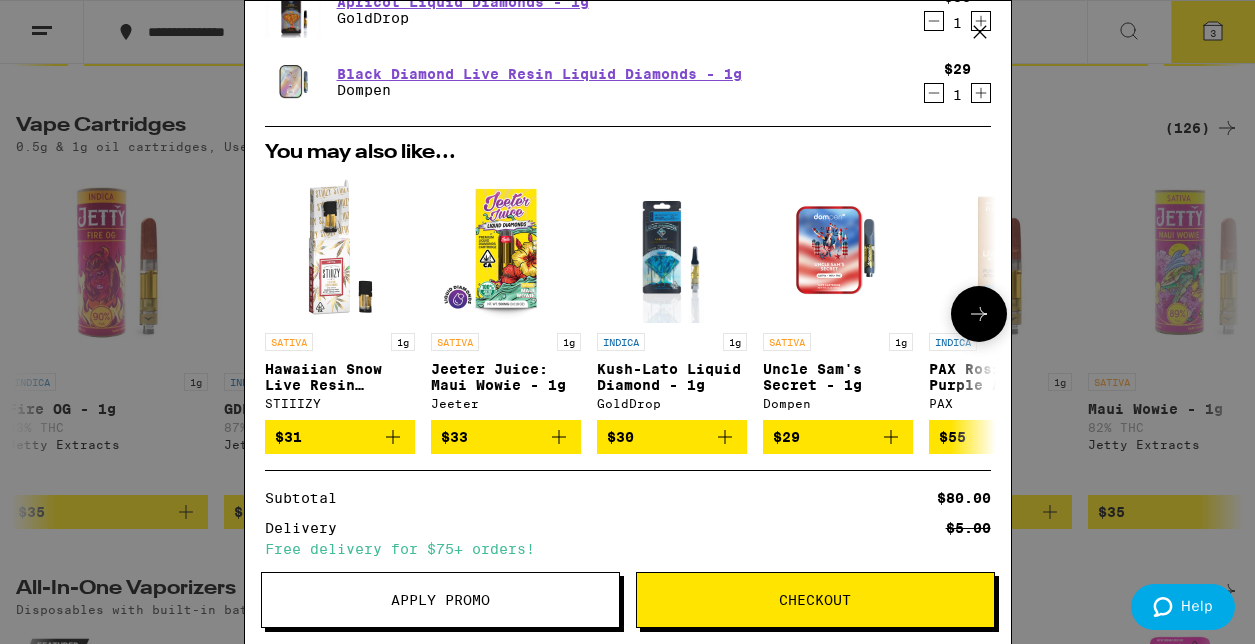 scroll, scrollTop: 152, scrollLeft: 0, axis: vertical 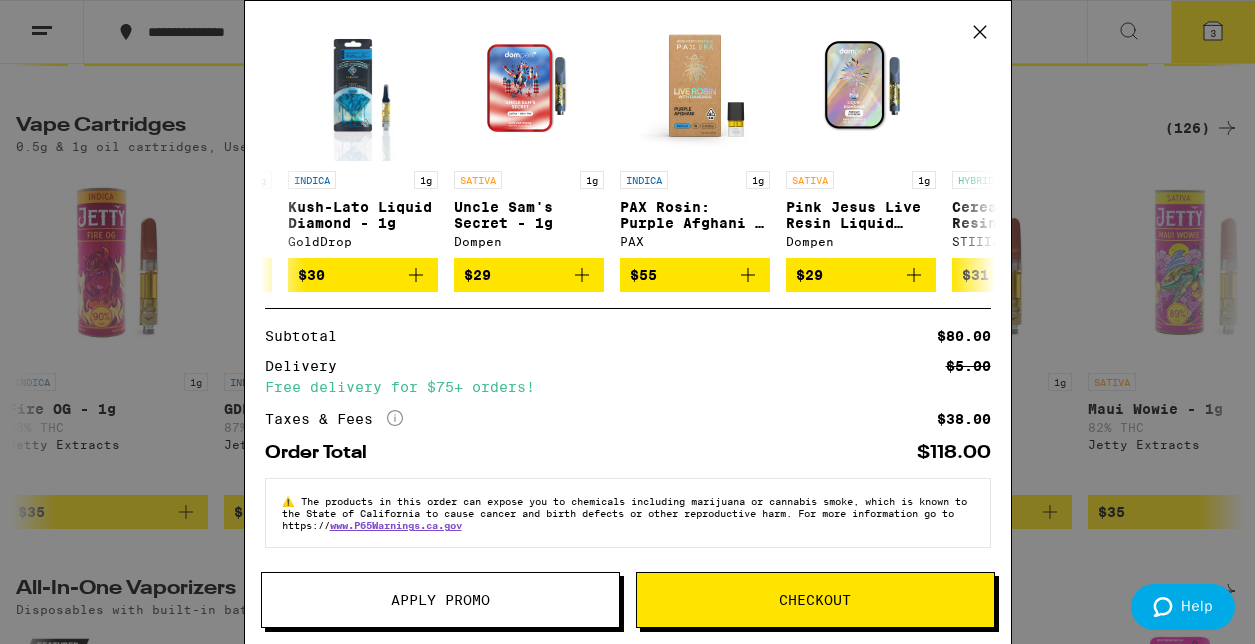 click 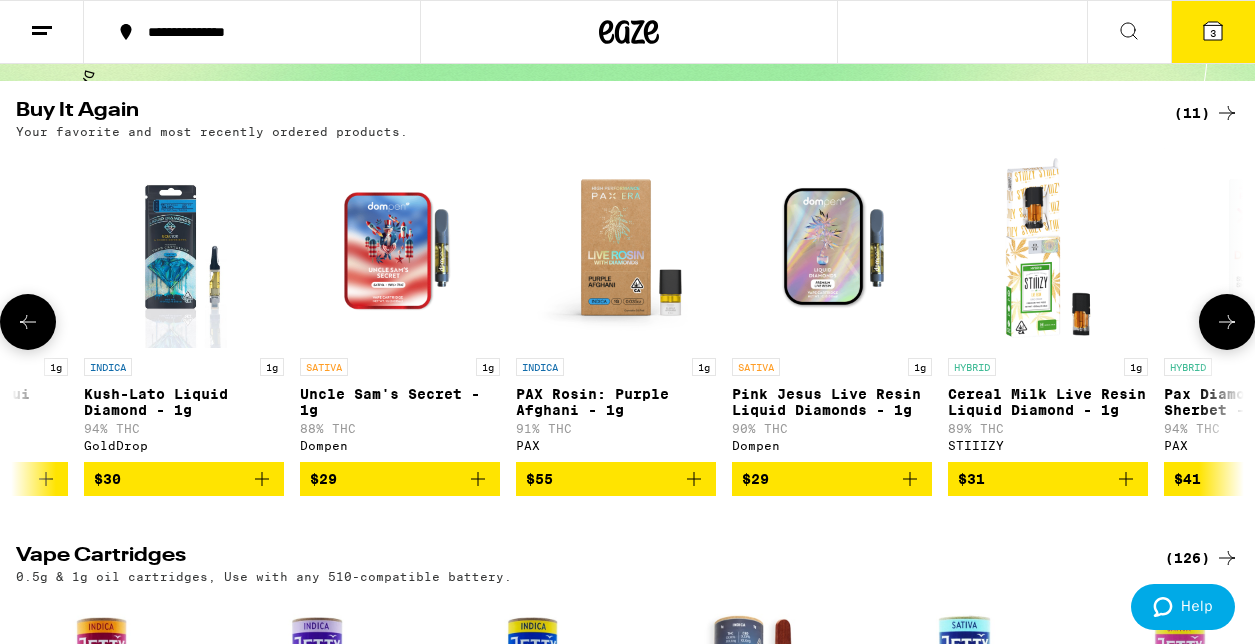 scroll, scrollTop: 0, scrollLeft: 0, axis: both 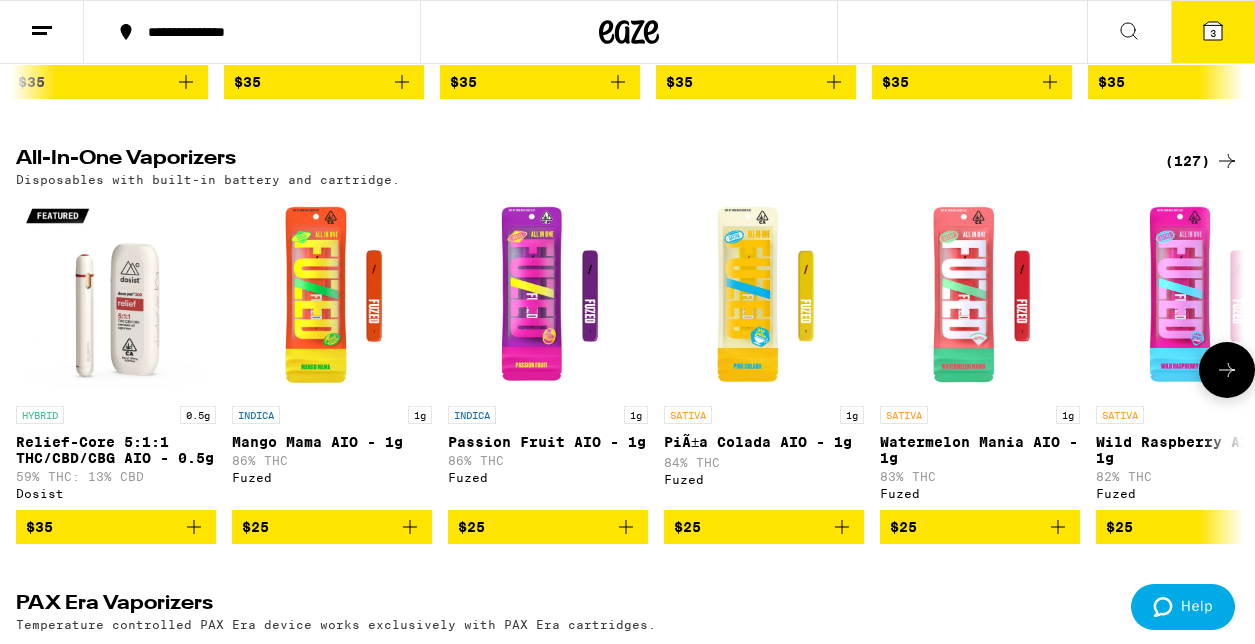 click 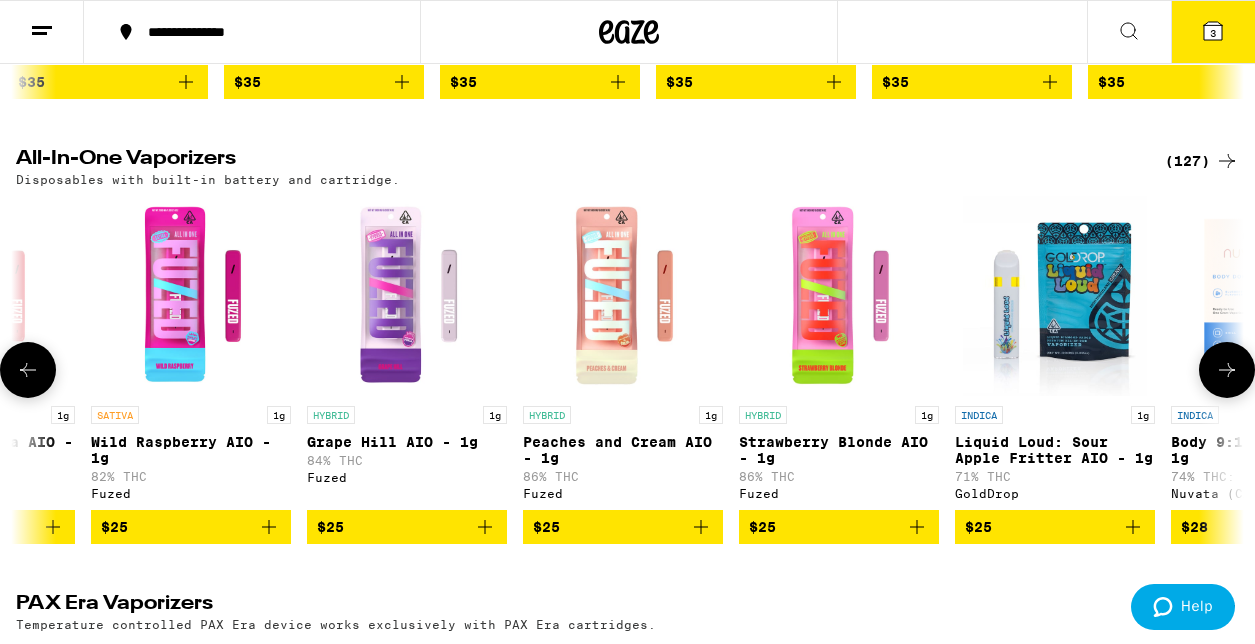 click 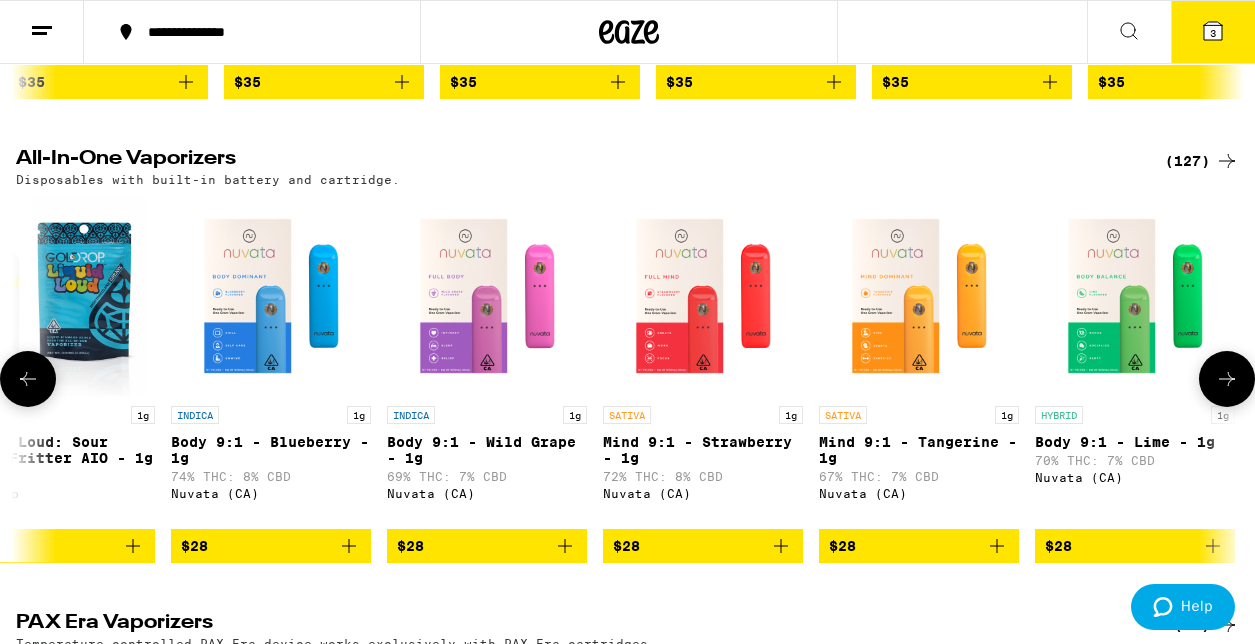 scroll, scrollTop: 0, scrollLeft: 2010, axis: horizontal 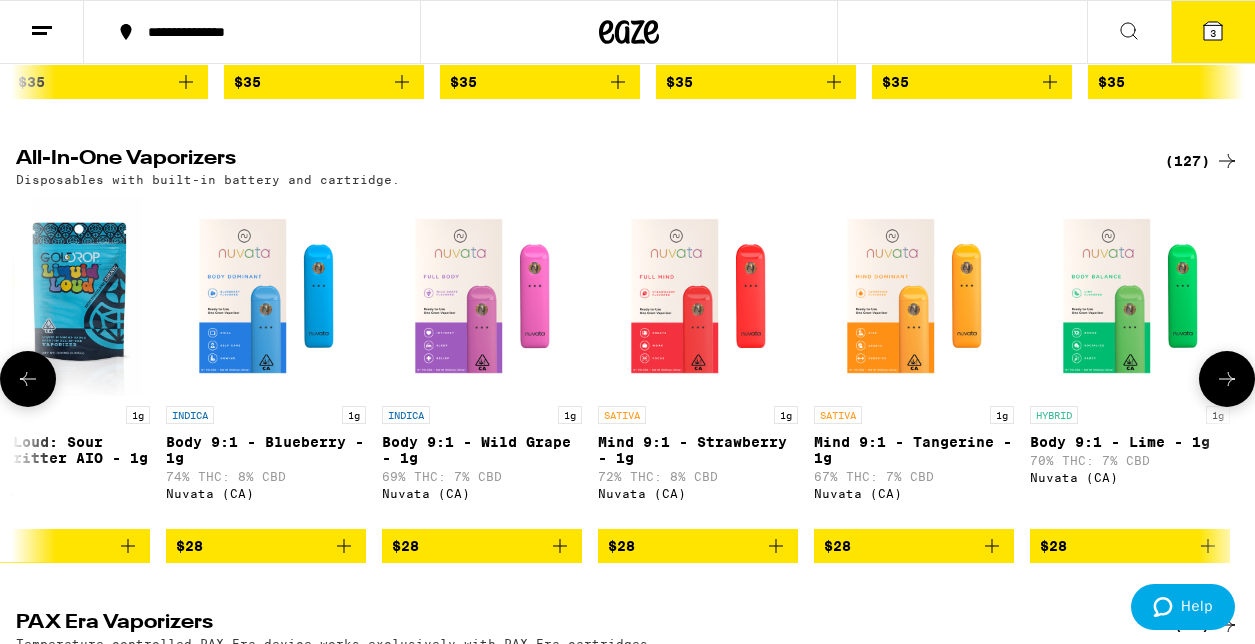 click at bounding box center (1227, 379) 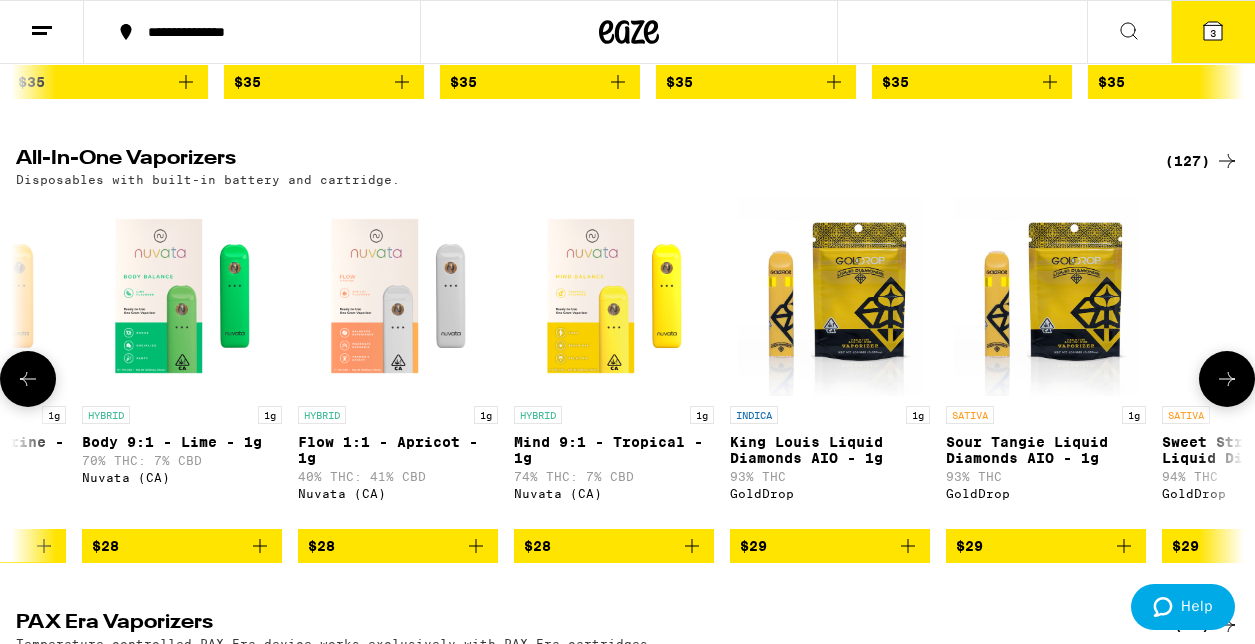 scroll, scrollTop: 0, scrollLeft: 3015, axis: horizontal 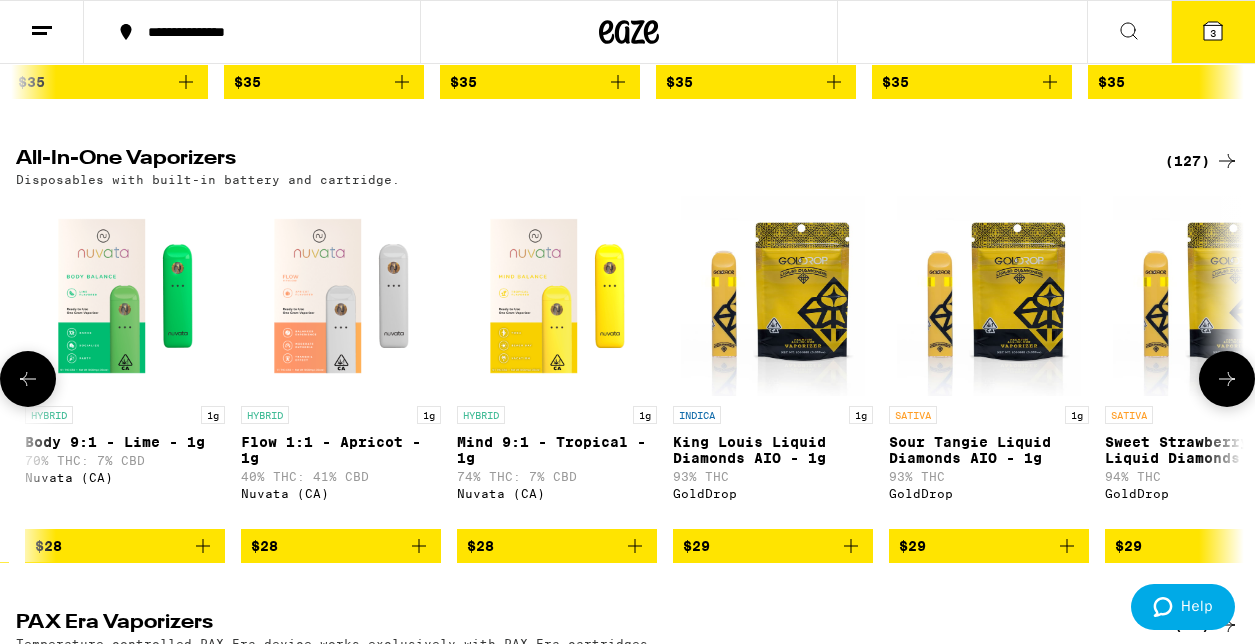 click at bounding box center [1227, 379] 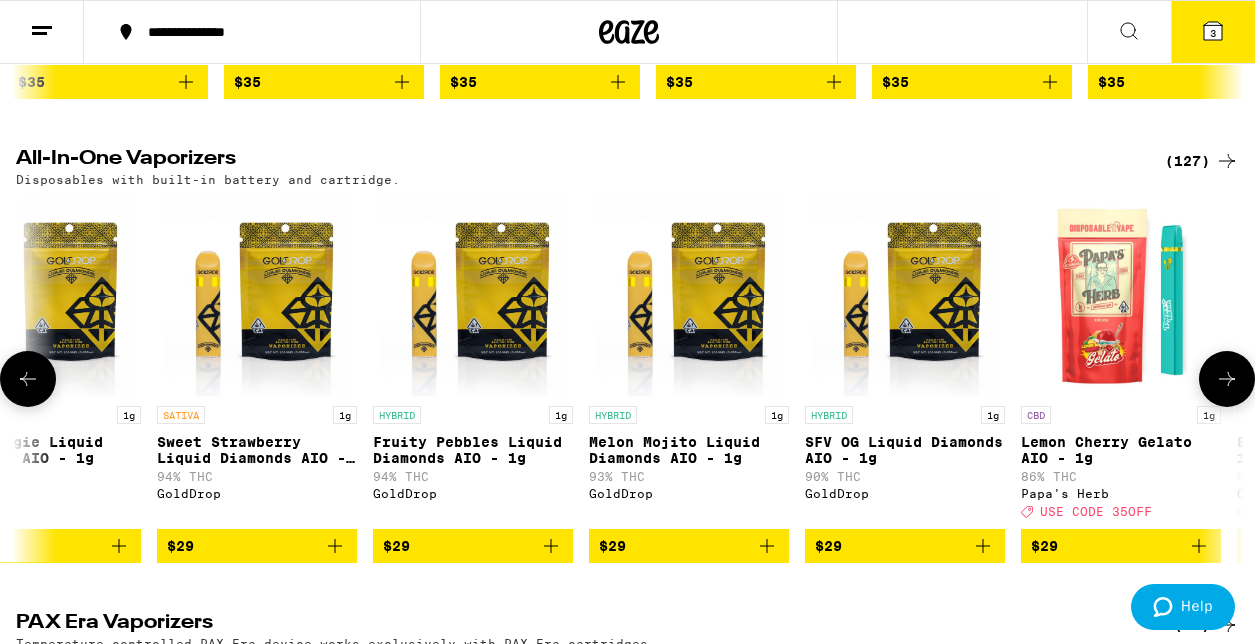 scroll, scrollTop: 0, scrollLeft: 4020, axis: horizontal 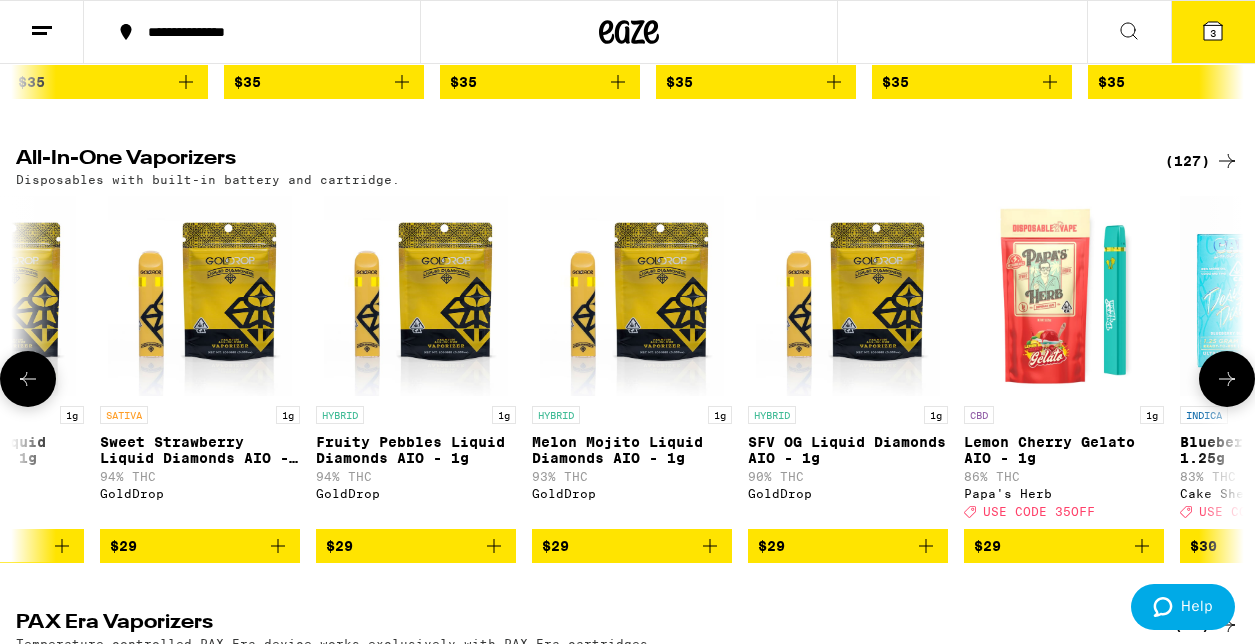 click at bounding box center (1227, 379) 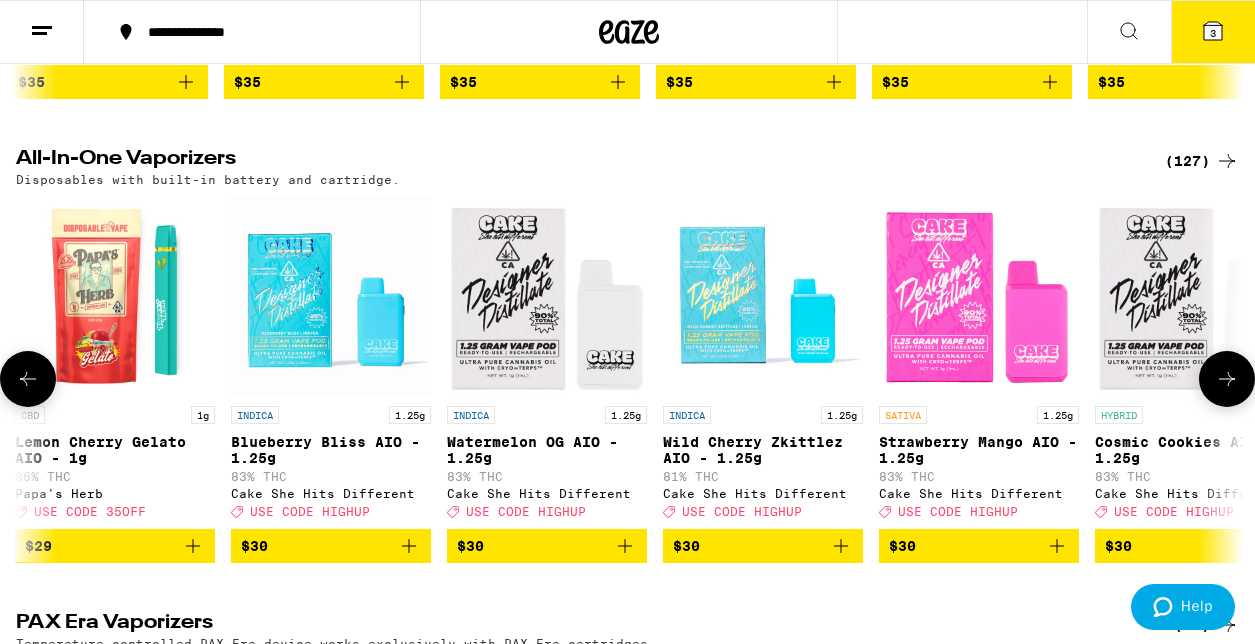 scroll, scrollTop: 0, scrollLeft: 5025, axis: horizontal 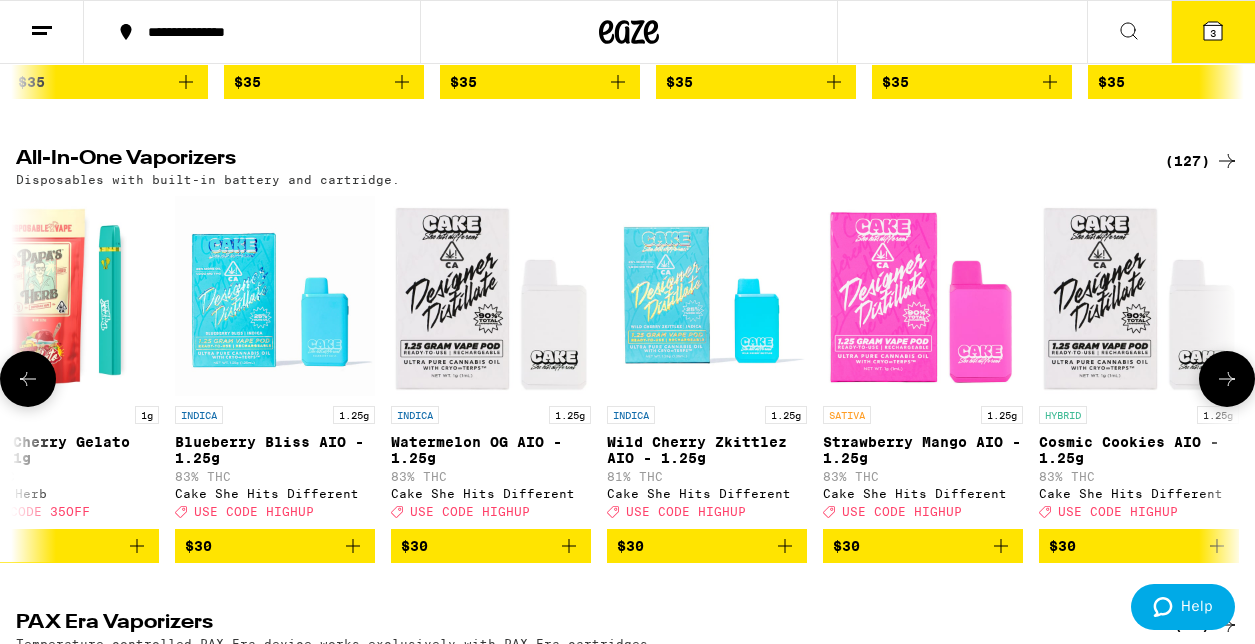 click at bounding box center (1227, 379) 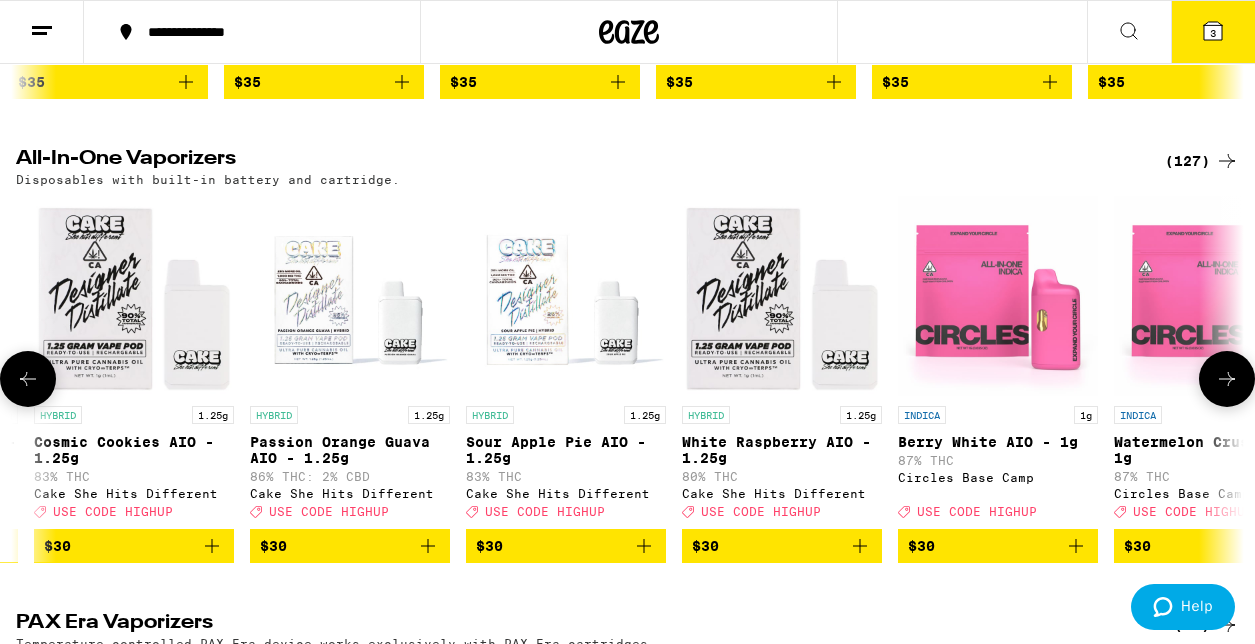 click at bounding box center [1227, 379] 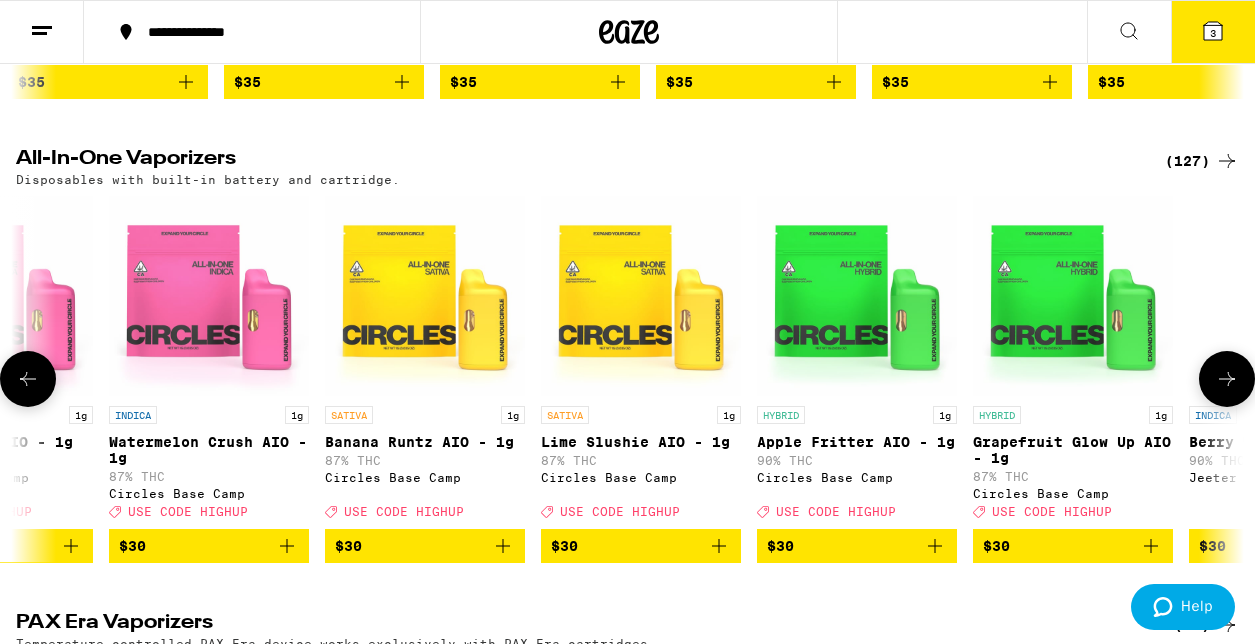 click at bounding box center [1227, 379] 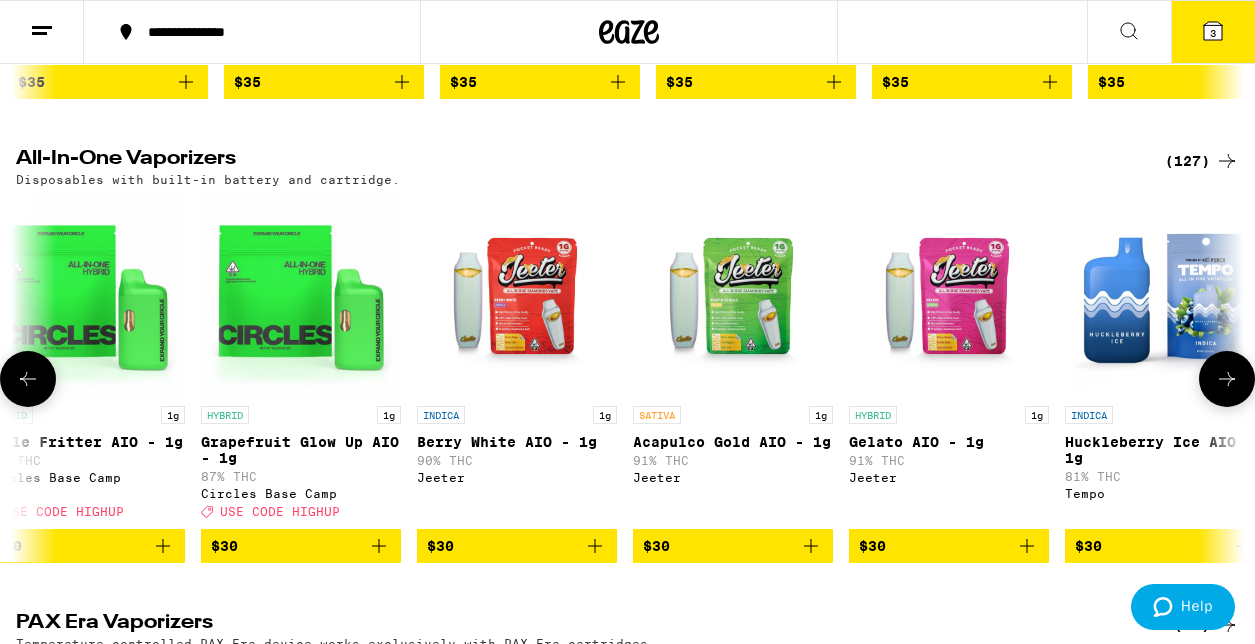 scroll, scrollTop: 0, scrollLeft: 8040, axis: horizontal 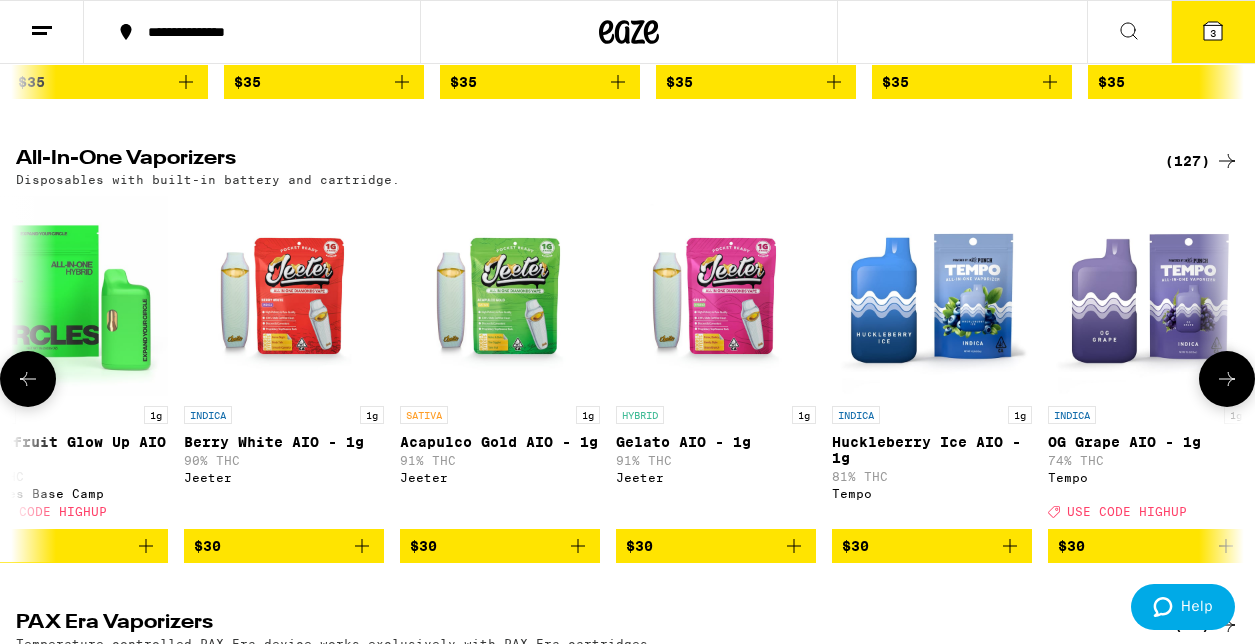 click at bounding box center (1227, 379) 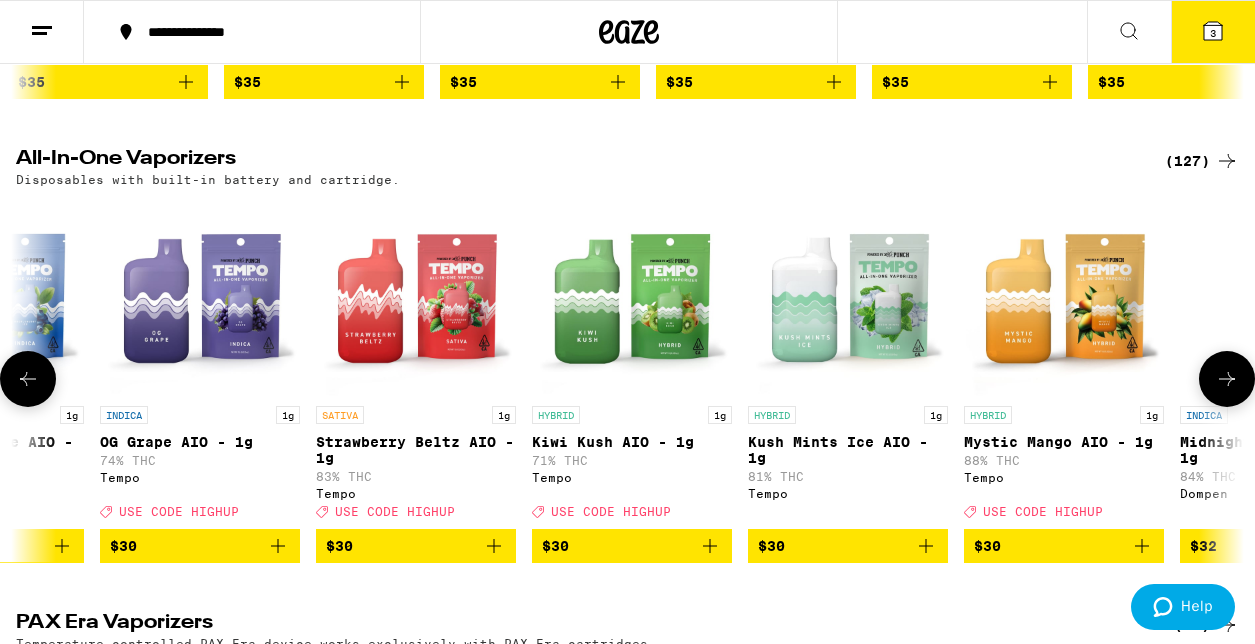 scroll, scrollTop: 0, scrollLeft: 9045, axis: horizontal 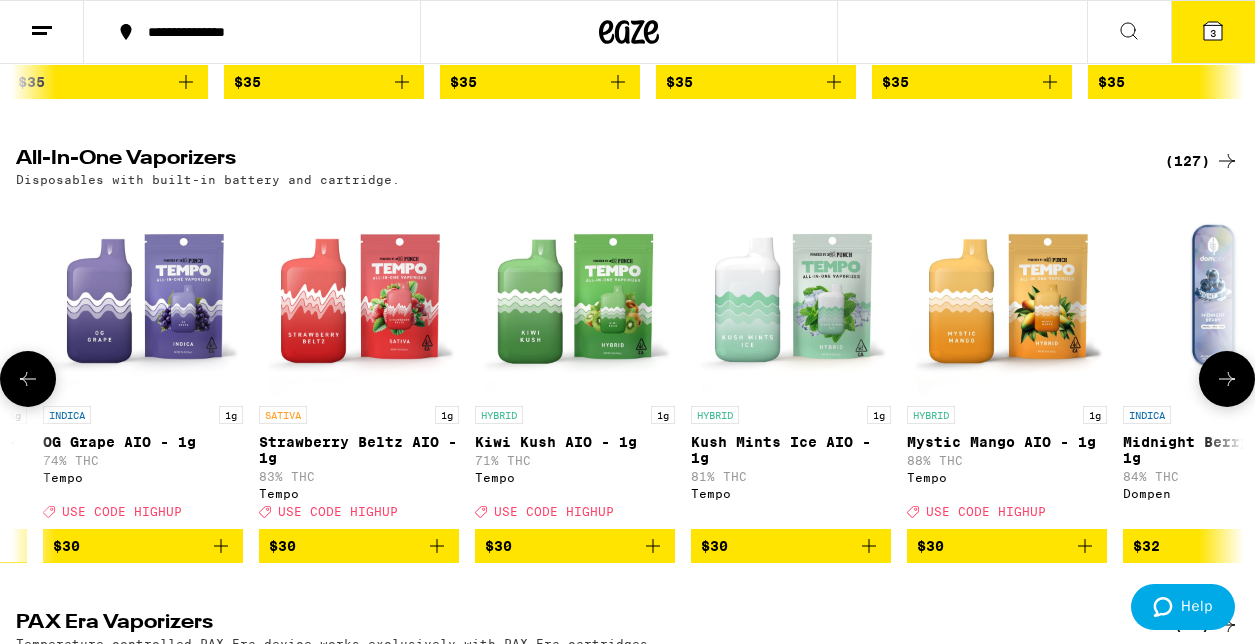 click at bounding box center (1227, 379) 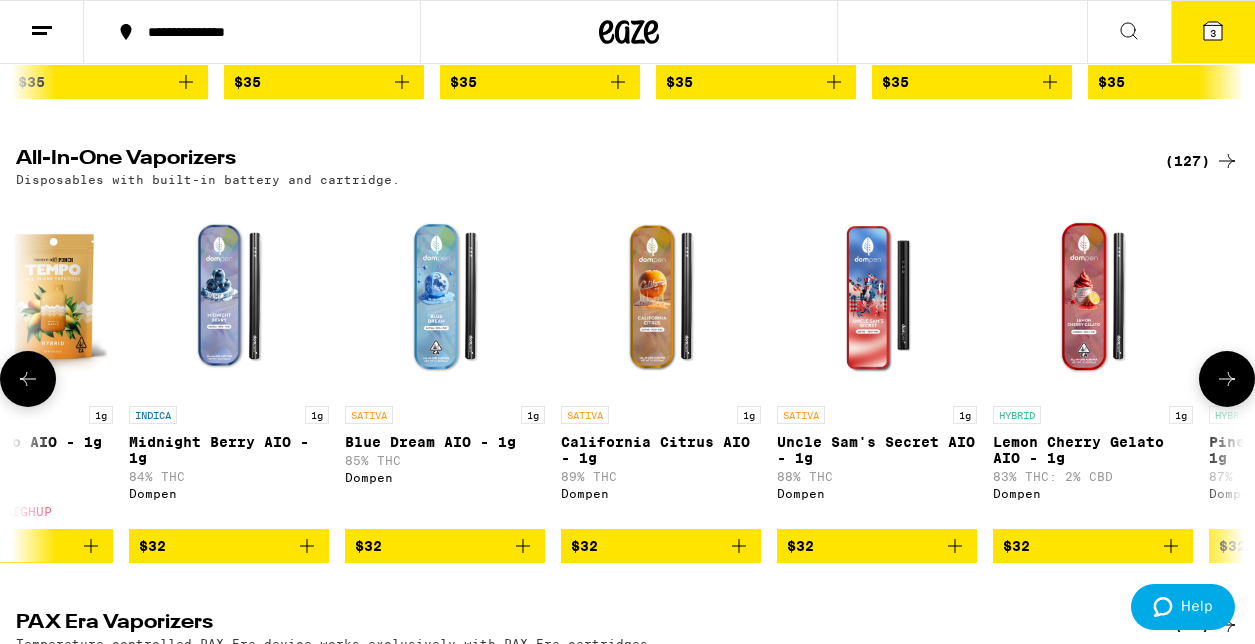 scroll, scrollTop: 0, scrollLeft: 10050, axis: horizontal 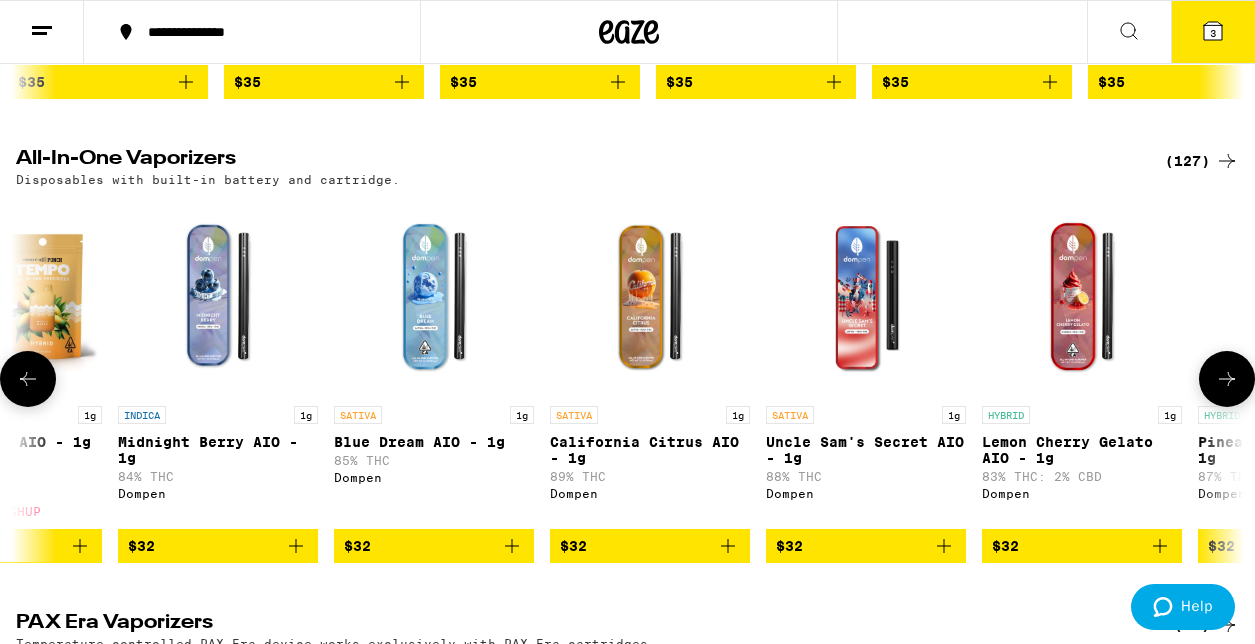 click at bounding box center (1227, 379) 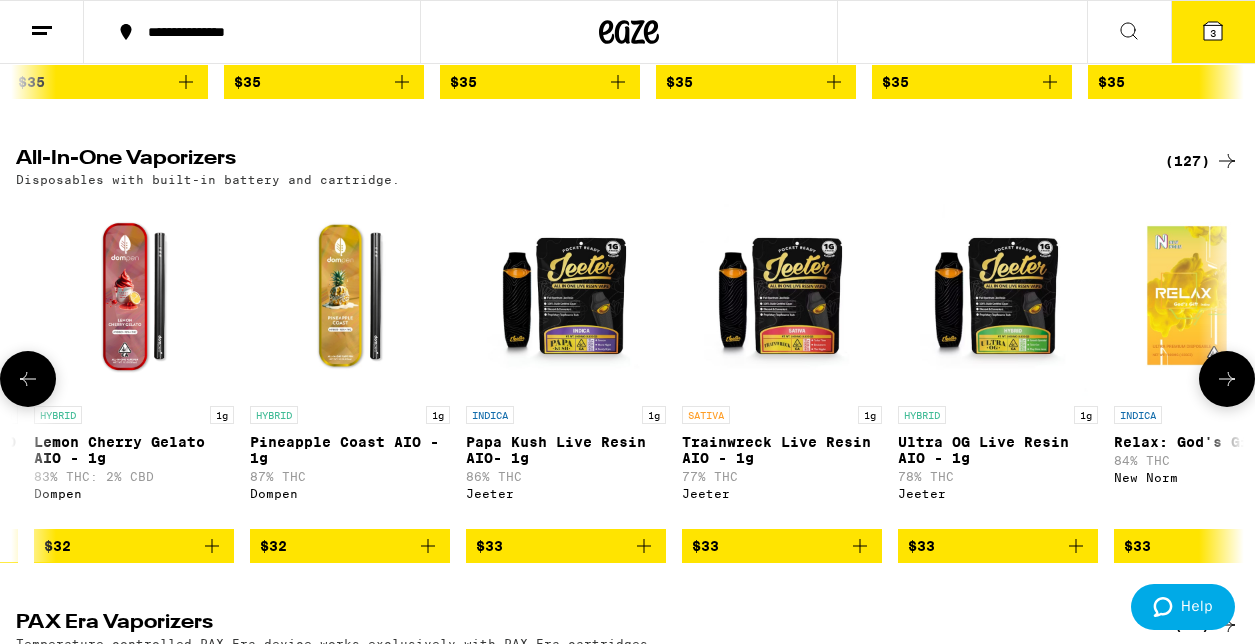 scroll, scrollTop: 0, scrollLeft: 11055, axis: horizontal 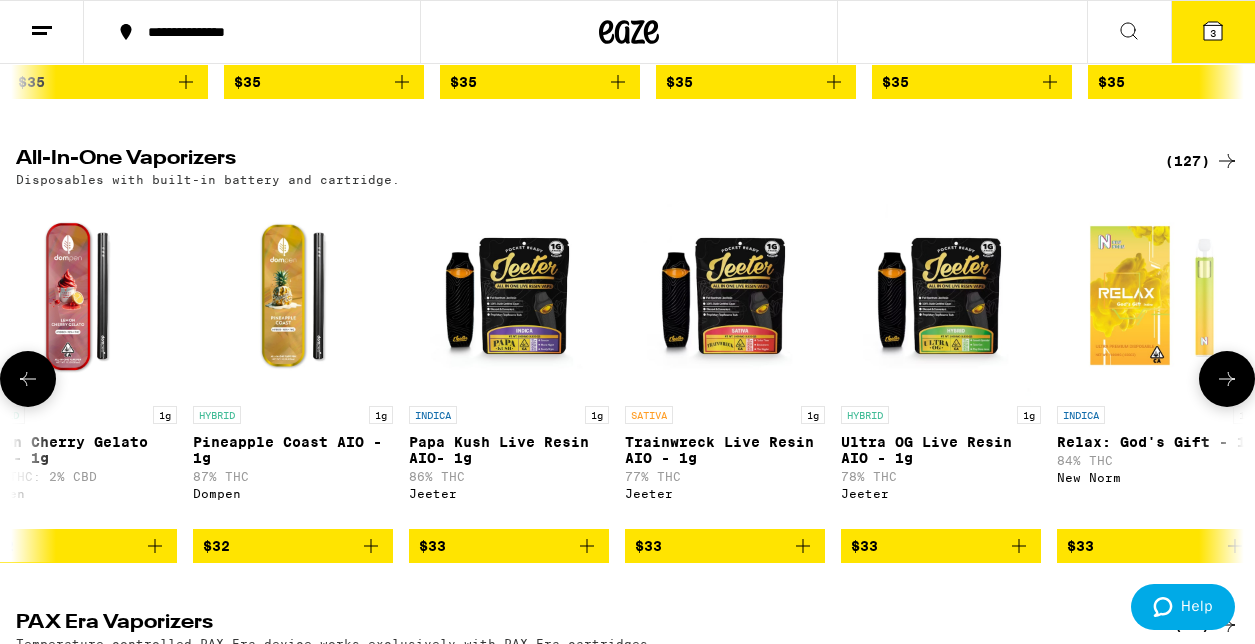 click at bounding box center [1227, 379] 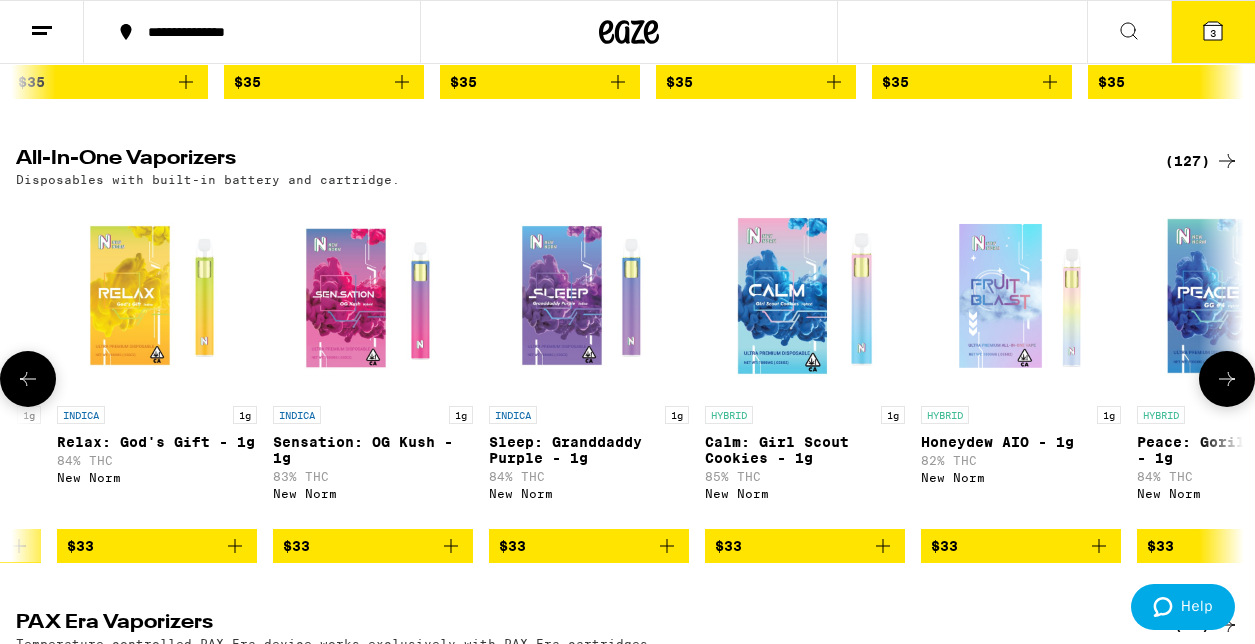 scroll, scrollTop: 0, scrollLeft: 12060, axis: horizontal 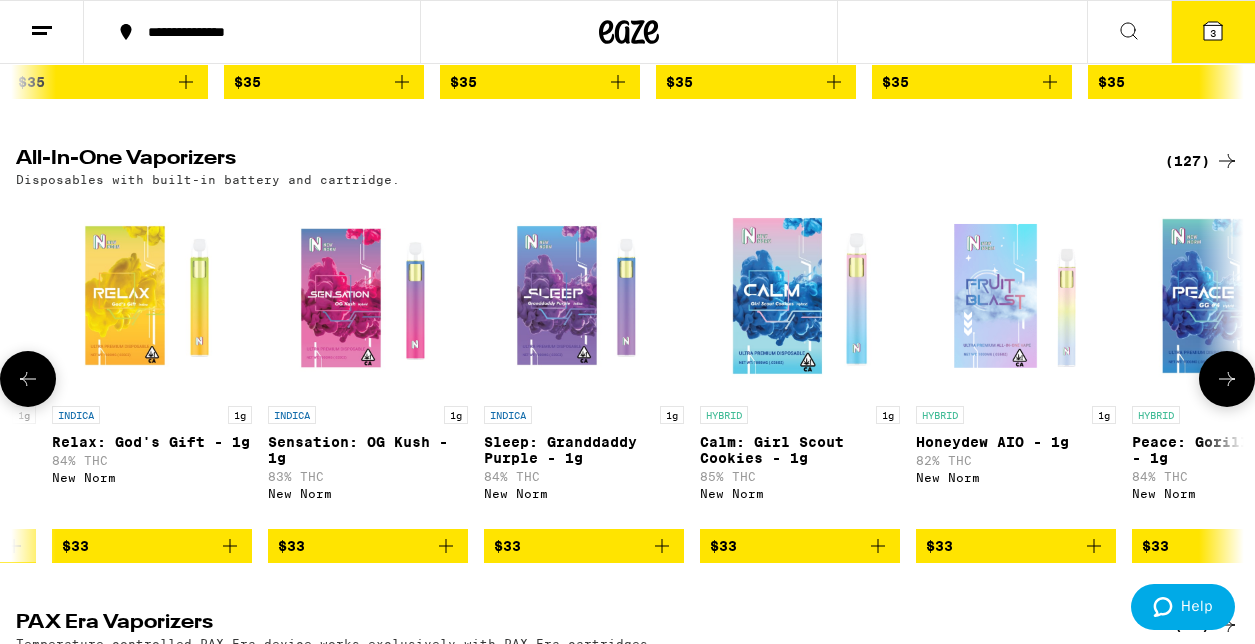 click at bounding box center (1227, 379) 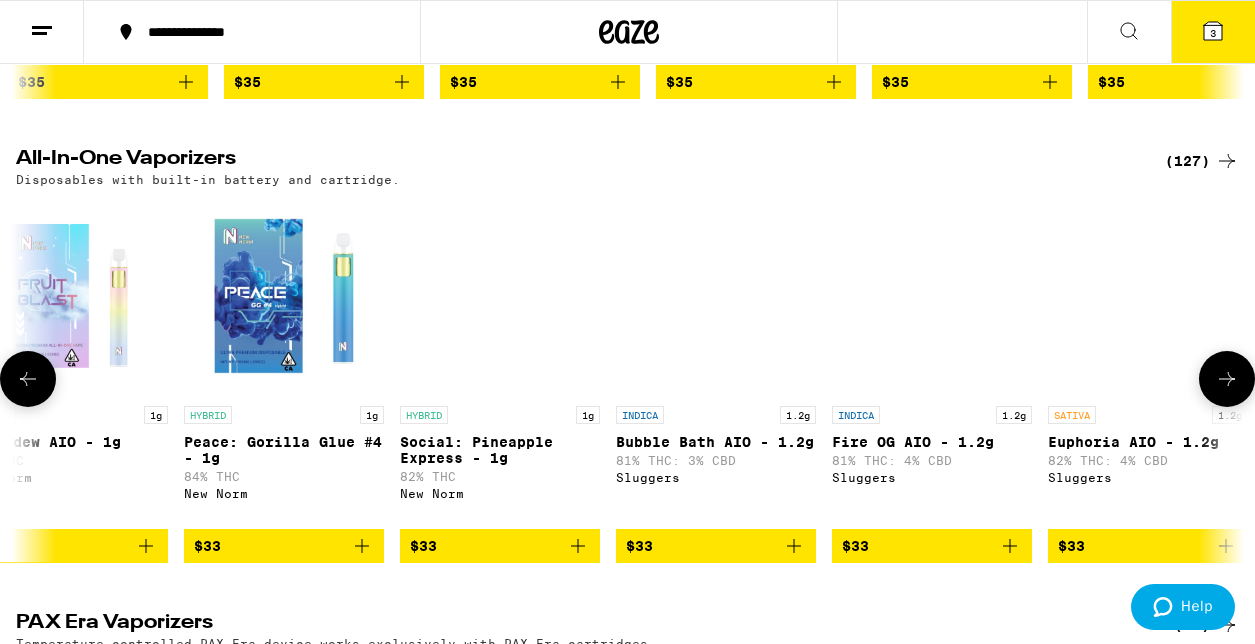 scroll, scrollTop: 0, scrollLeft: 13065, axis: horizontal 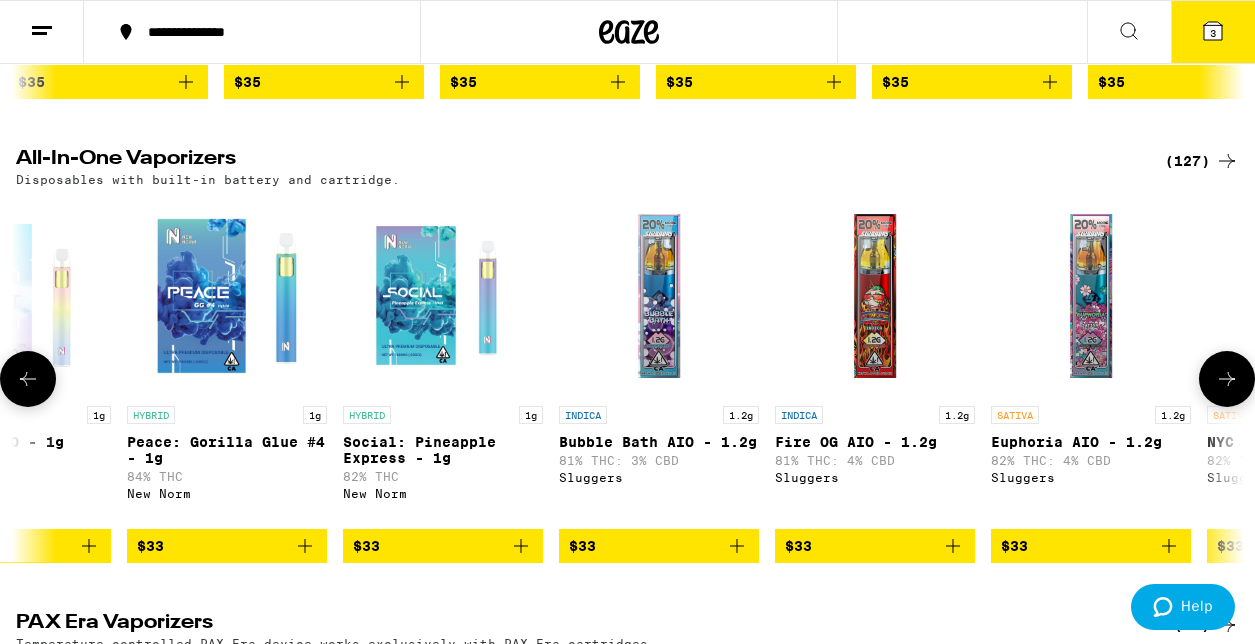 click at bounding box center [1227, 379] 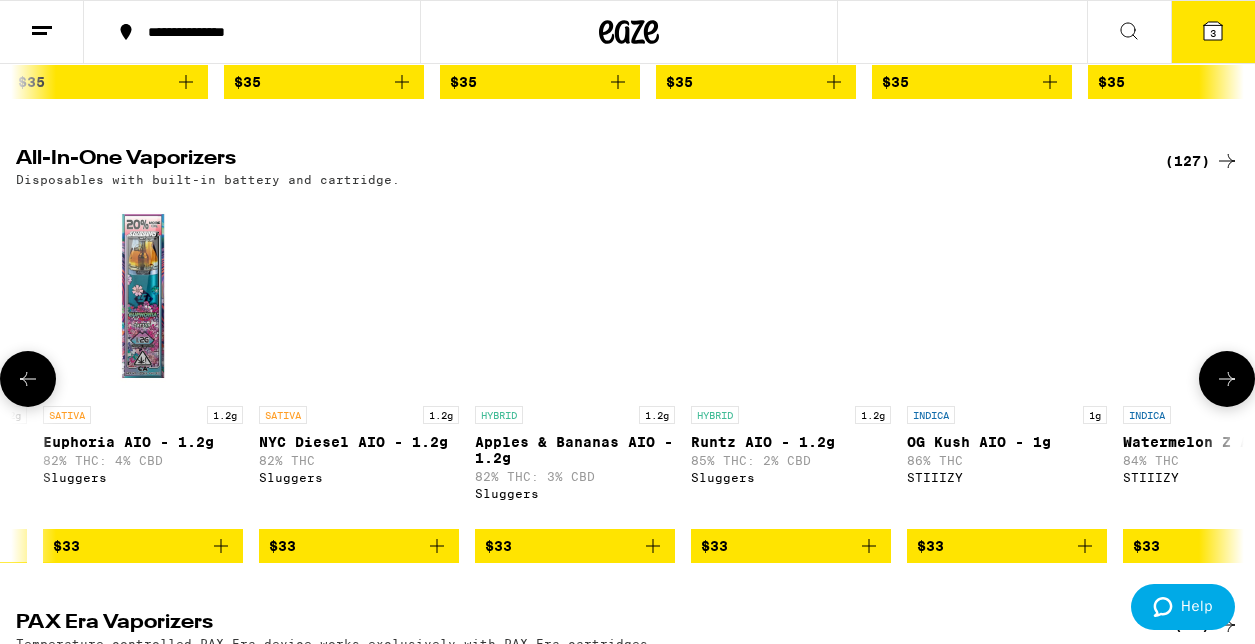 scroll, scrollTop: 0, scrollLeft: 14070, axis: horizontal 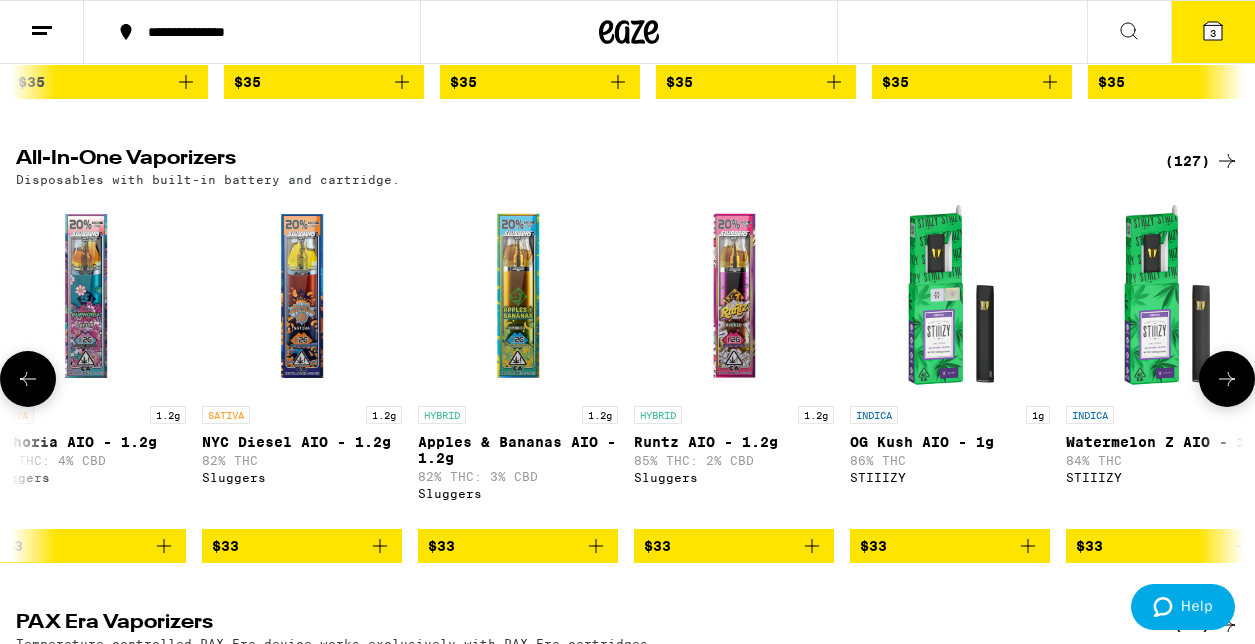 click at bounding box center [1227, 379] 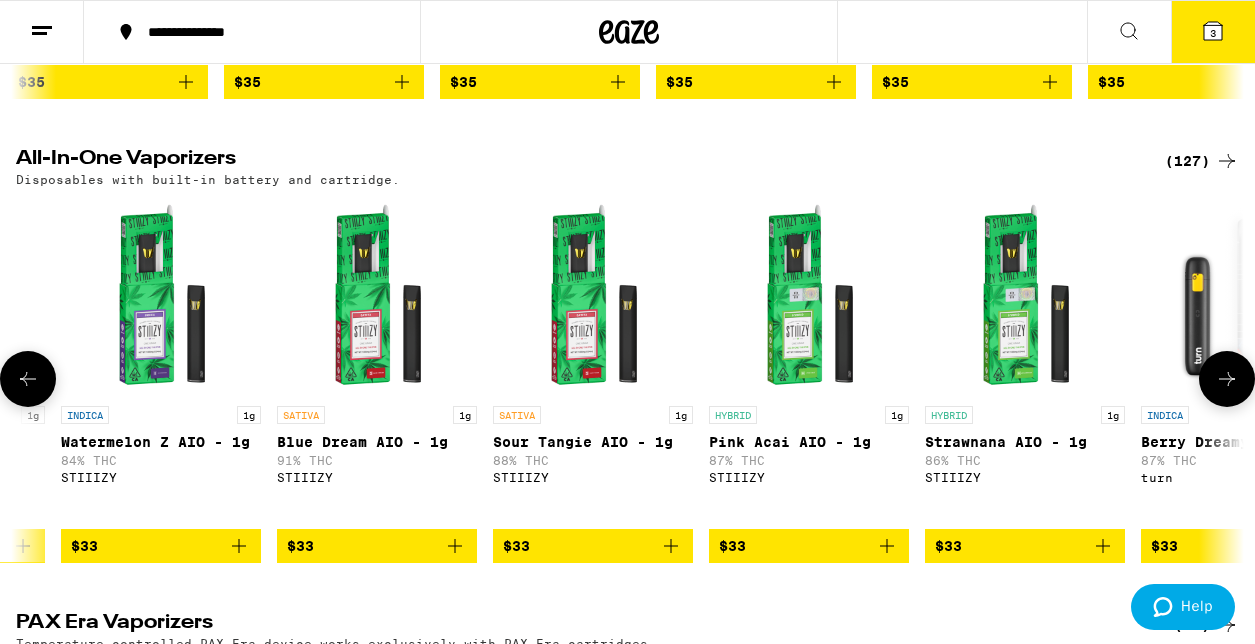 click at bounding box center [1227, 379] 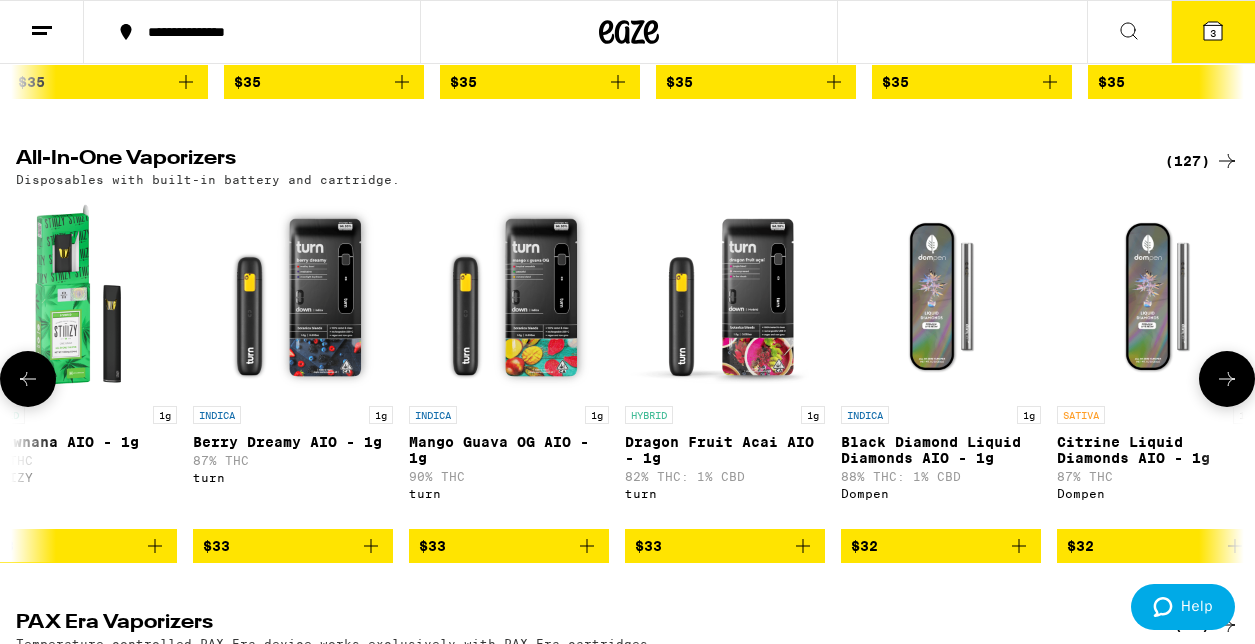 scroll, scrollTop: 0, scrollLeft: 16080, axis: horizontal 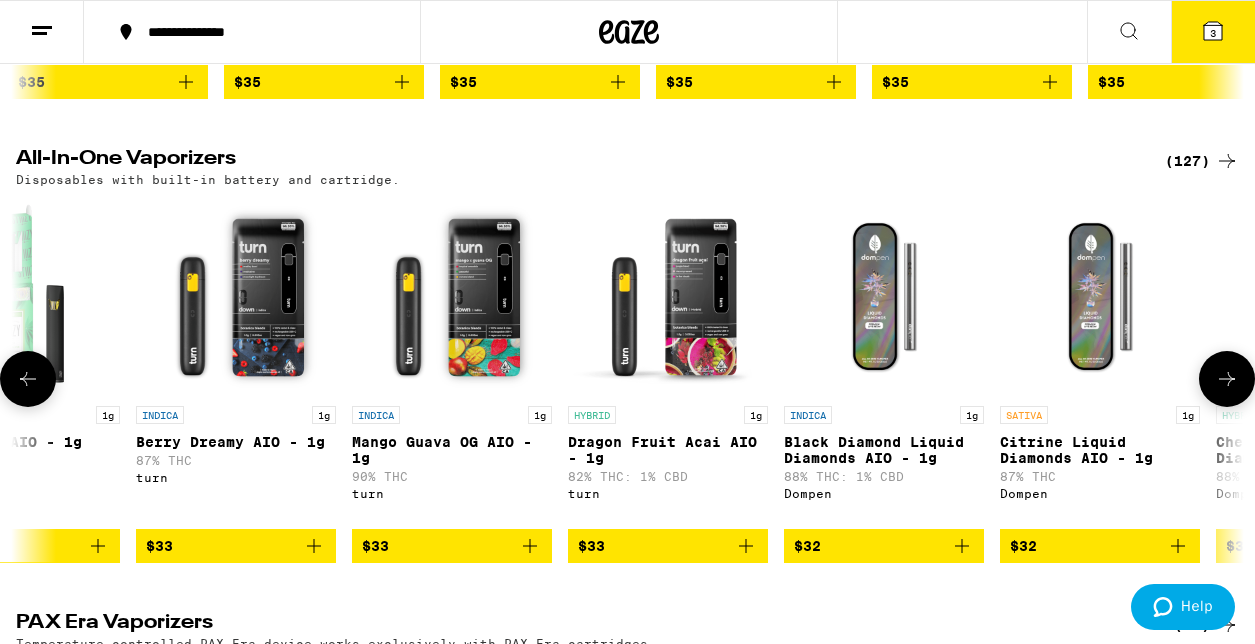 click at bounding box center [1227, 379] 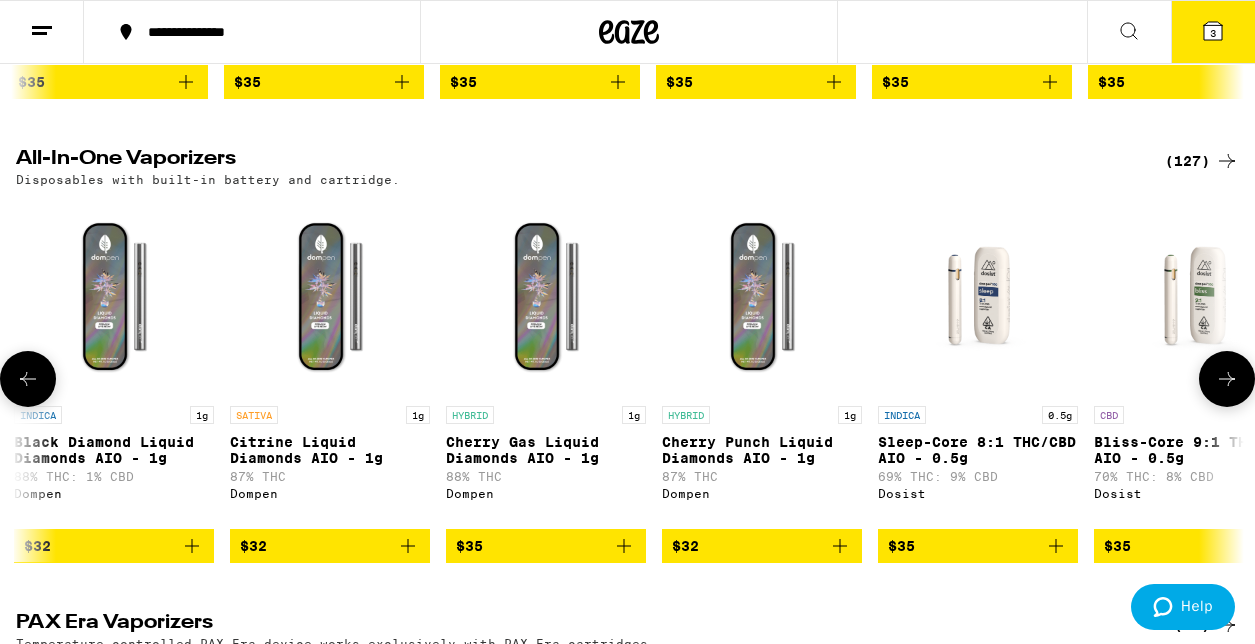 scroll, scrollTop: 0, scrollLeft: 17085, axis: horizontal 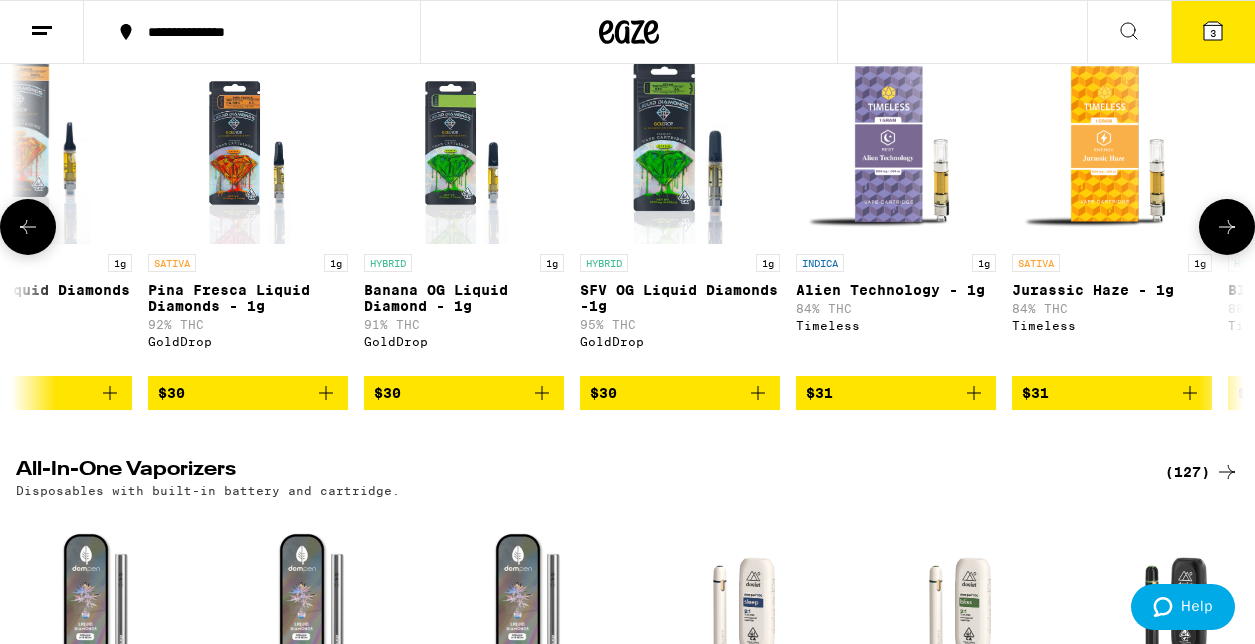 click 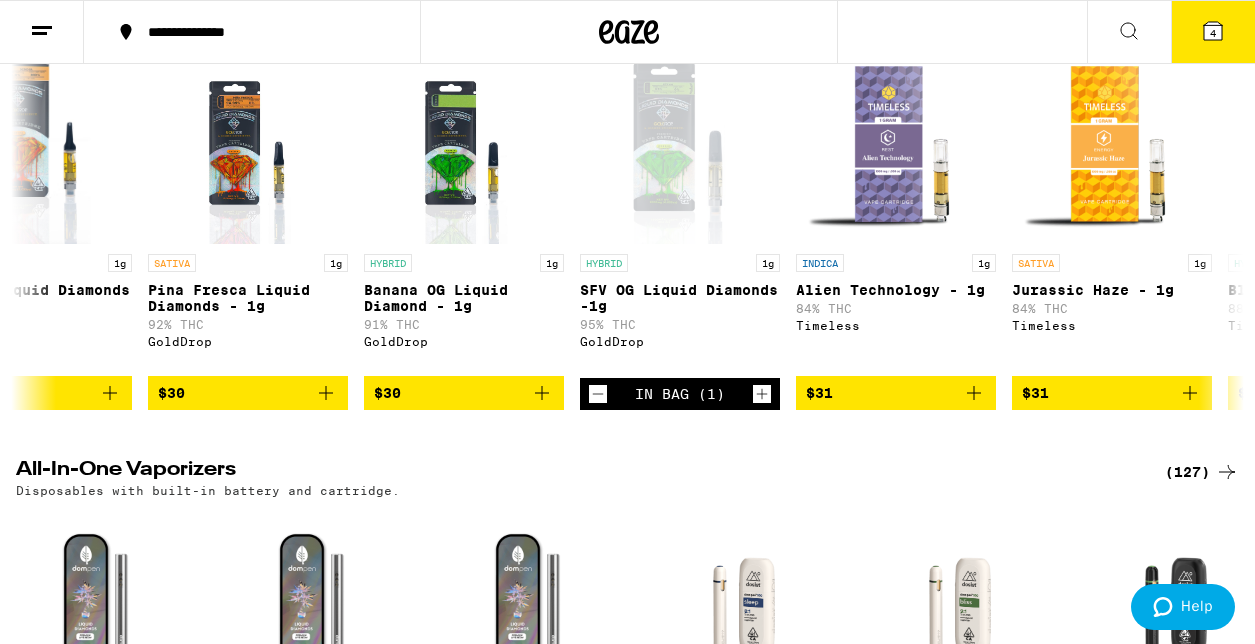 click 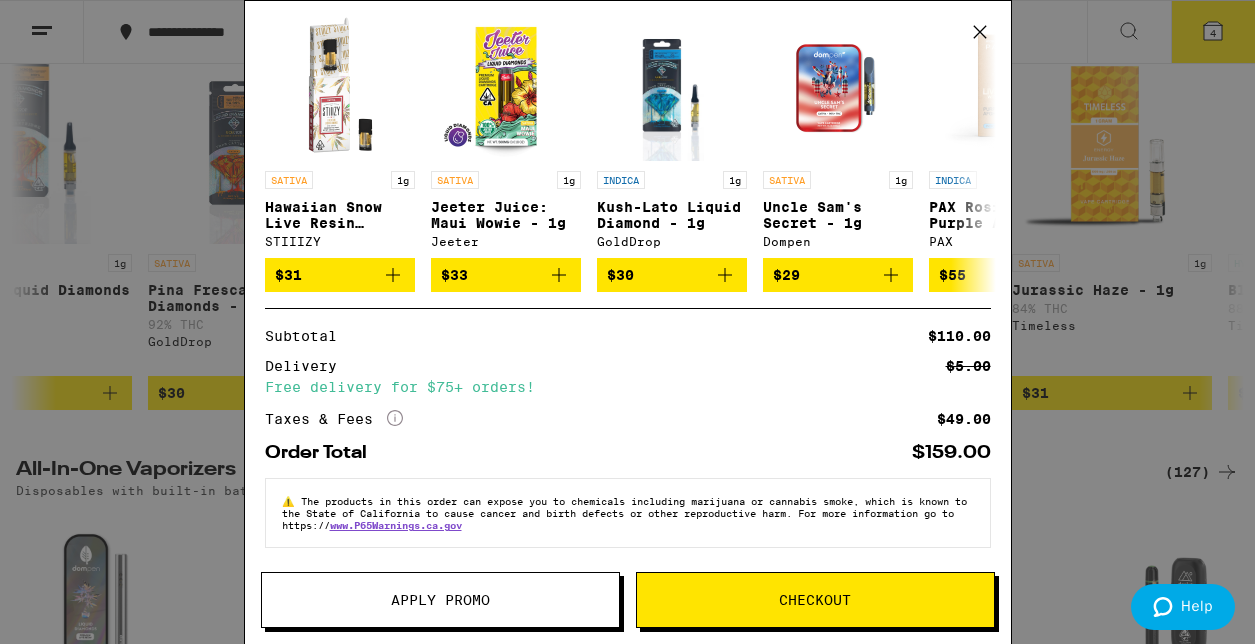 scroll, scrollTop: 402, scrollLeft: 0, axis: vertical 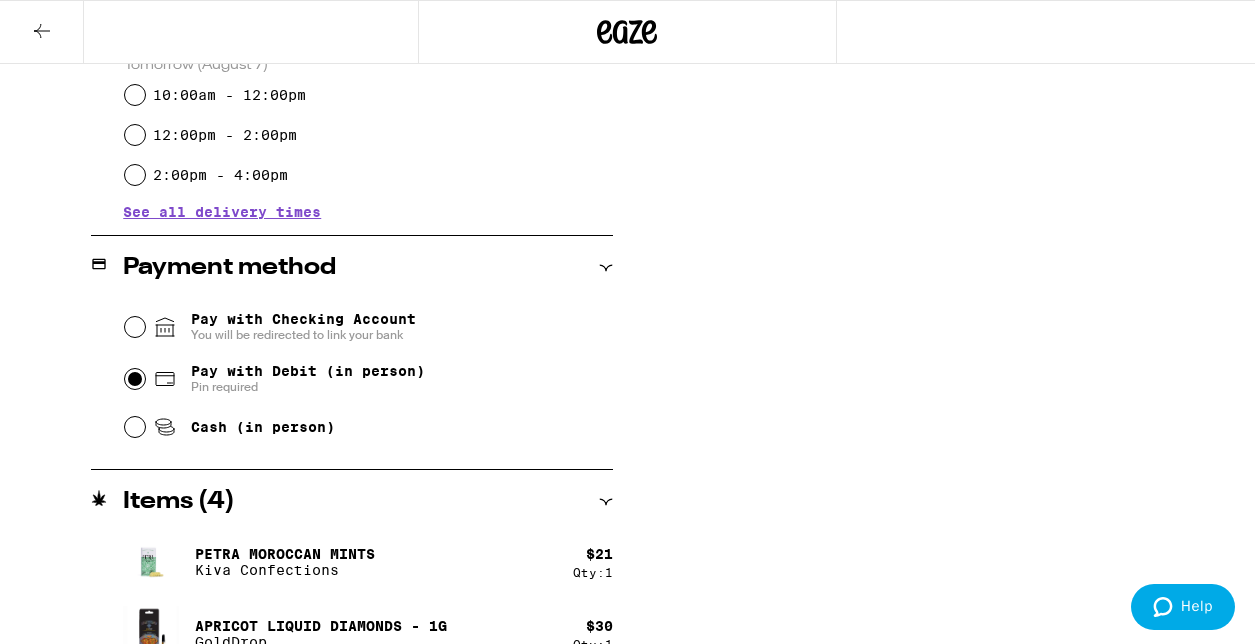 click on "Pay with Debit (in person) Pin required" at bounding box center [135, 379] 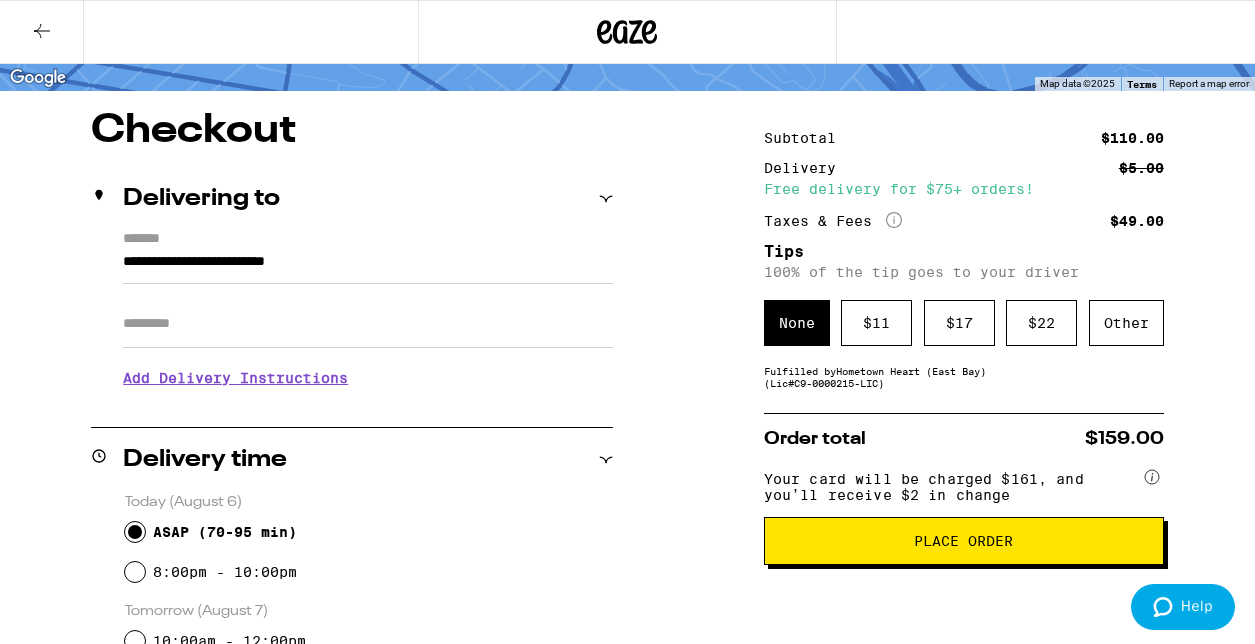 scroll, scrollTop: 135, scrollLeft: 0, axis: vertical 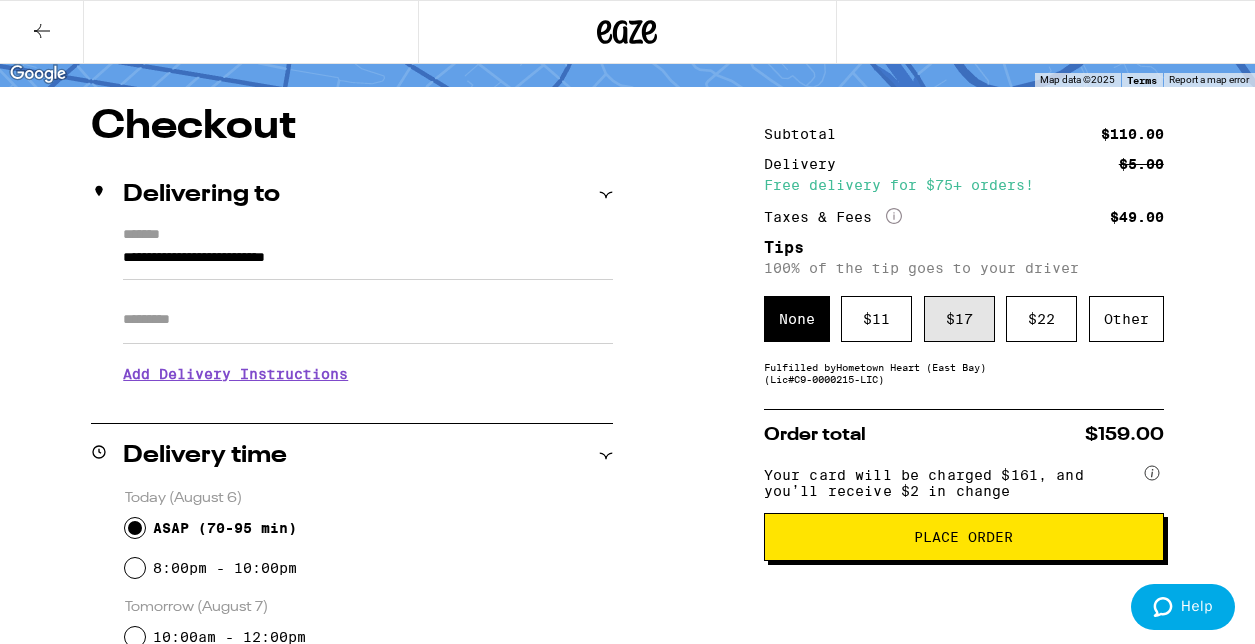 click on "$ 17" at bounding box center [959, 319] 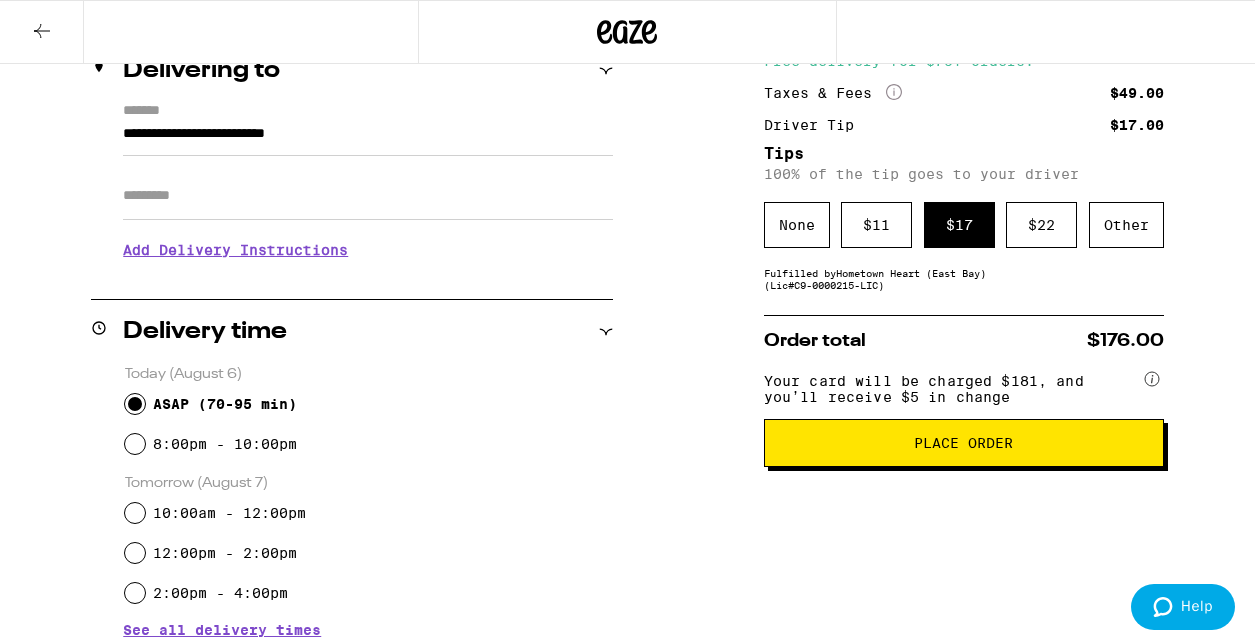 scroll, scrollTop: 260, scrollLeft: 0, axis: vertical 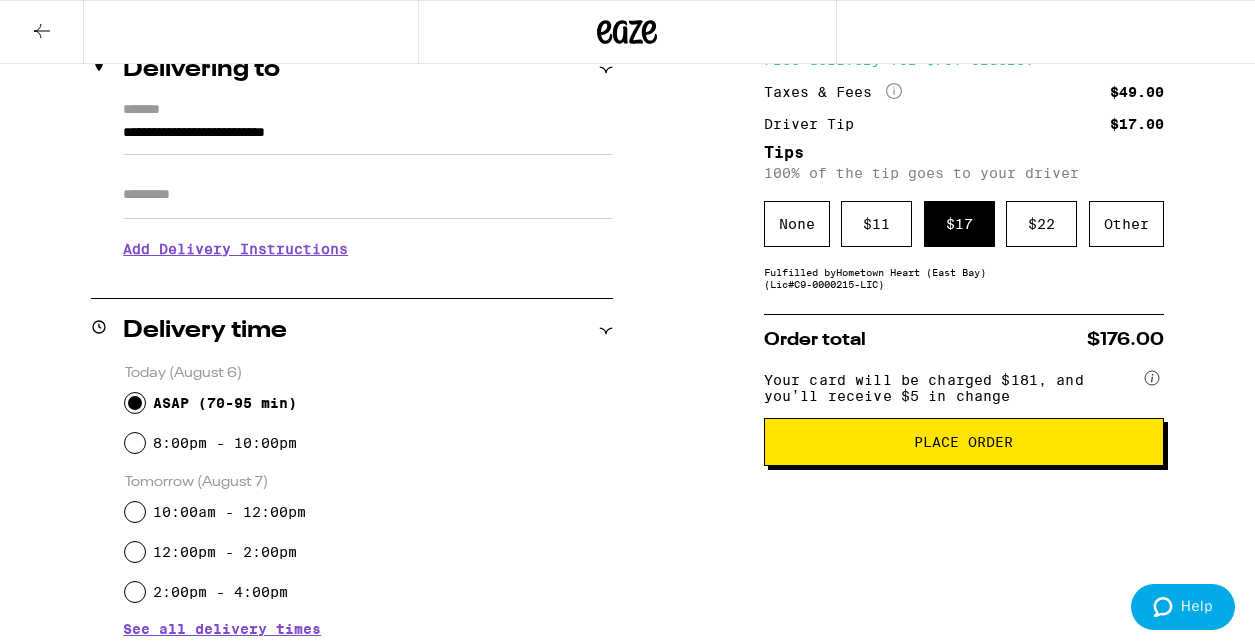 click on "Place Order" at bounding box center (963, 442) 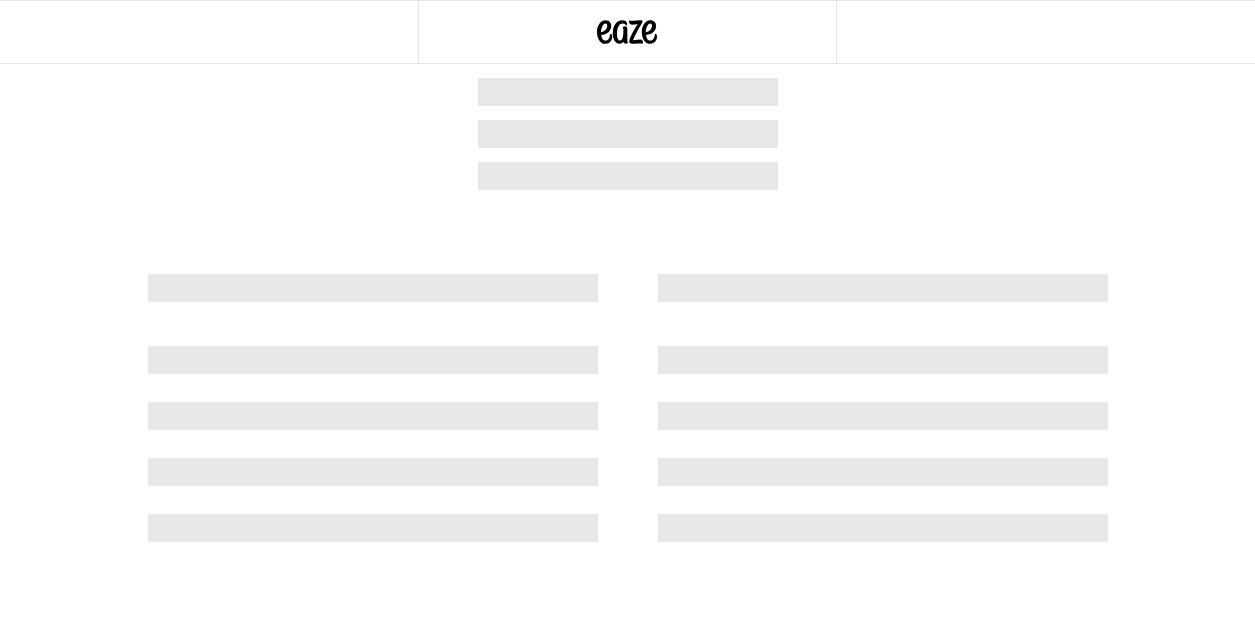 scroll, scrollTop: 0, scrollLeft: 0, axis: both 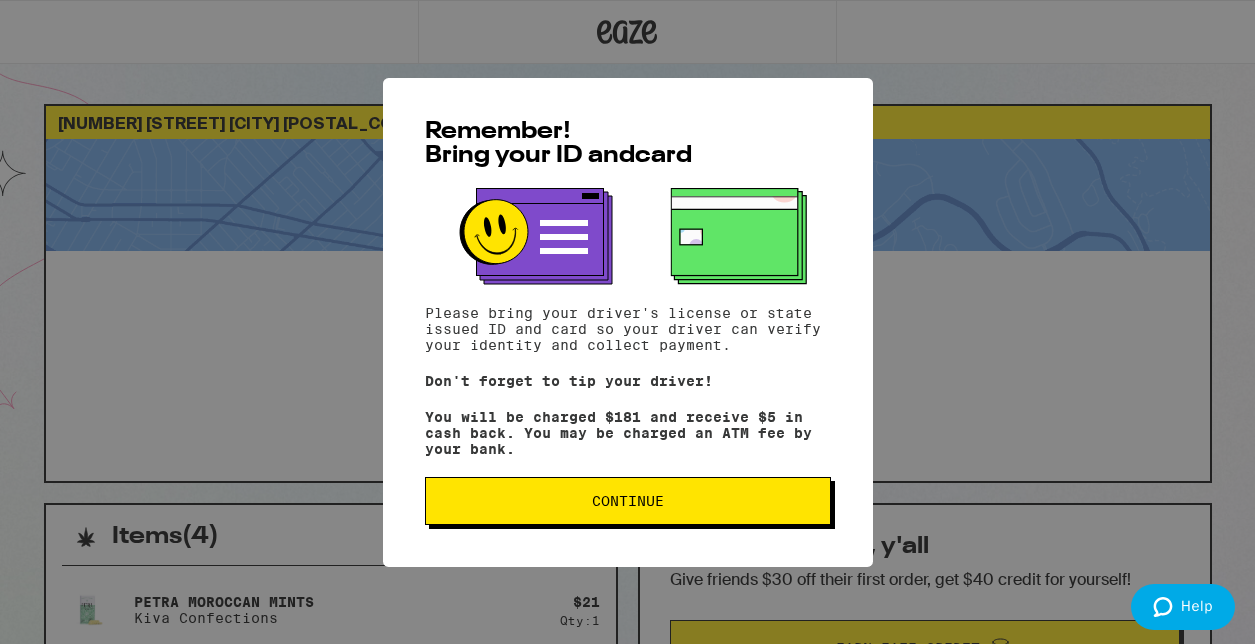 click on "Continue" at bounding box center [628, 501] 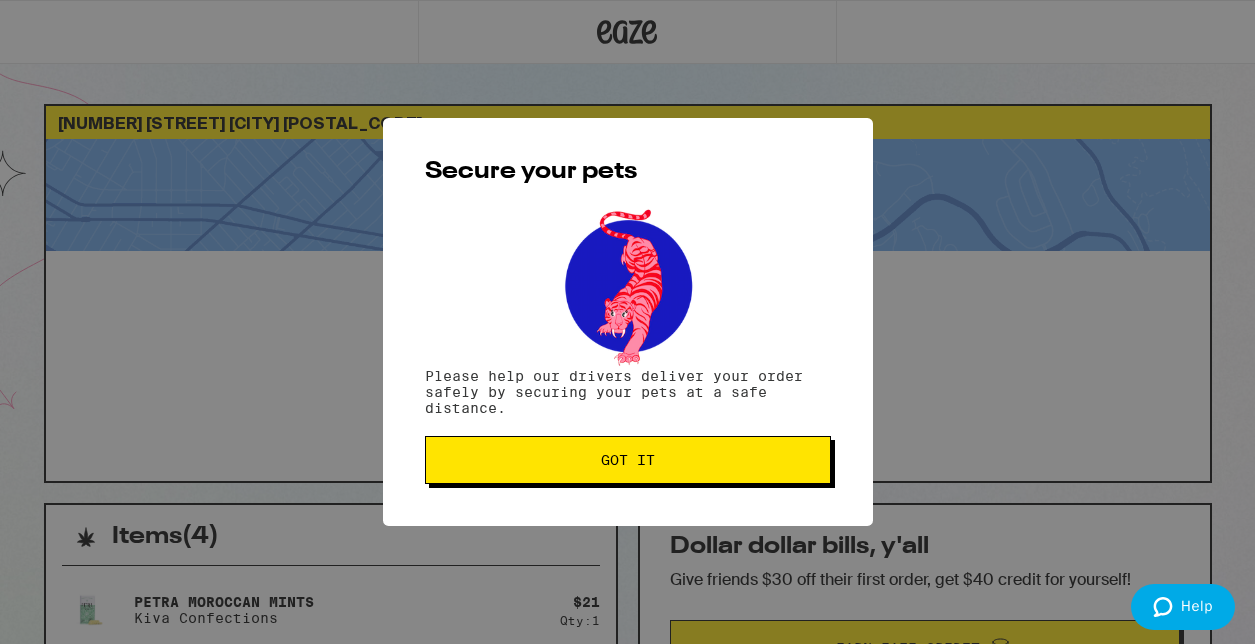 click on "Got it" at bounding box center (628, 460) 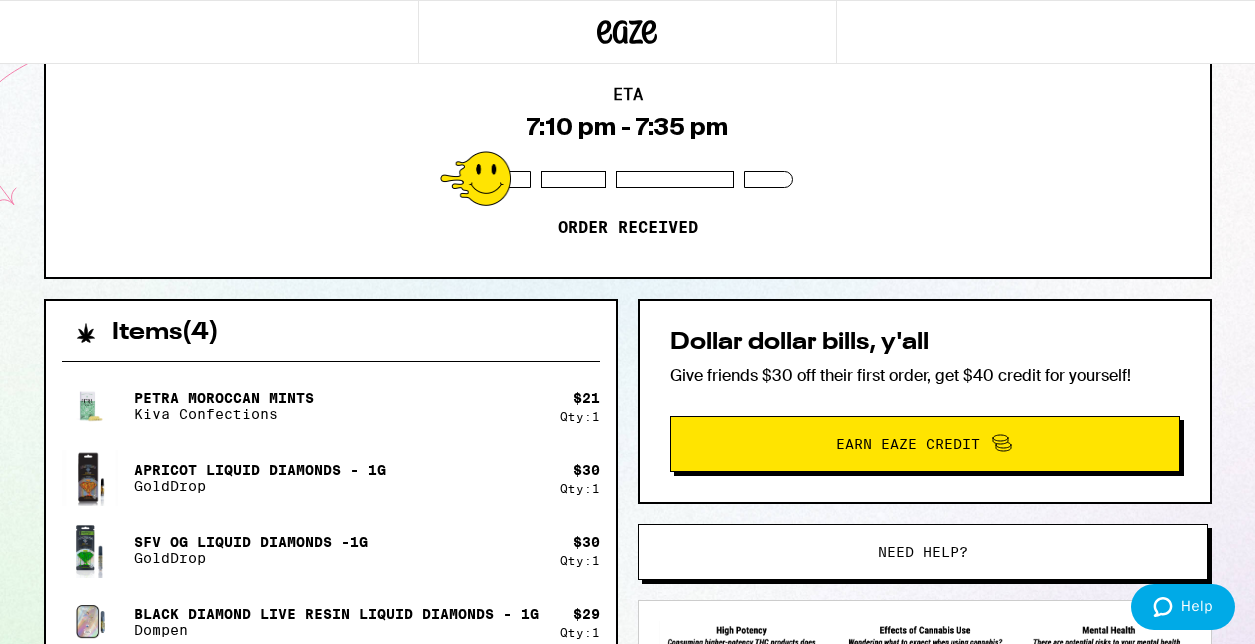 scroll, scrollTop: 209, scrollLeft: 0, axis: vertical 